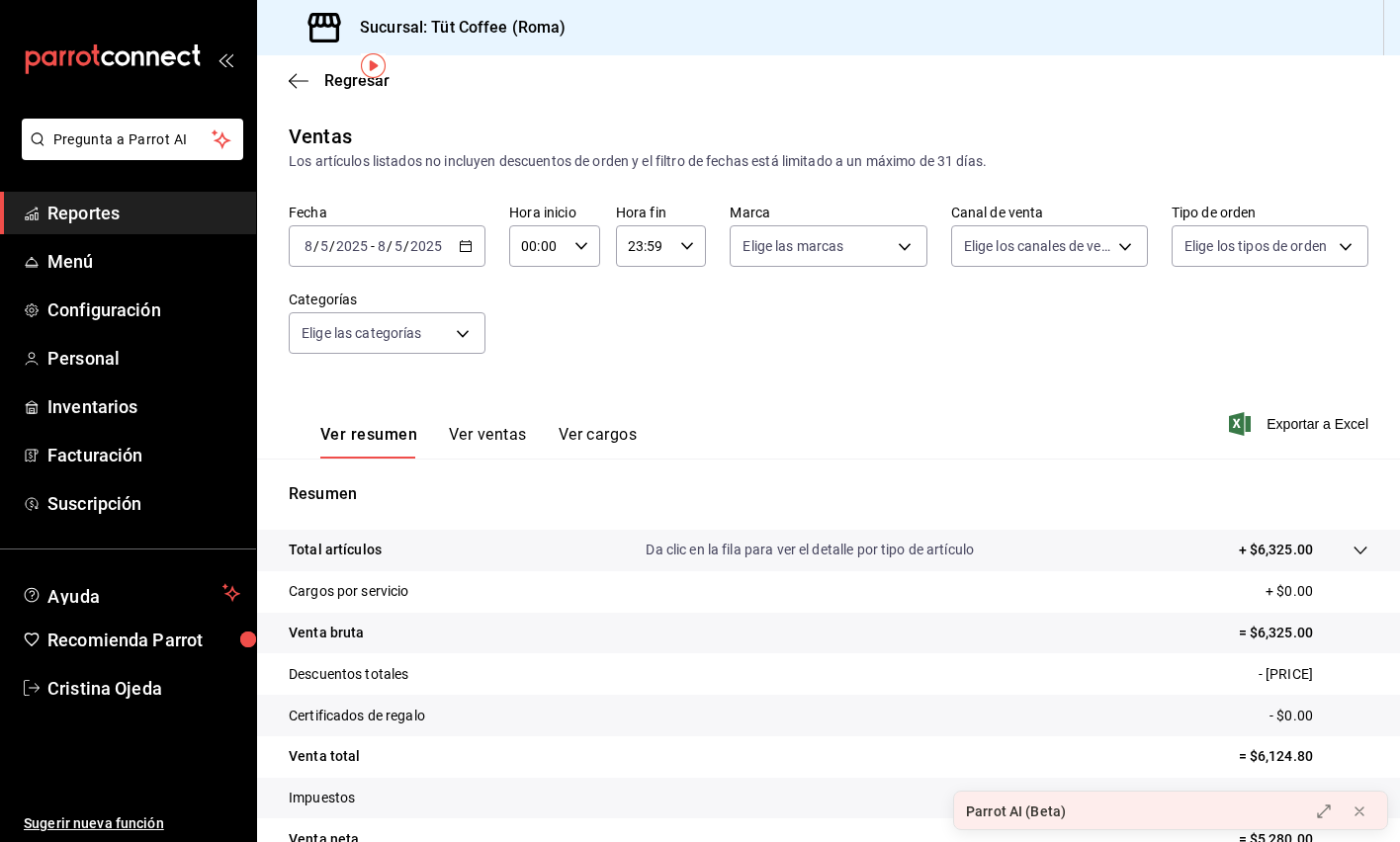 scroll, scrollTop: 0, scrollLeft: 0, axis: both 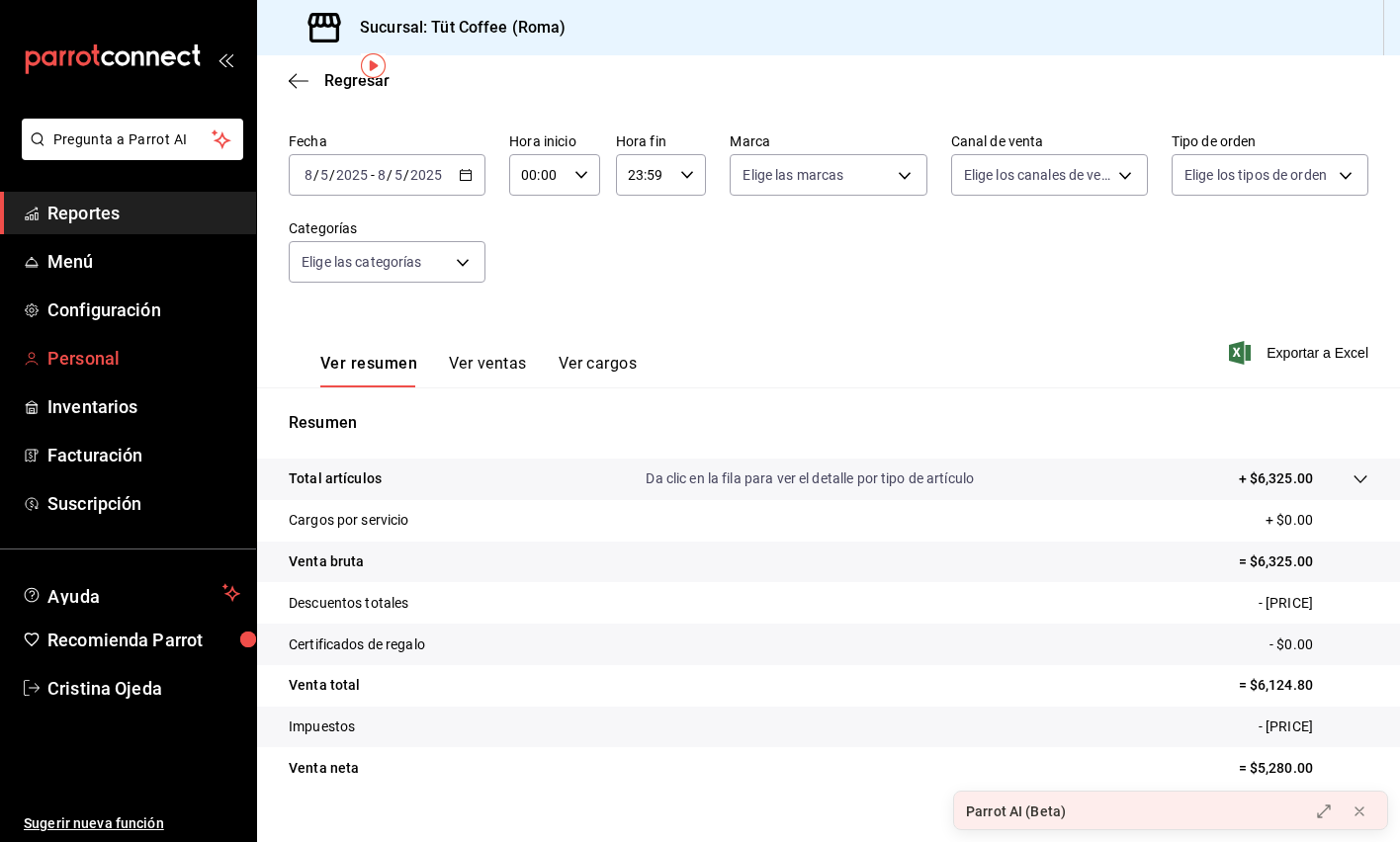 click on "Personal" at bounding box center (143, 358) 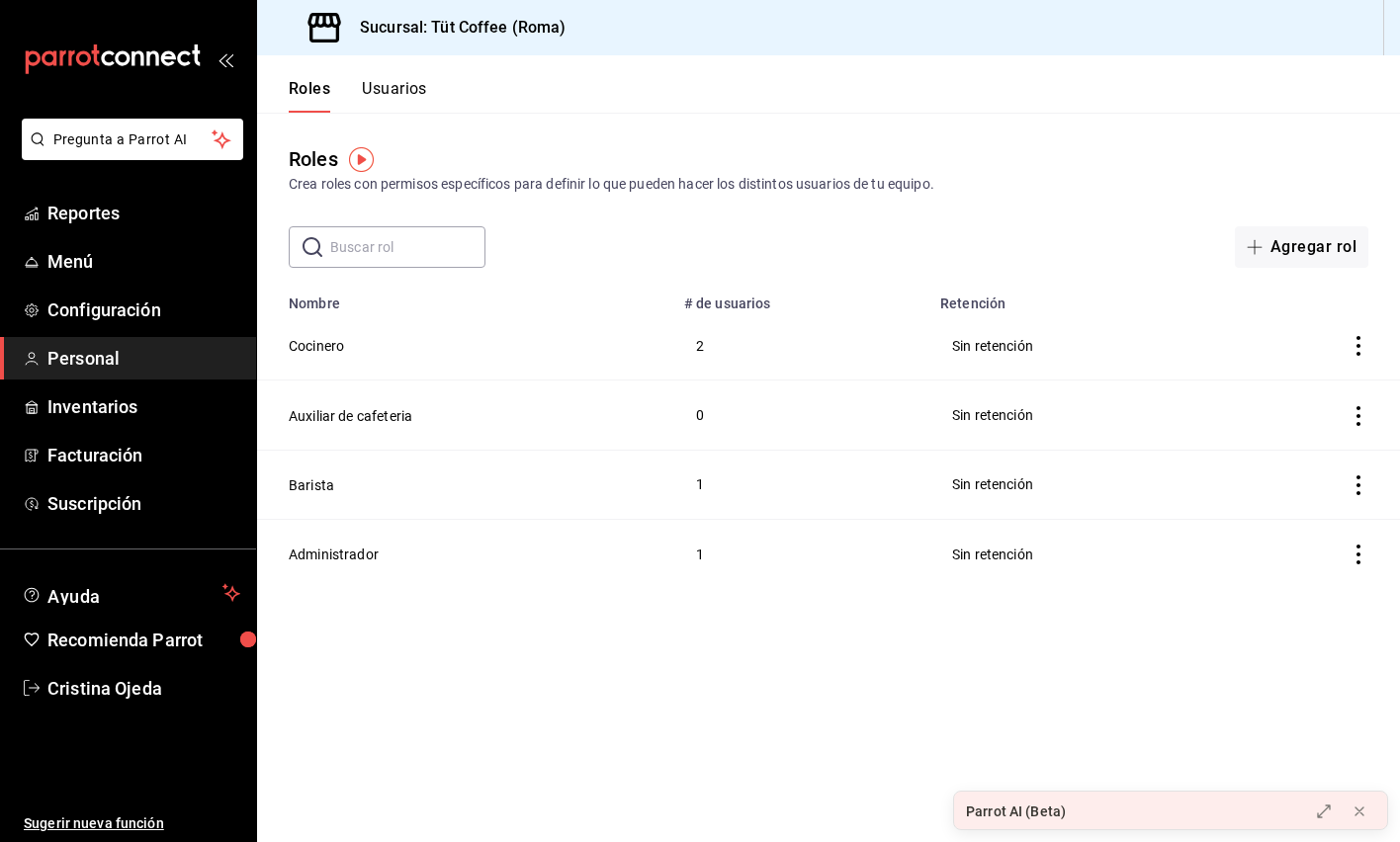 click on "​ ​ Agregar rol" at bounding box center [829, 247] 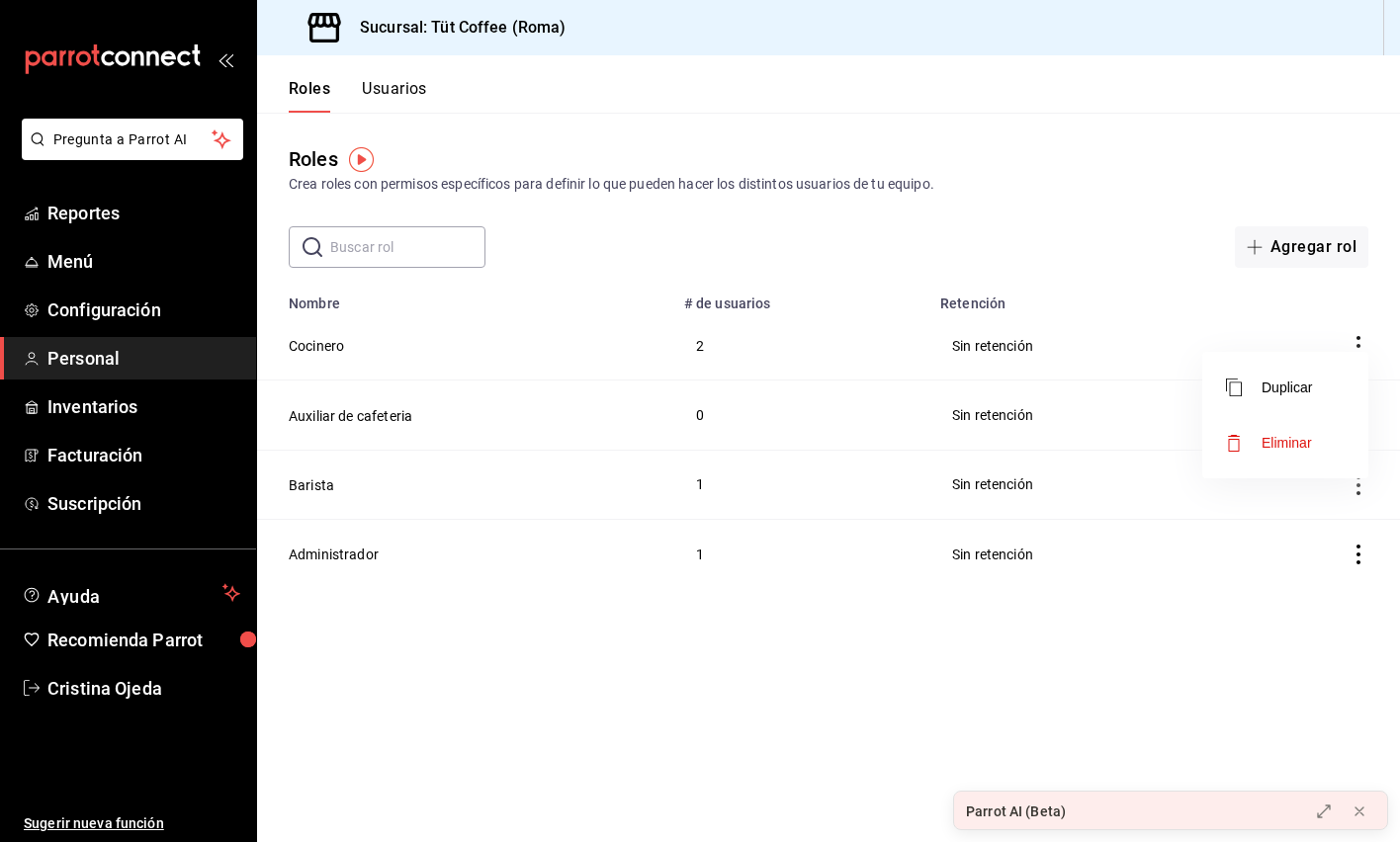 click at bounding box center [700, 421] 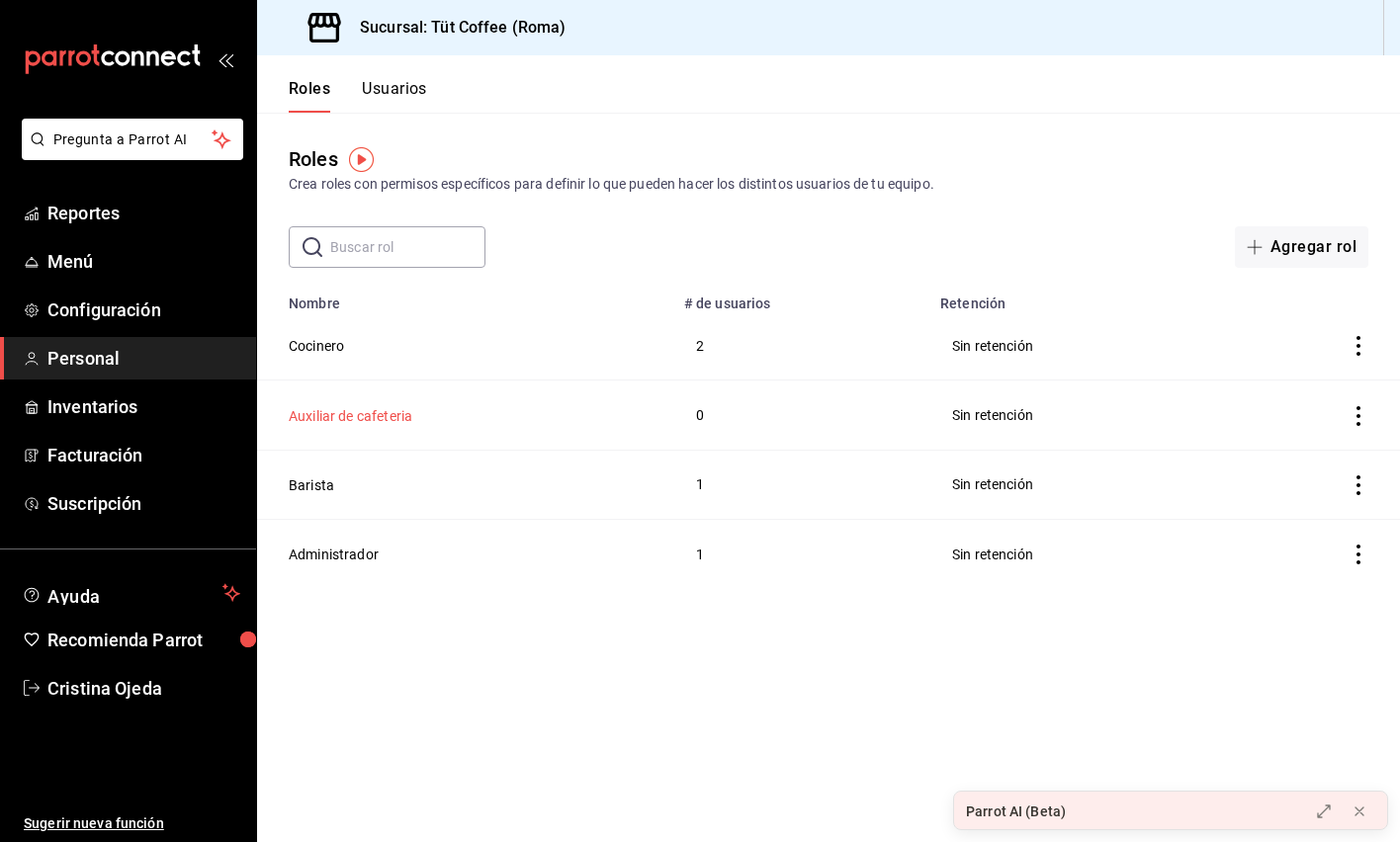 click on "Auxiliar de cafeteria" at bounding box center (350, 416) 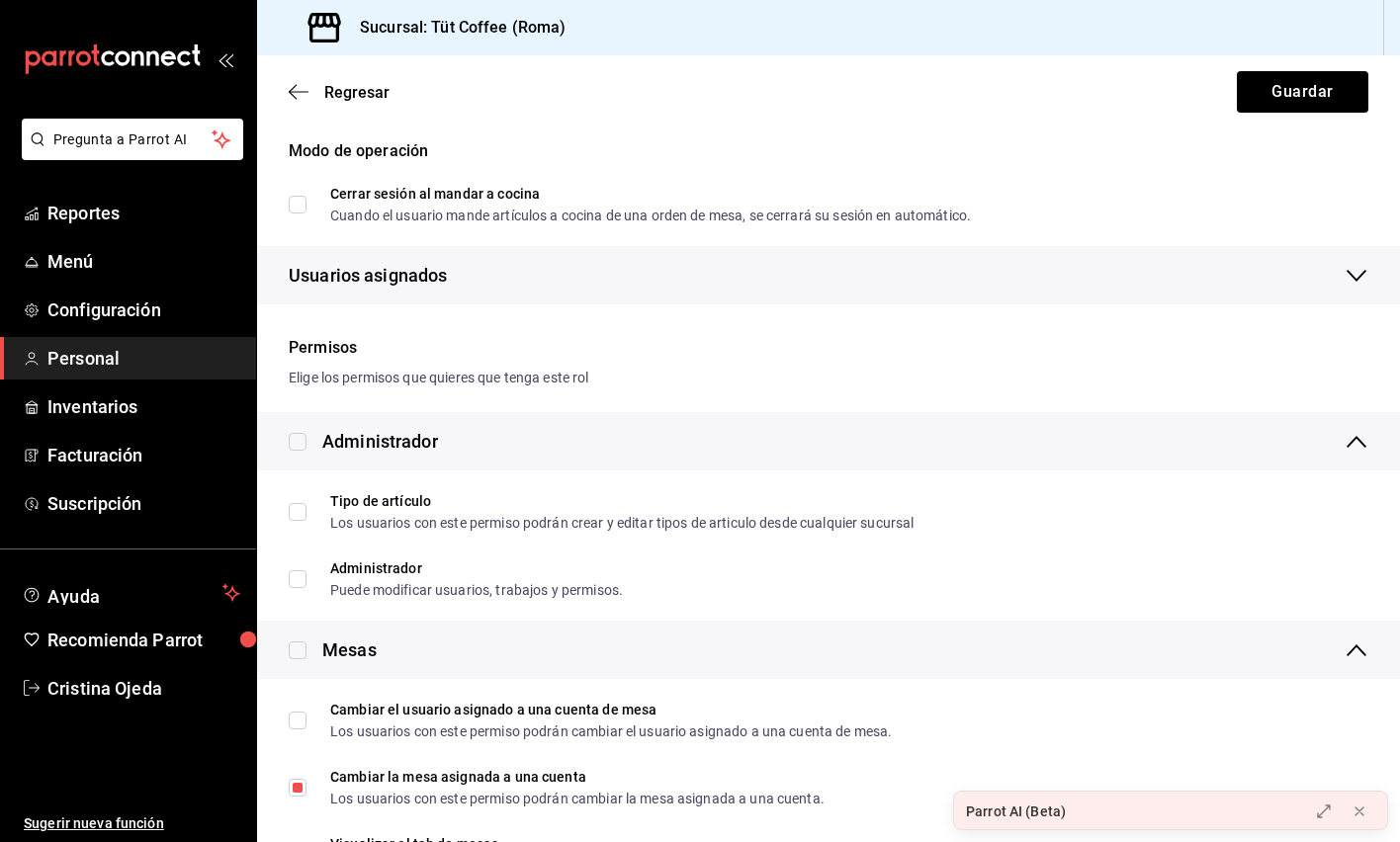 scroll, scrollTop: 230, scrollLeft: 0, axis: vertical 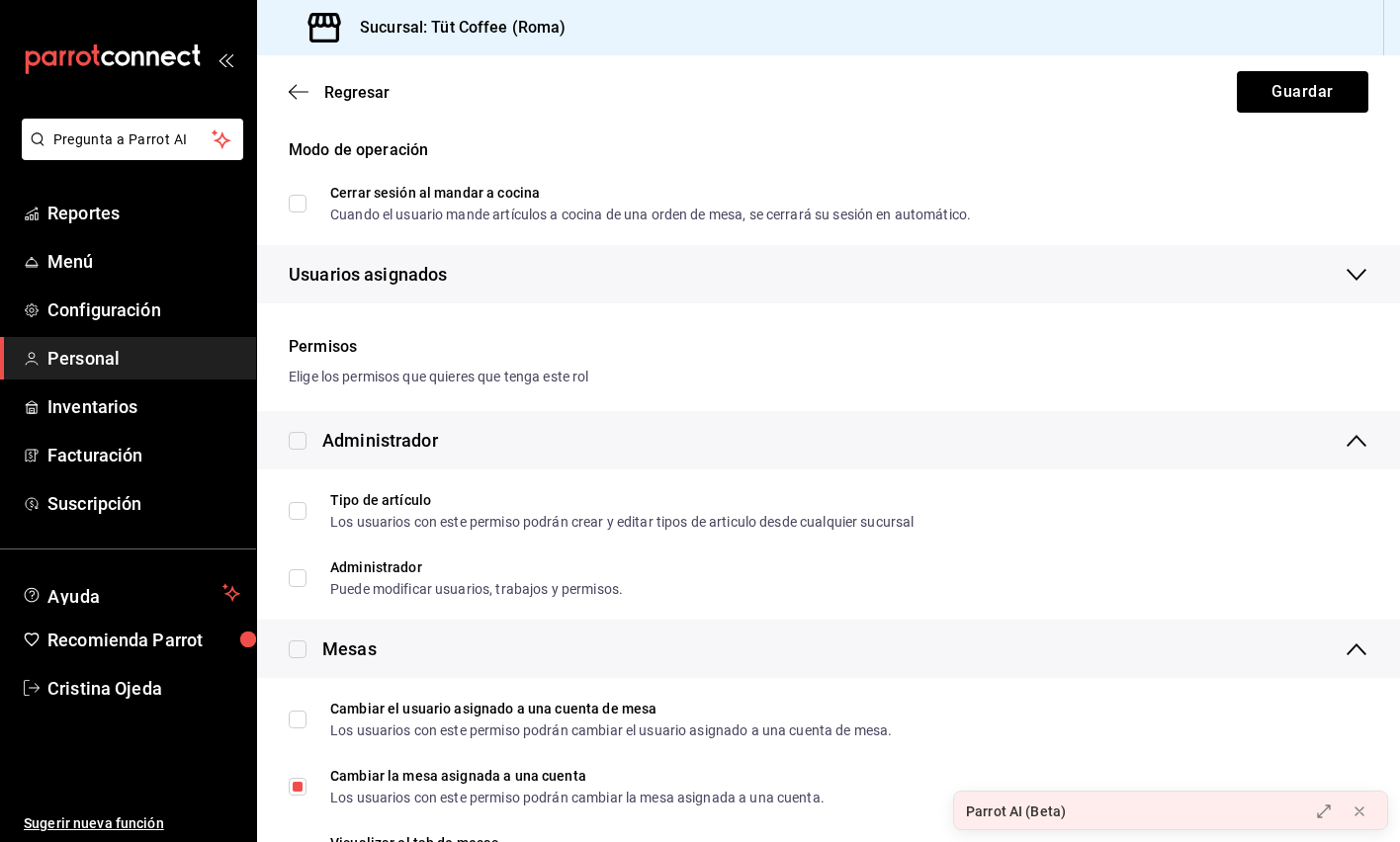 click on "Cerrar sesión al mandar a cocina Cuando el usuario mande artículos a cocina de una orden de mesa, se cerrará su sesión en automático." at bounding box center [298, 204] 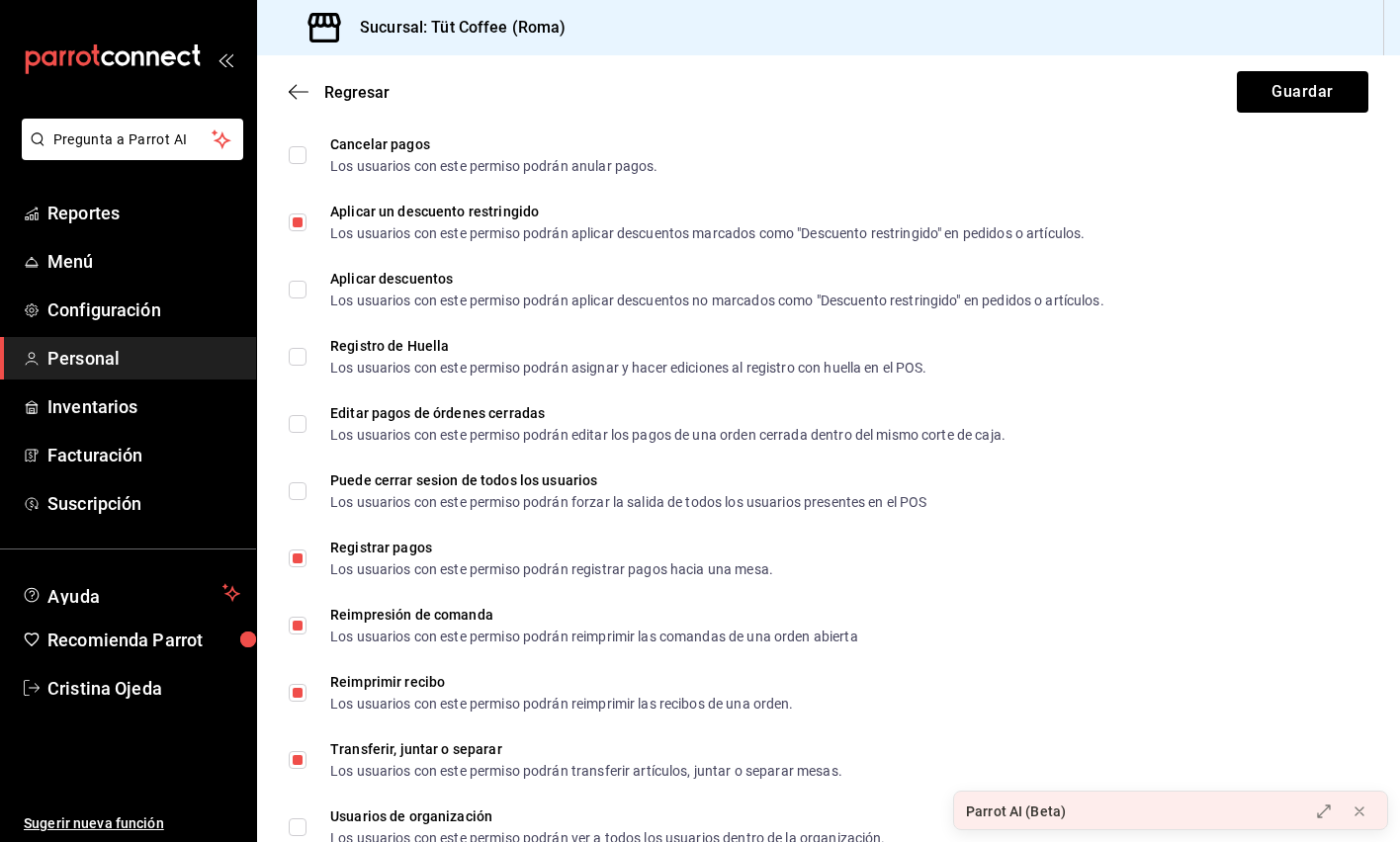scroll, scrollTop: 3240, scrollLeft: 0, axis: vertical 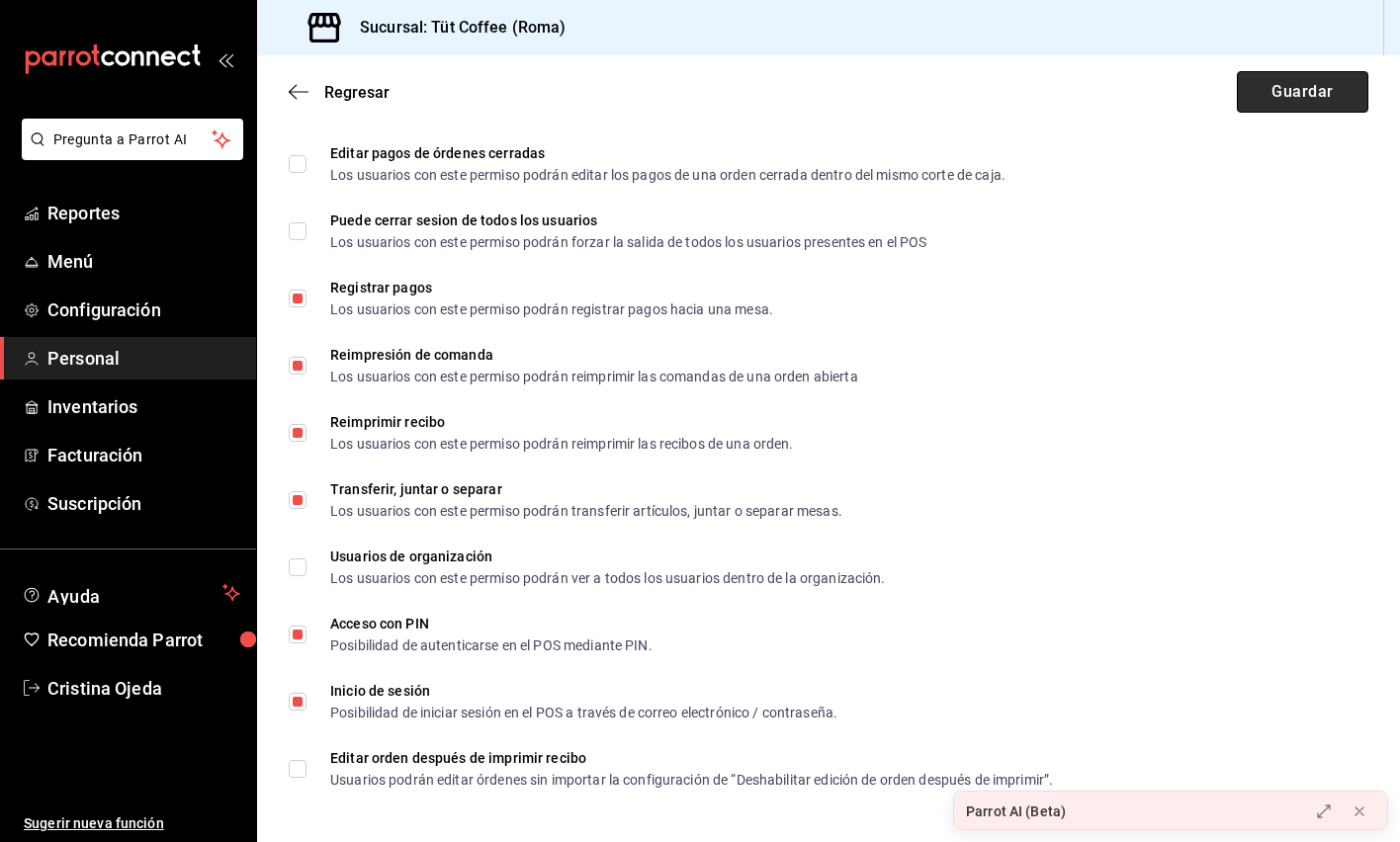 click on "Guardar" at bounding box center (1302, 92) 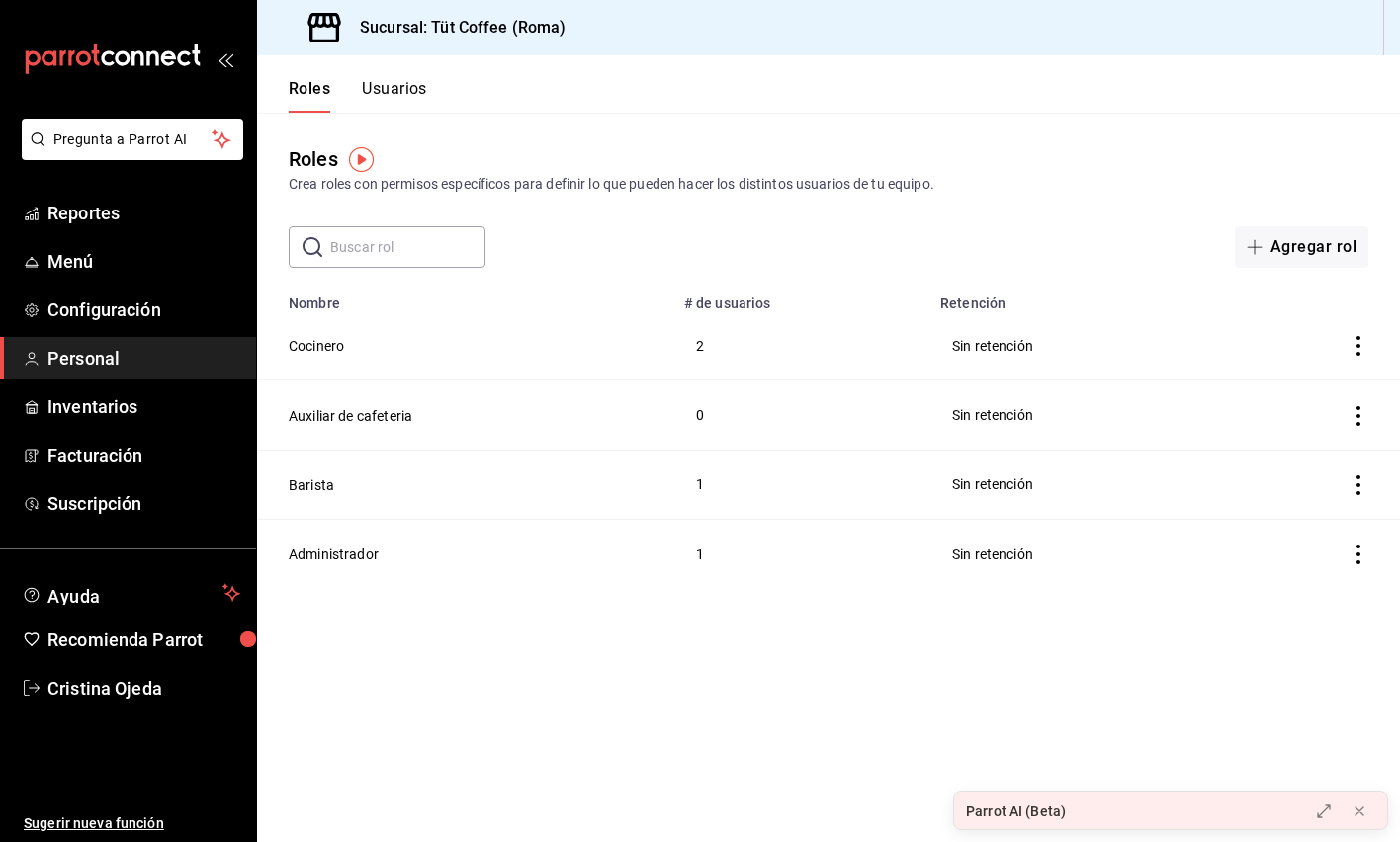 click 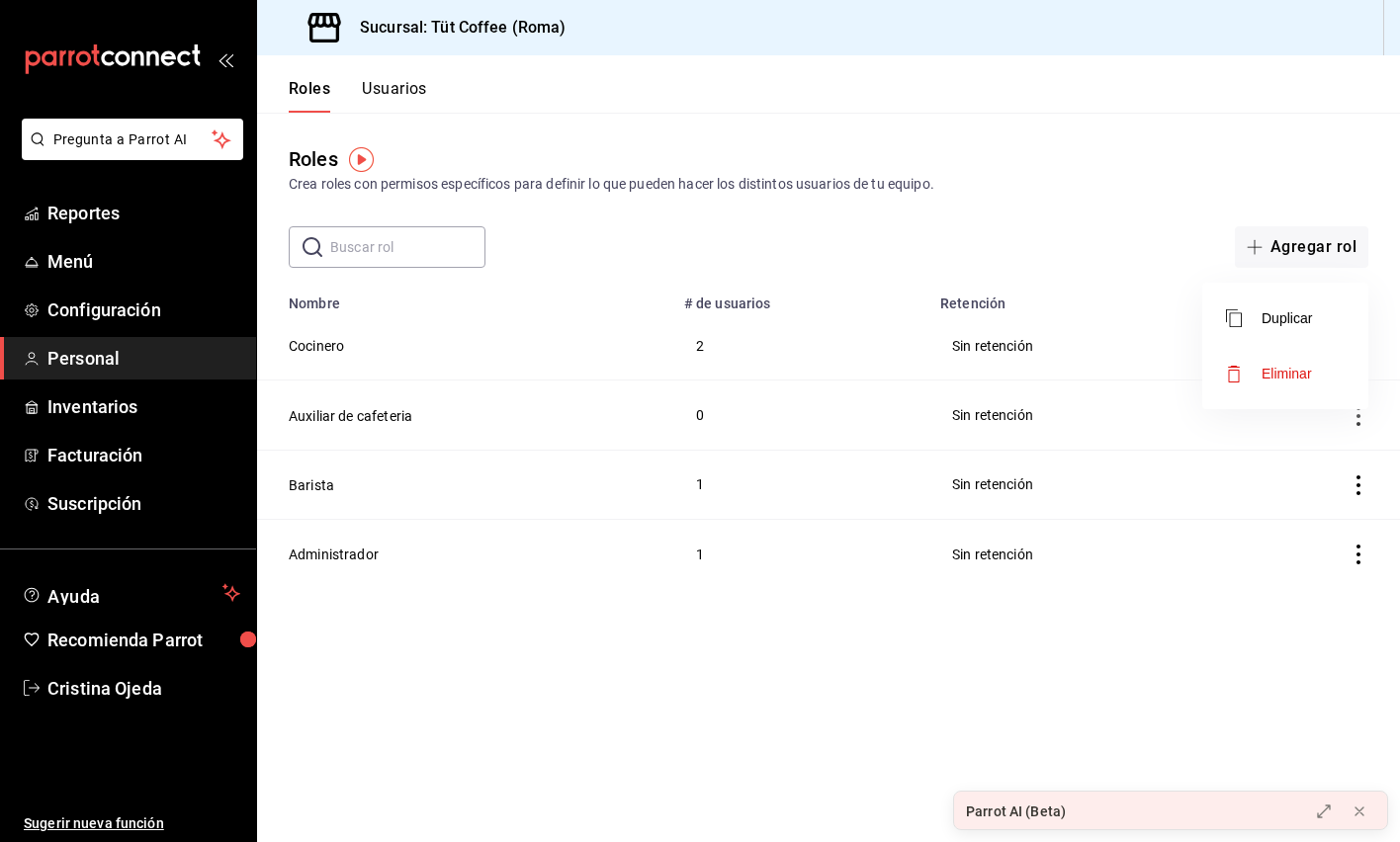 click at bounding box center [700, 421] 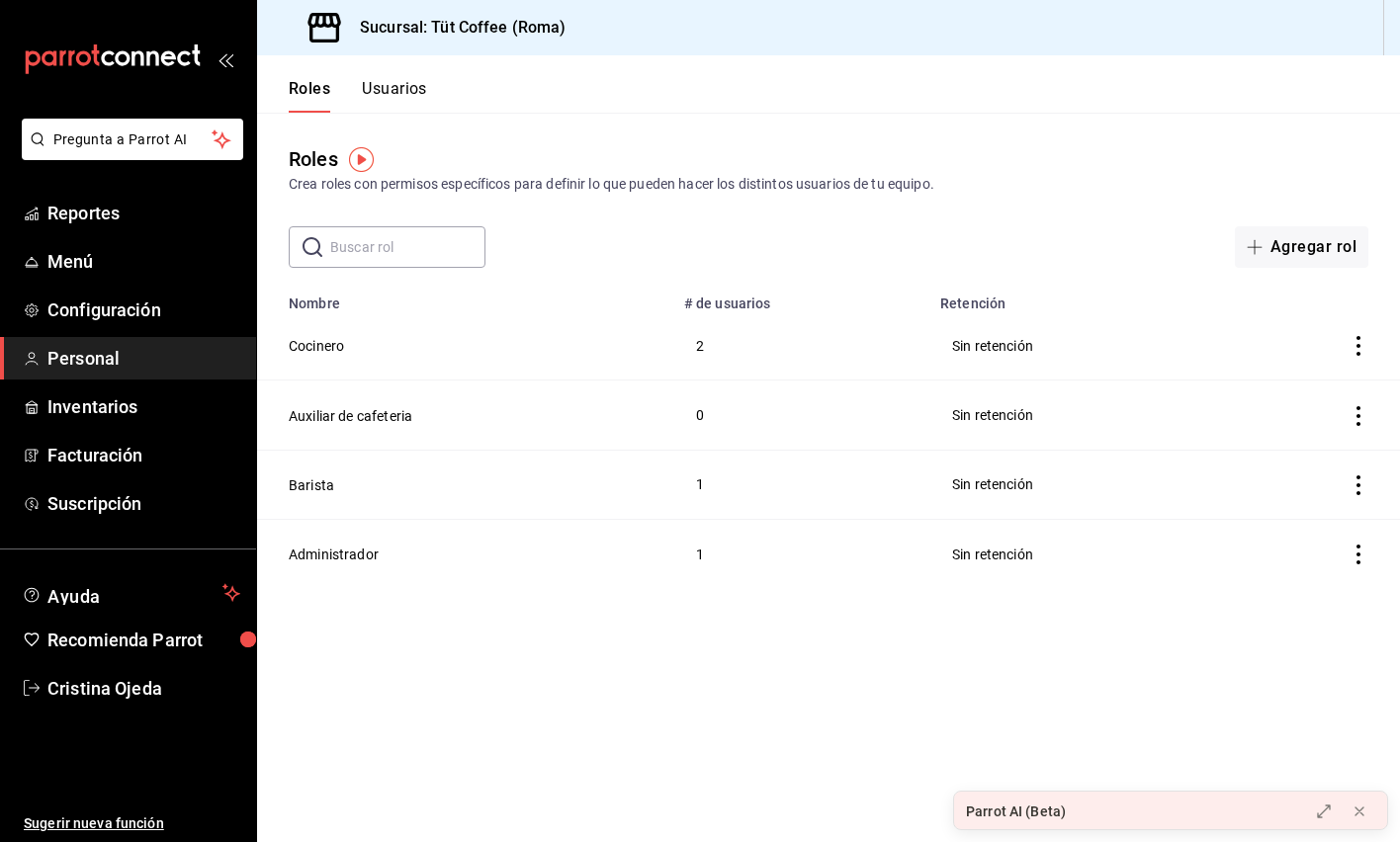 click on "Usuarios" at bounding box center (394, 96) 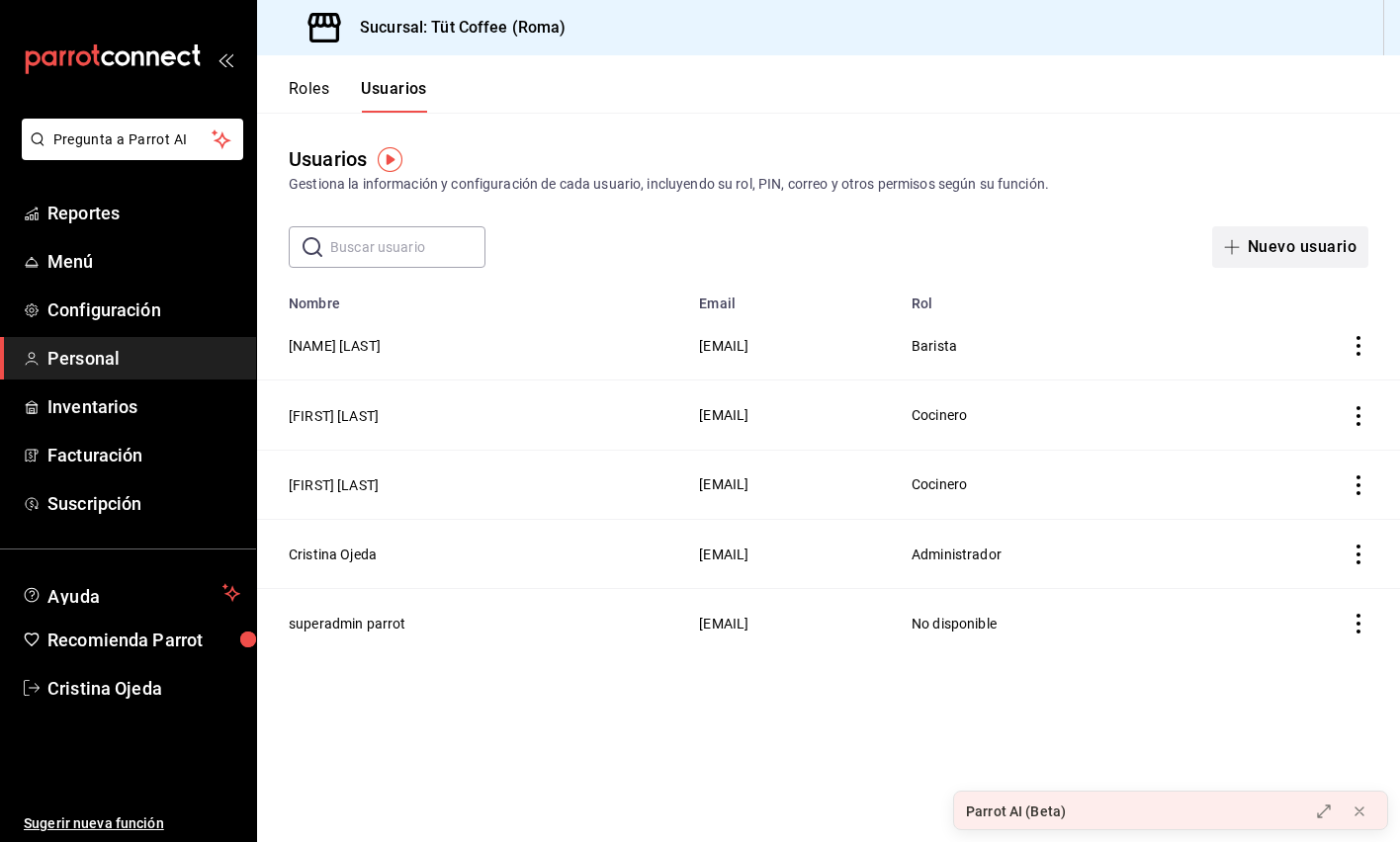 click on "Nuevo usuario" at bounding box center (1290, 247) 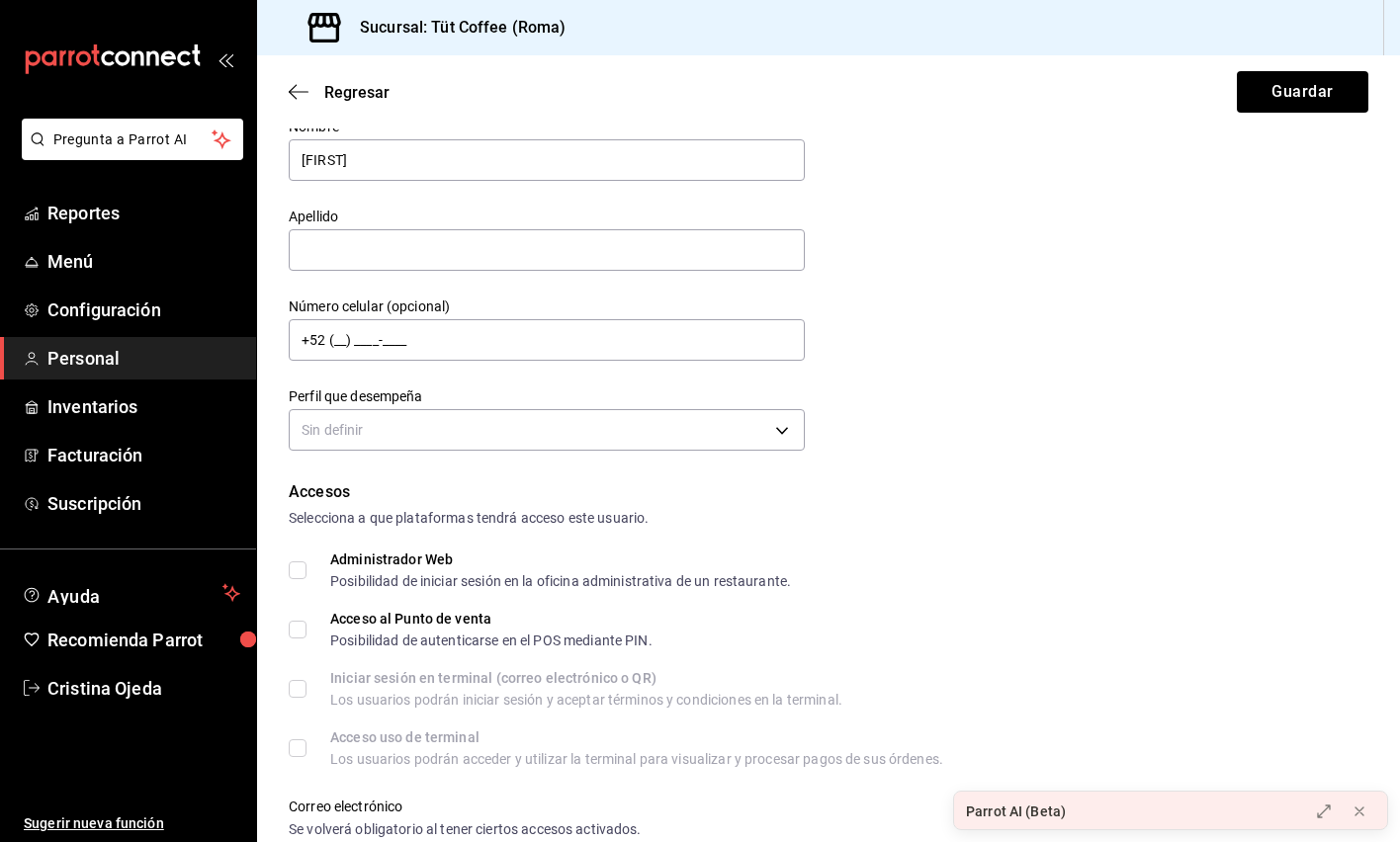scroll, scrollTop: 75, scrollLeft: 0, axis: vertical 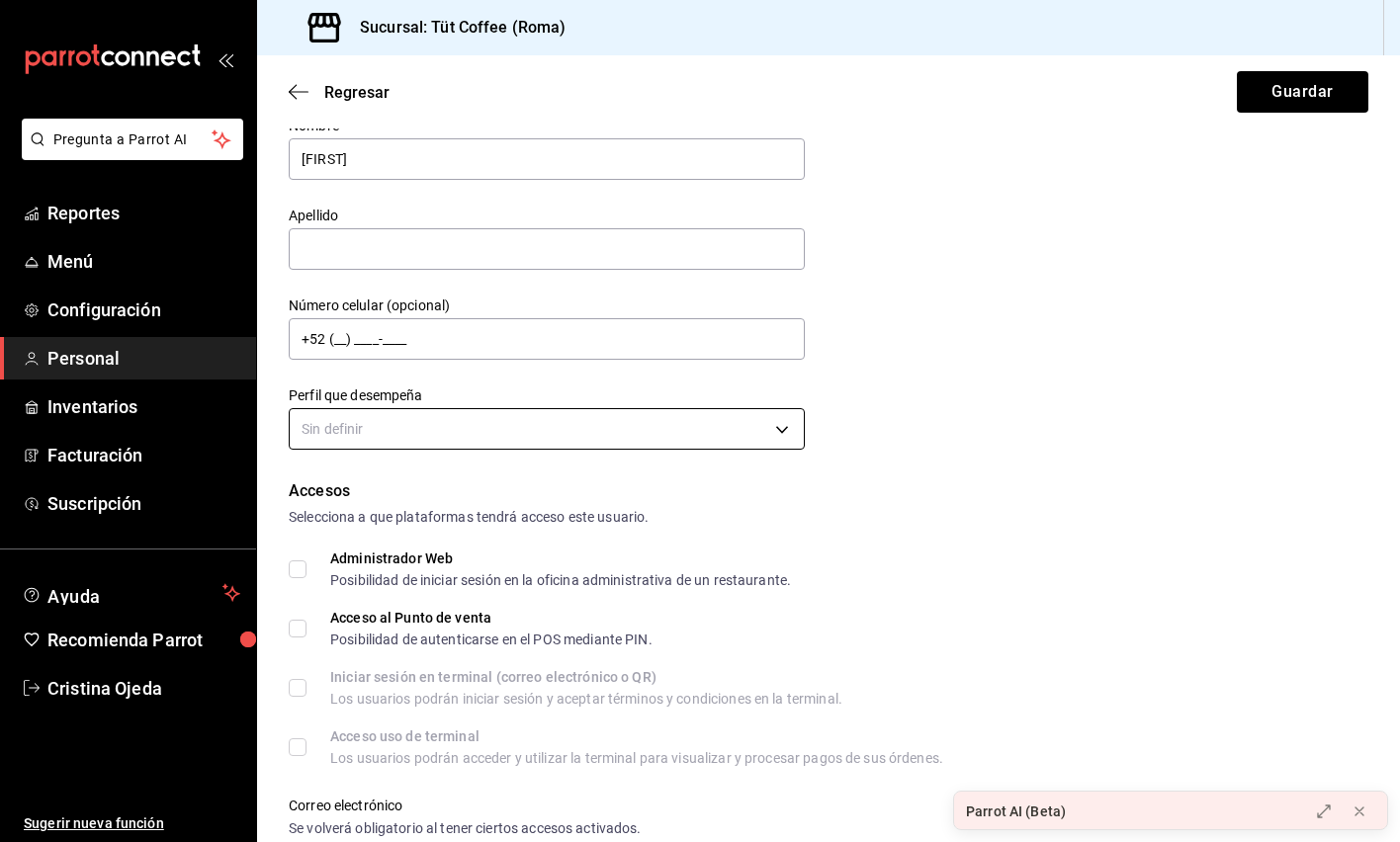 type on "[FIRST]" 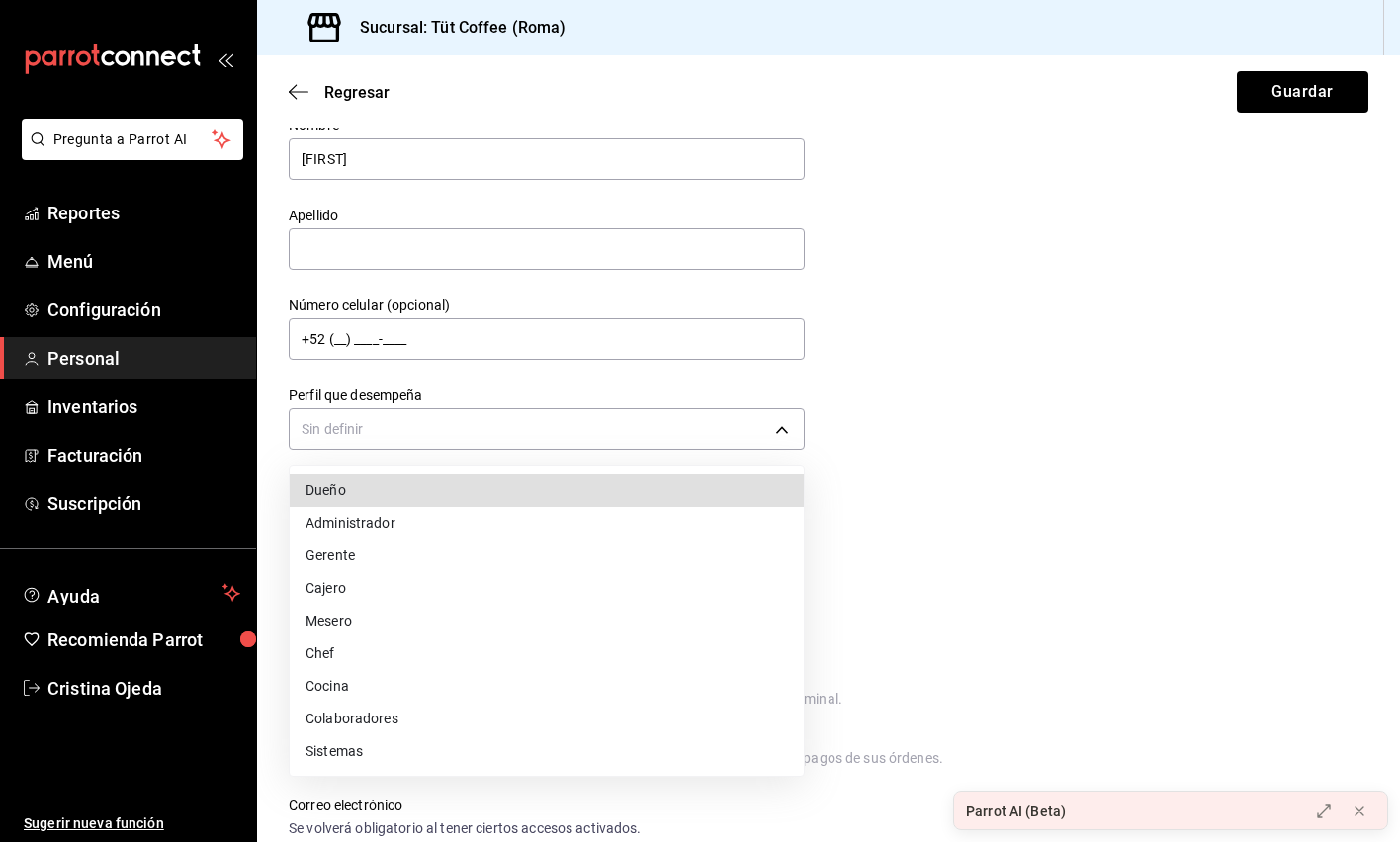 click at bounding box center (700, 421) 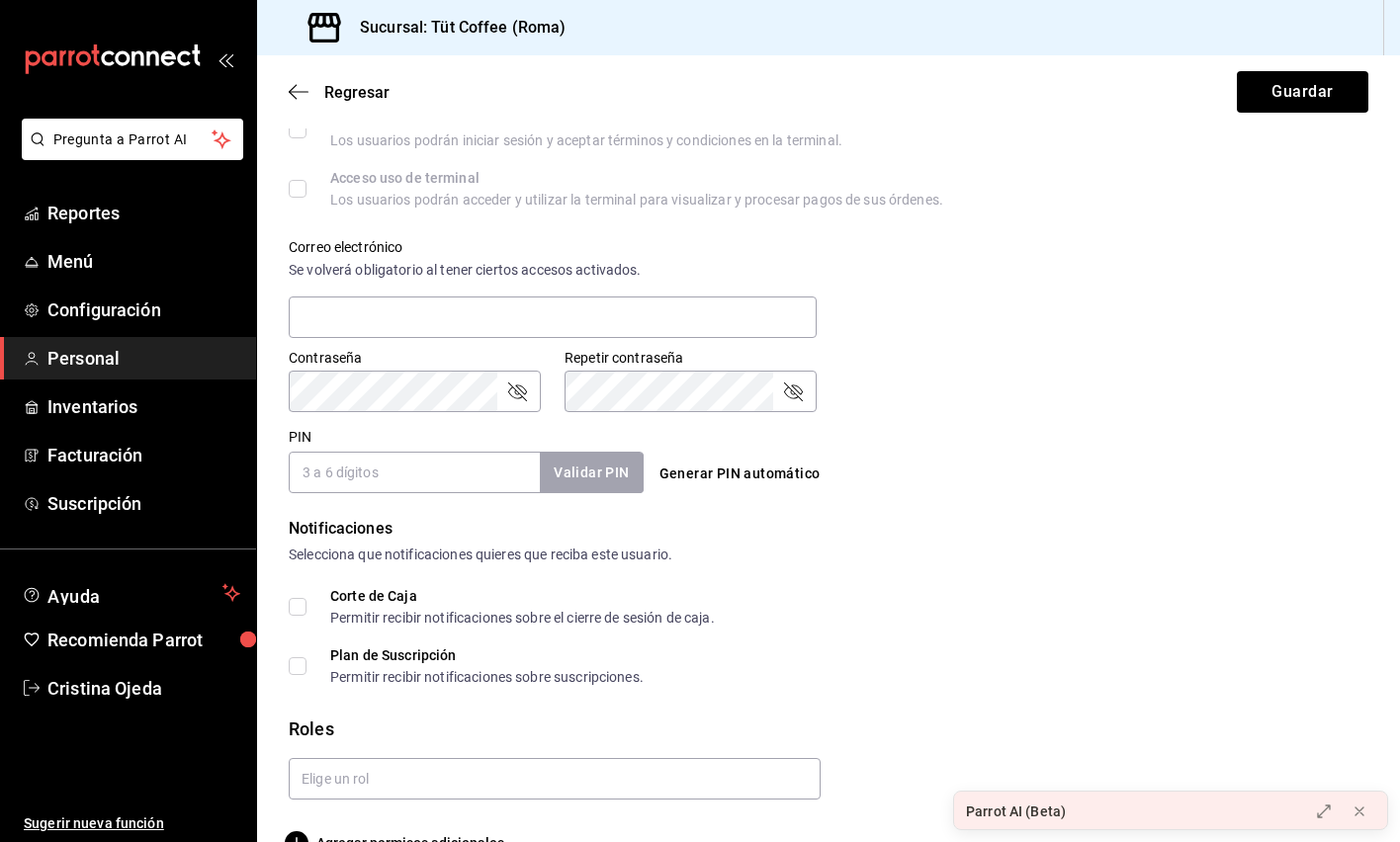 scroll, scrollTop: 678, scrollLeft: 0, axis: vertical 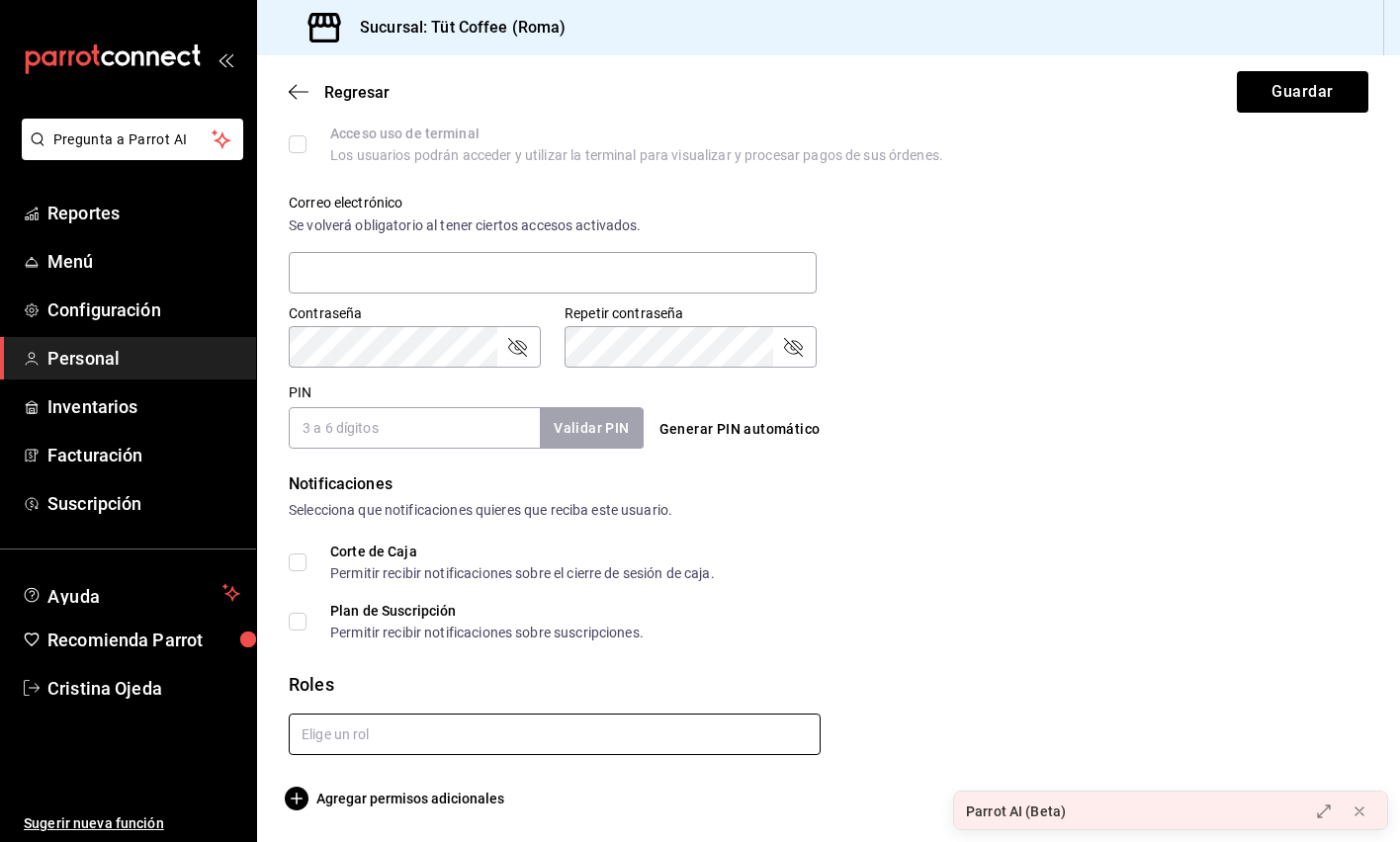 click at bounding box center [555, 734] 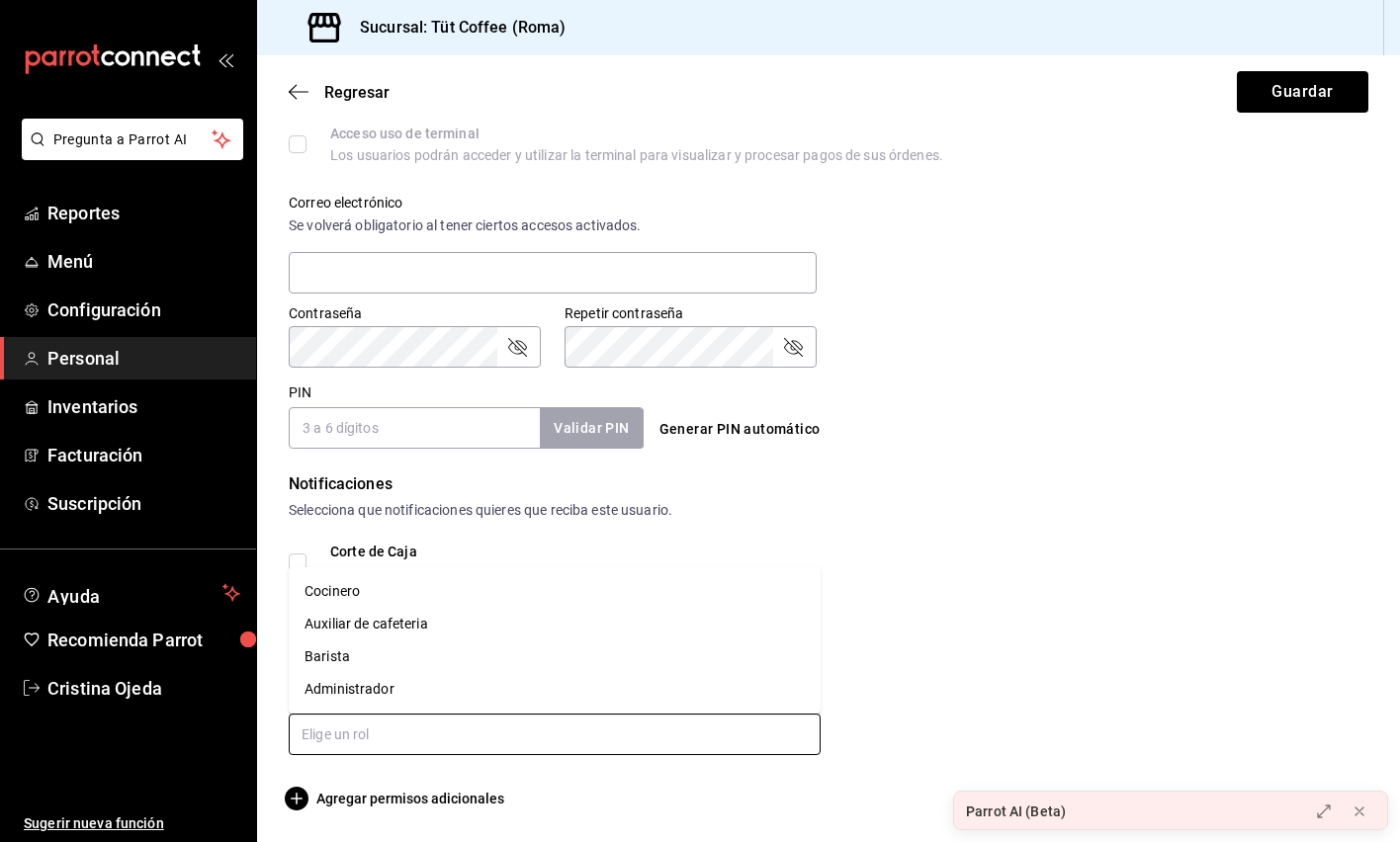 click on "Barista" at bounding box center (555, 656) 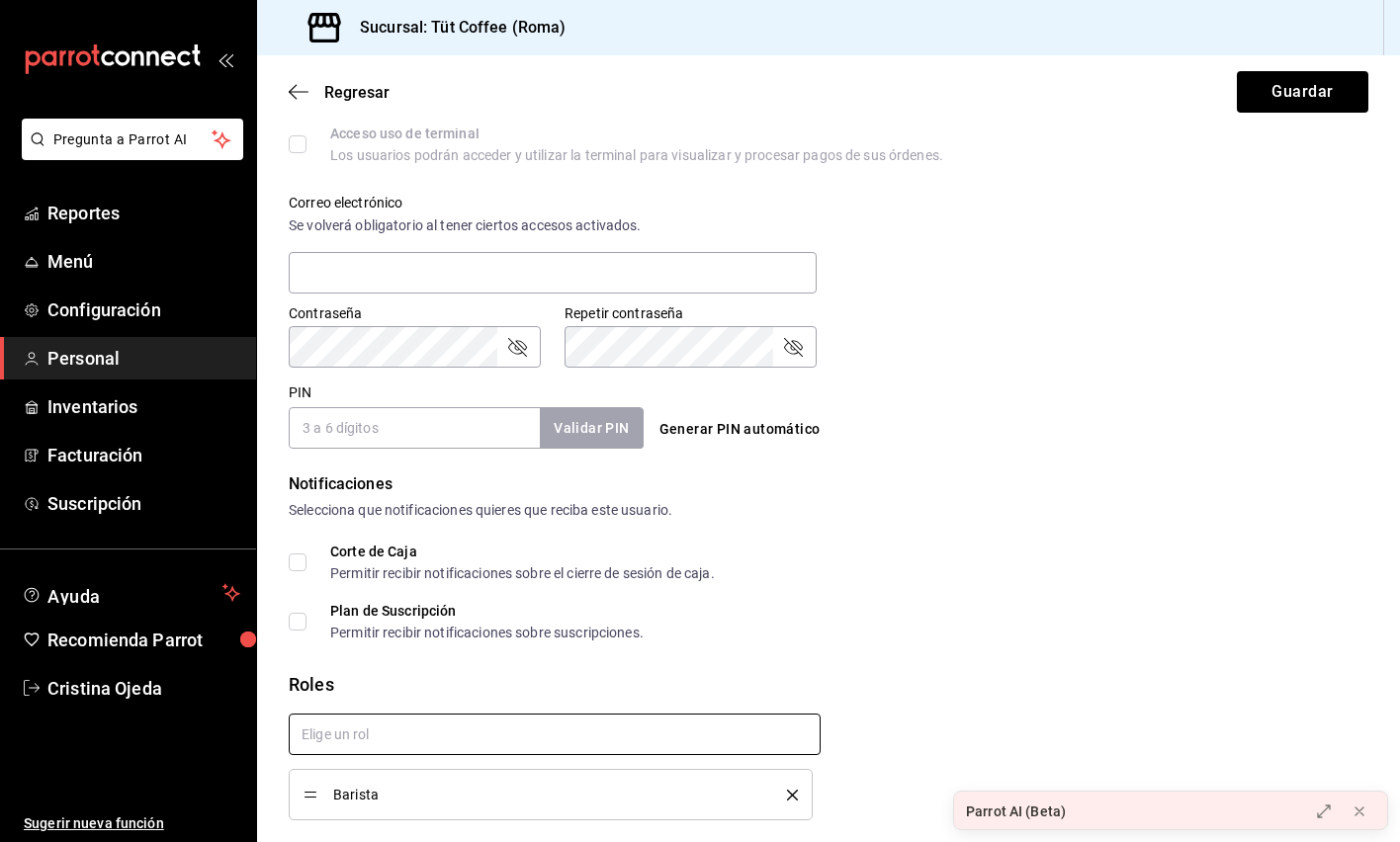 checkbox on "true" 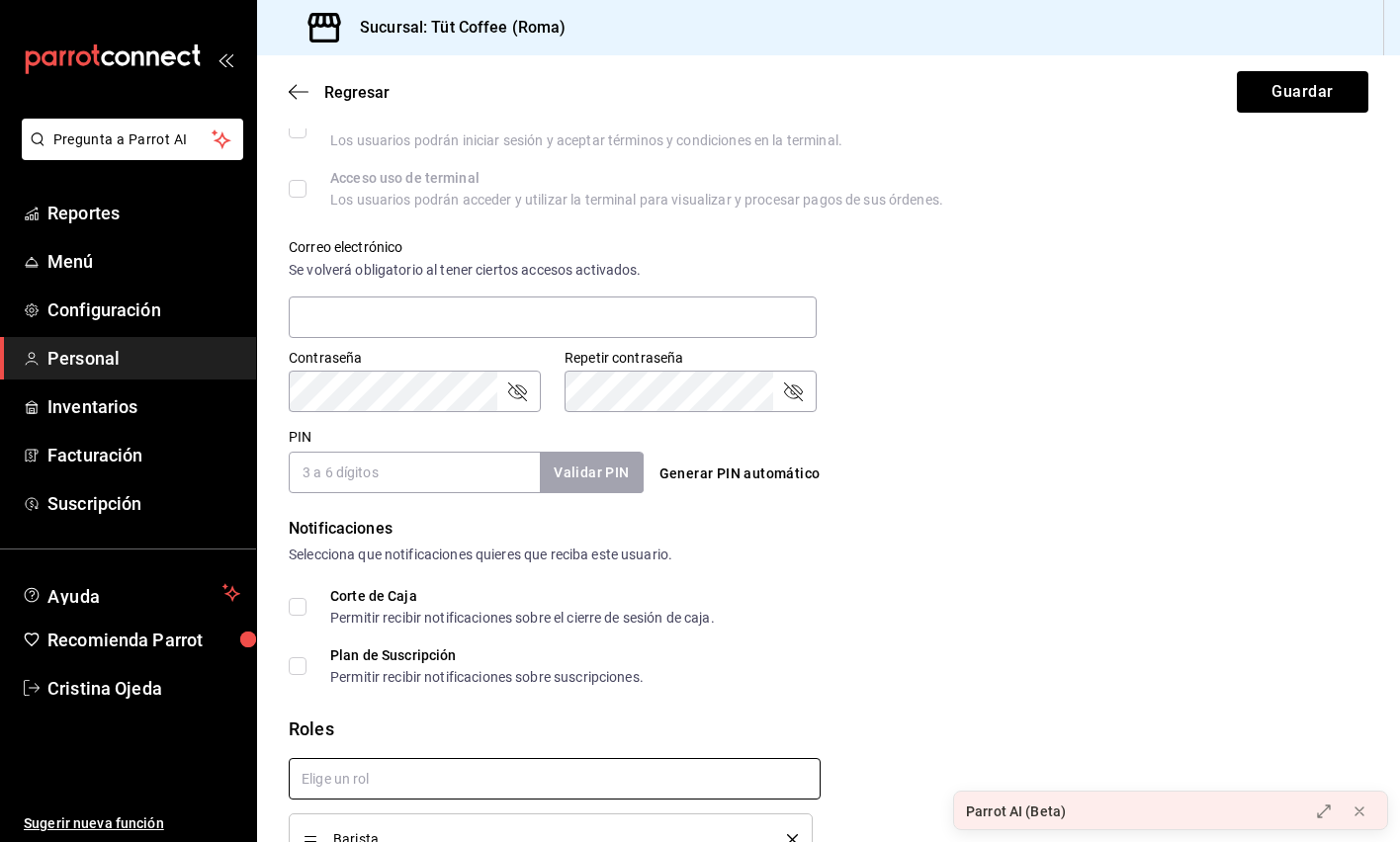 scroll, scrollTop: 631, scrollLeft: 0, axis: vertical 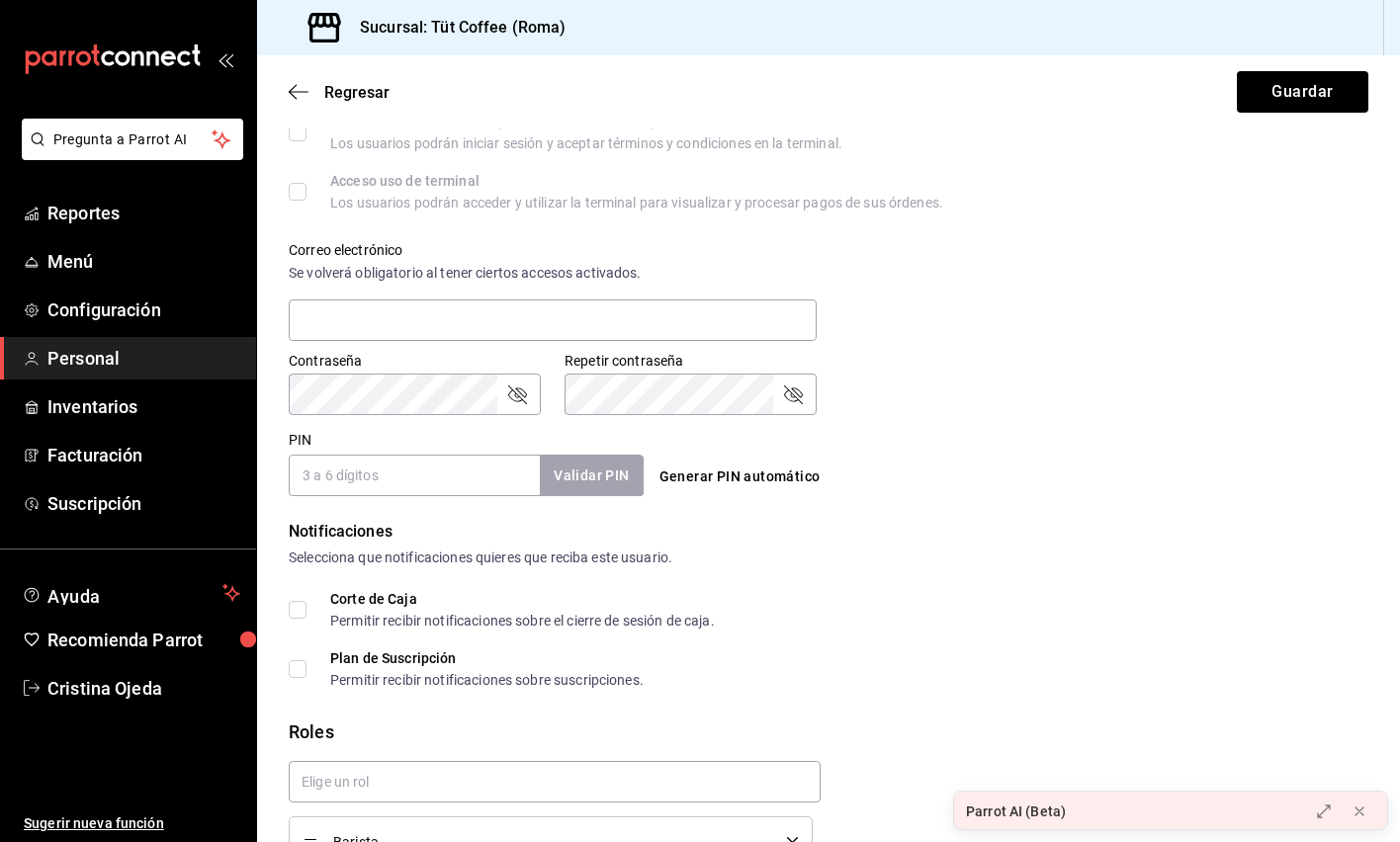 click on "PIN" at bounding box center [414, 475] 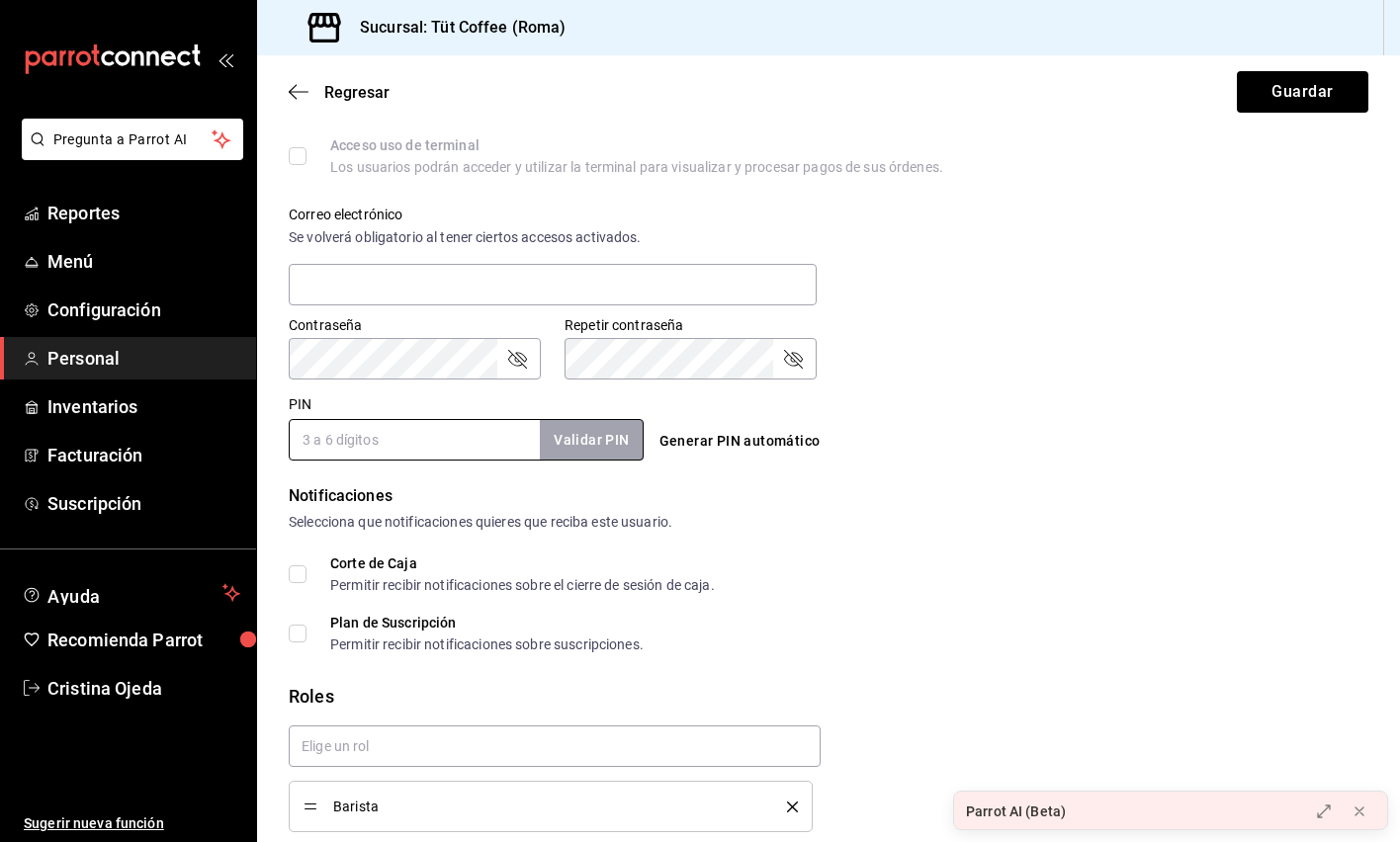 scroll, scrollTop: 669, scrollLeft: 0, axis: vertical 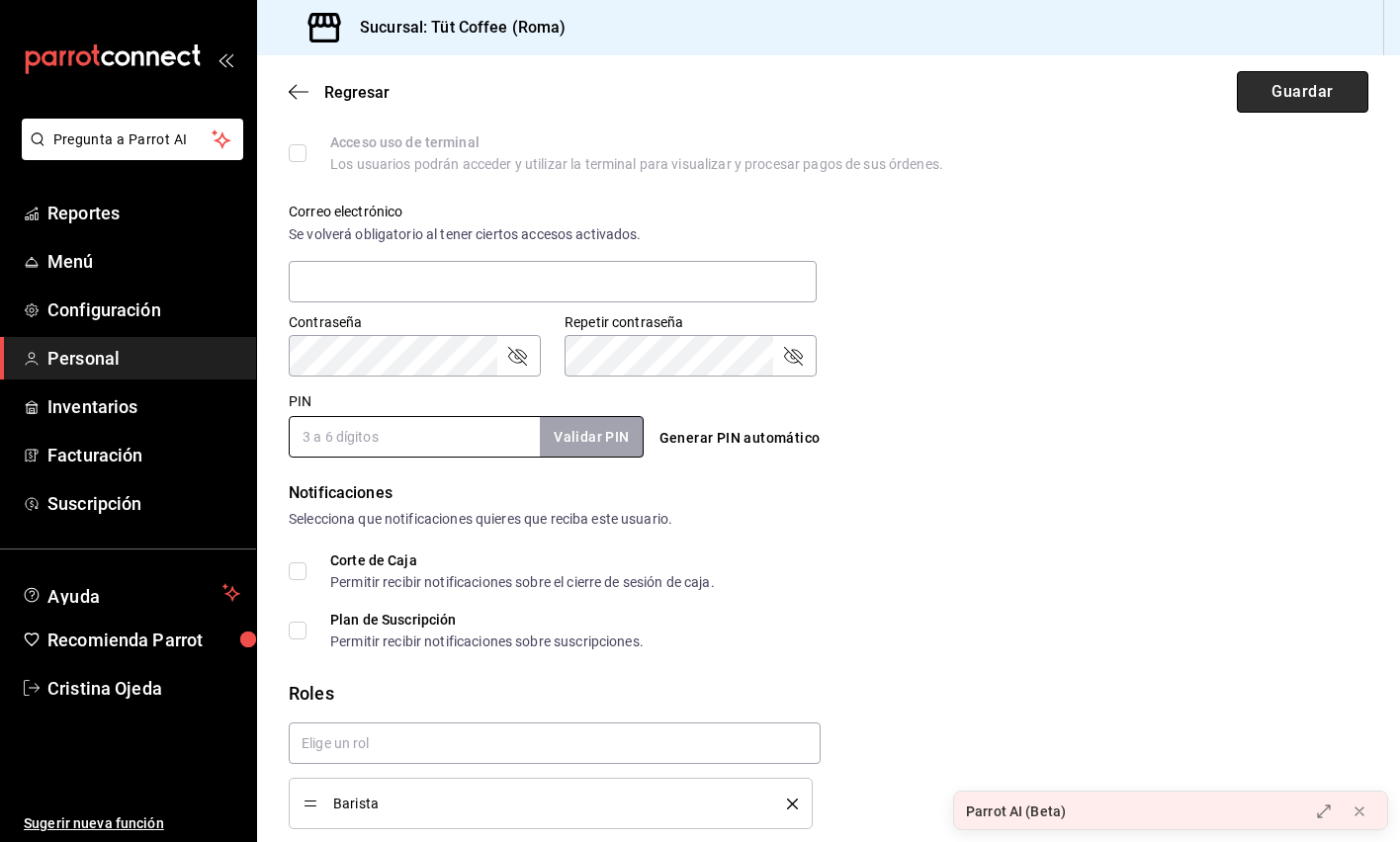 click on "Guardar" at bounding box center (1302, 92) 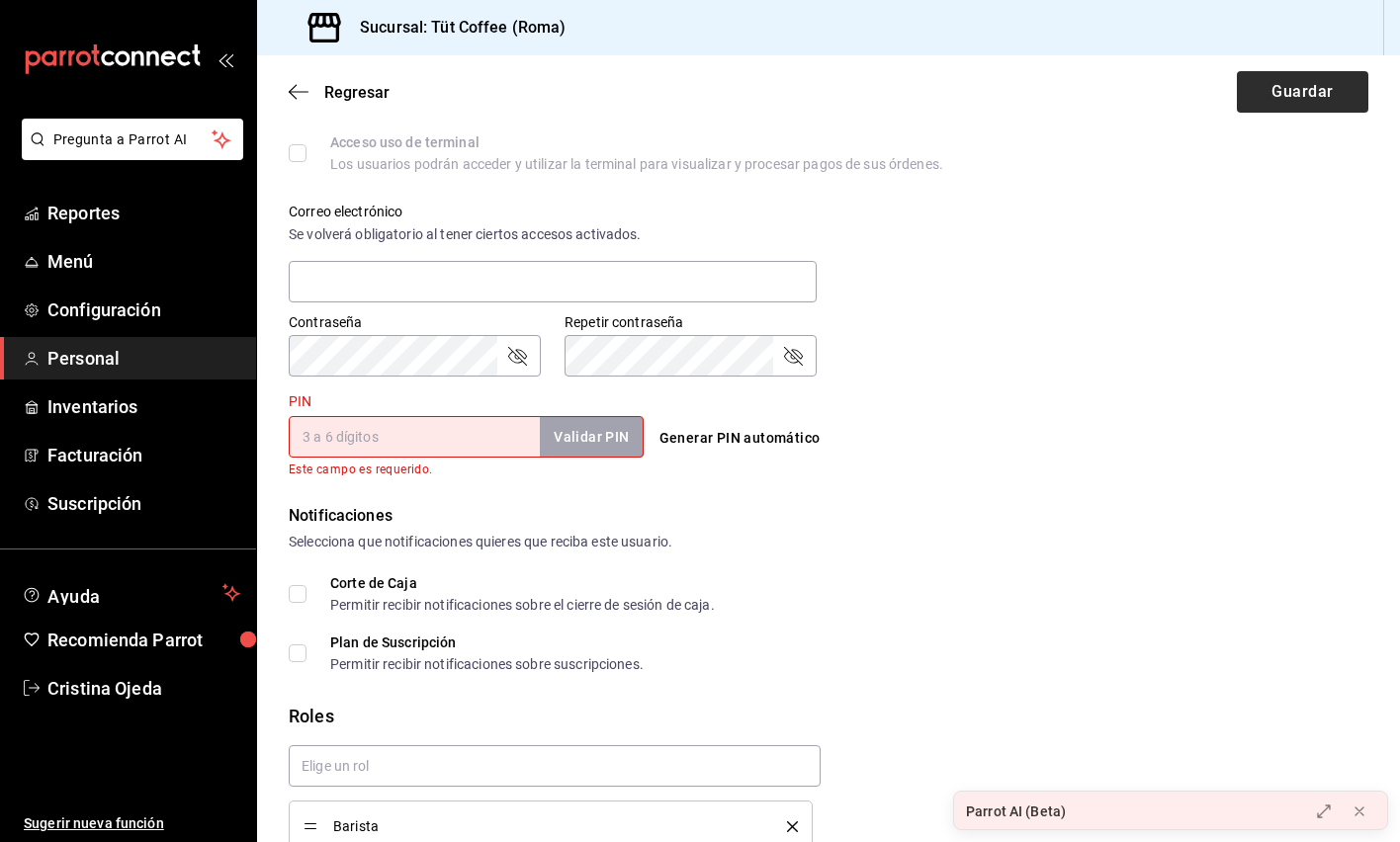 scroll, scrollTop: 0, scrollLeft: 0, axis: both 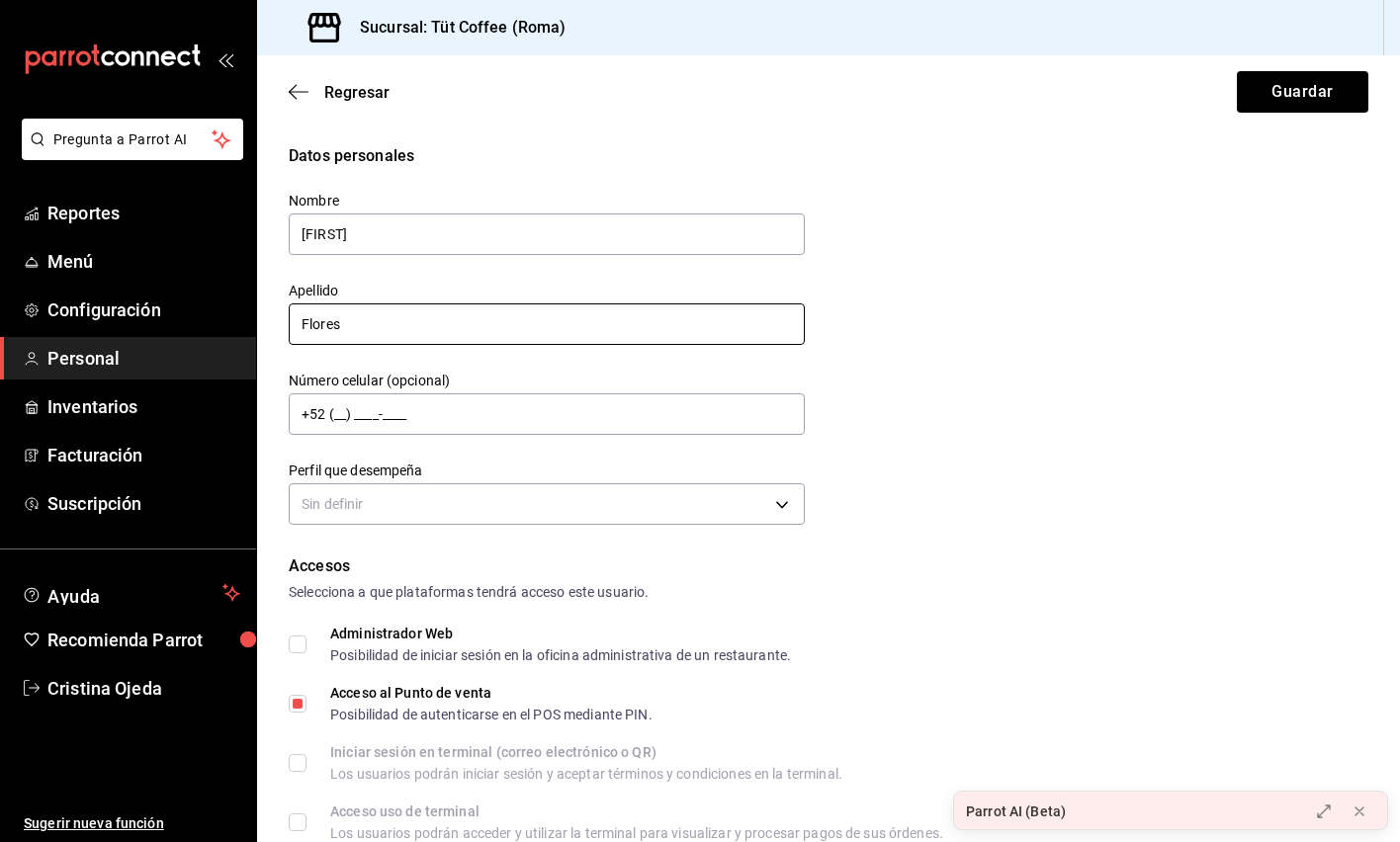 type on "Flores" 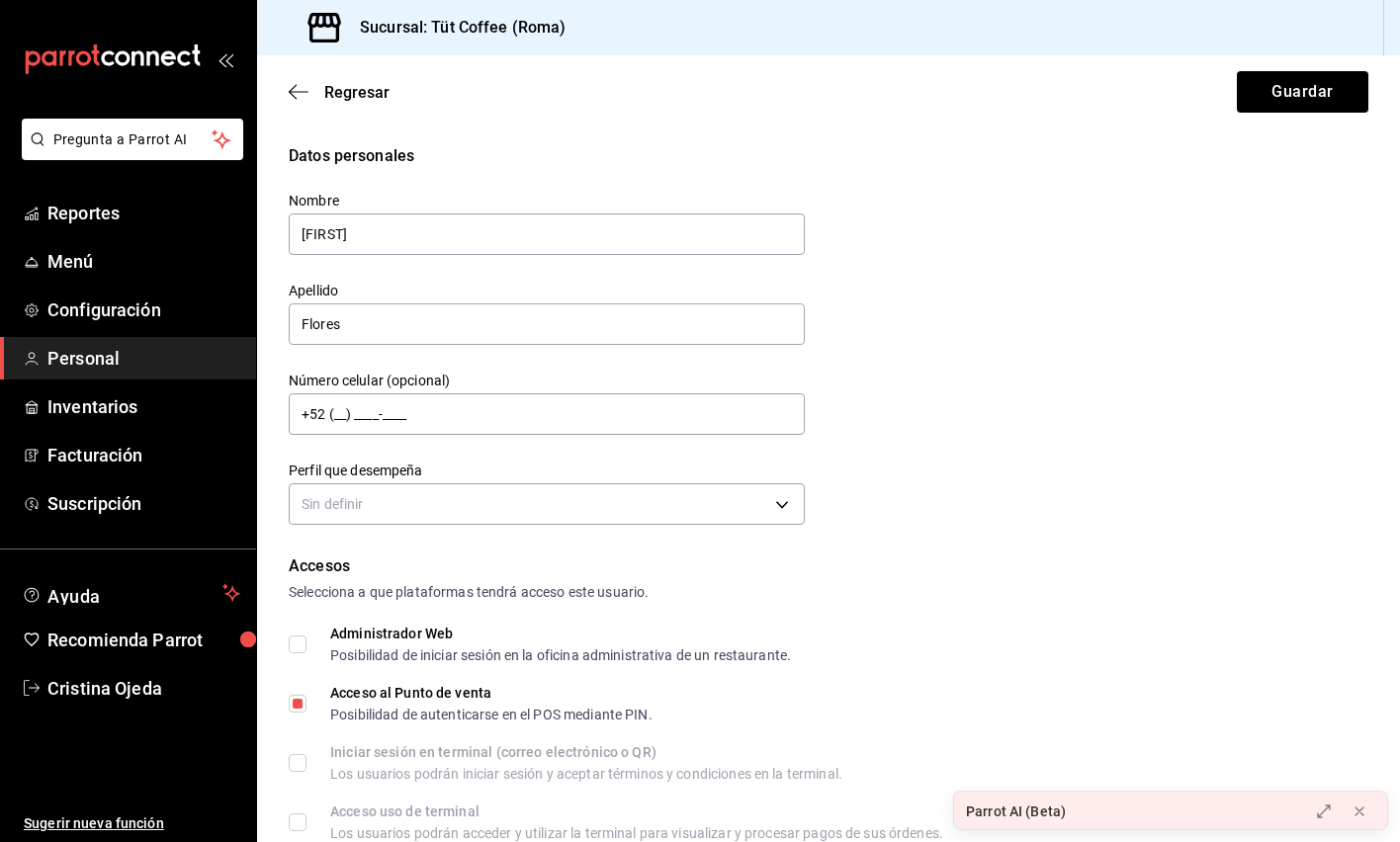 click on "Datos personales Nombre [FIRST] Apellido [LAST] Número celular (opcional) +52 (__) ____-____ Perfil que desempeña Sin definir" at bounding box center (829, 337) 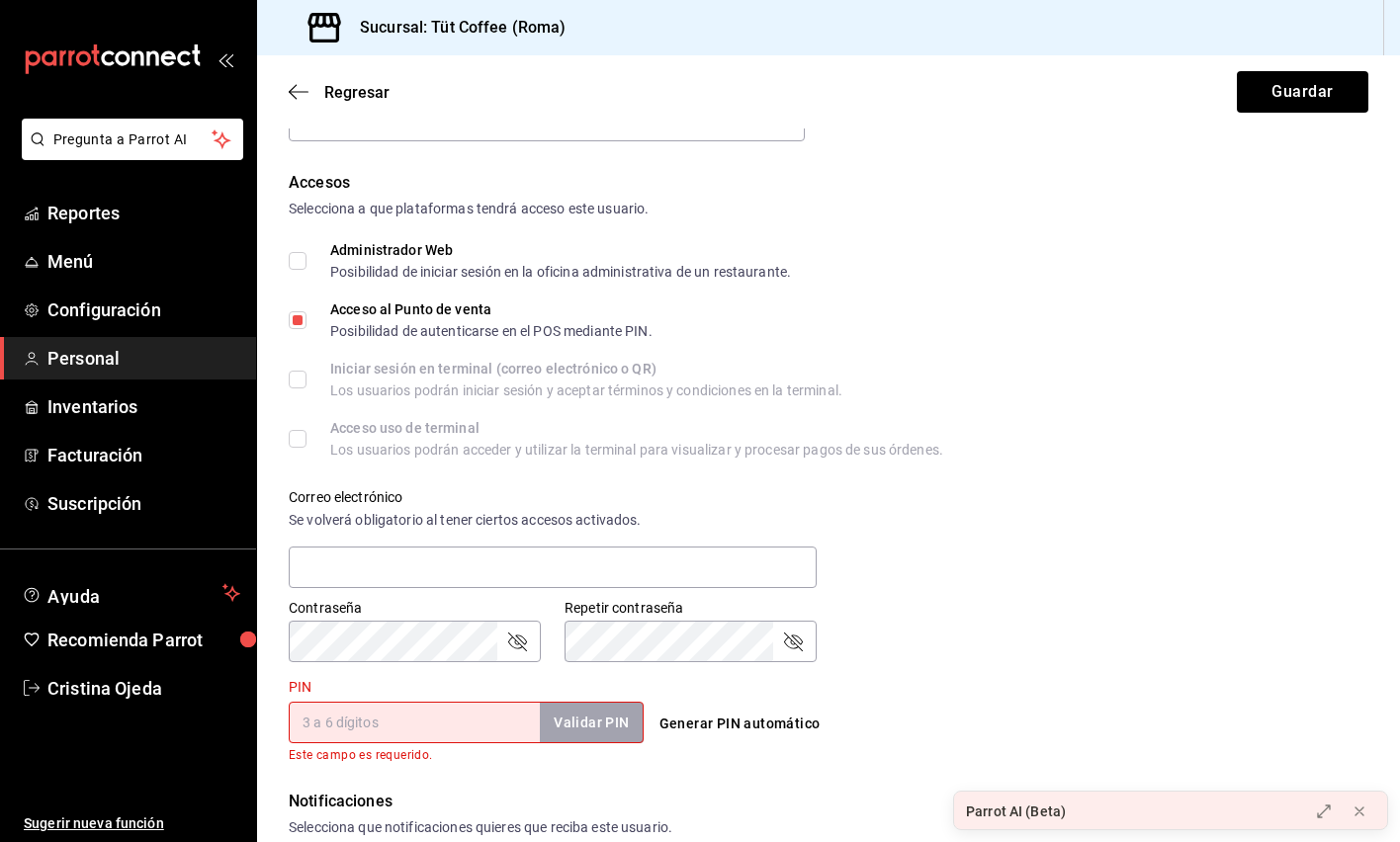 scroll, scrollTop: 520, scrollLeft: 0, axis: vertical 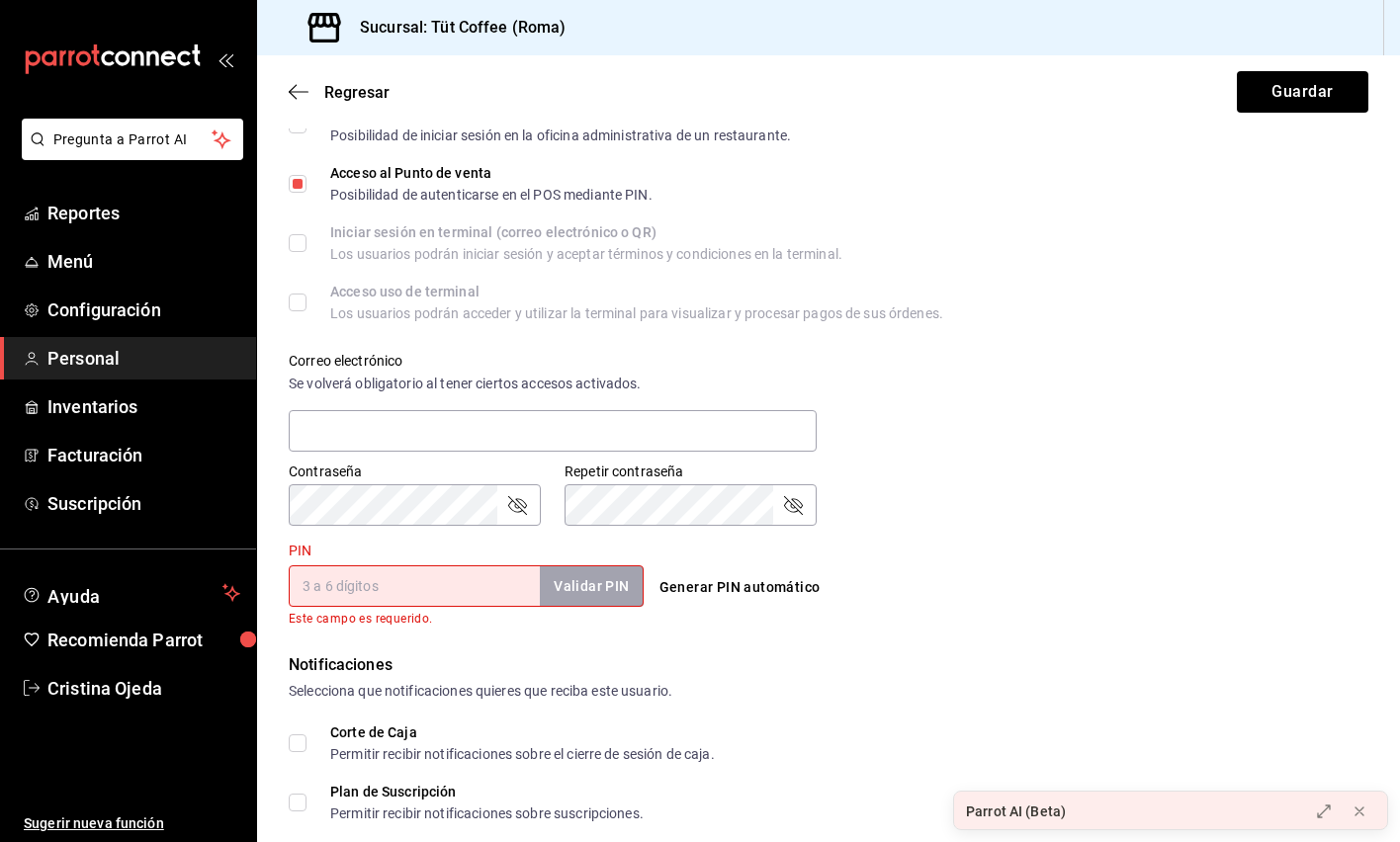 click on "PIN" at bounding box center [414, 586] 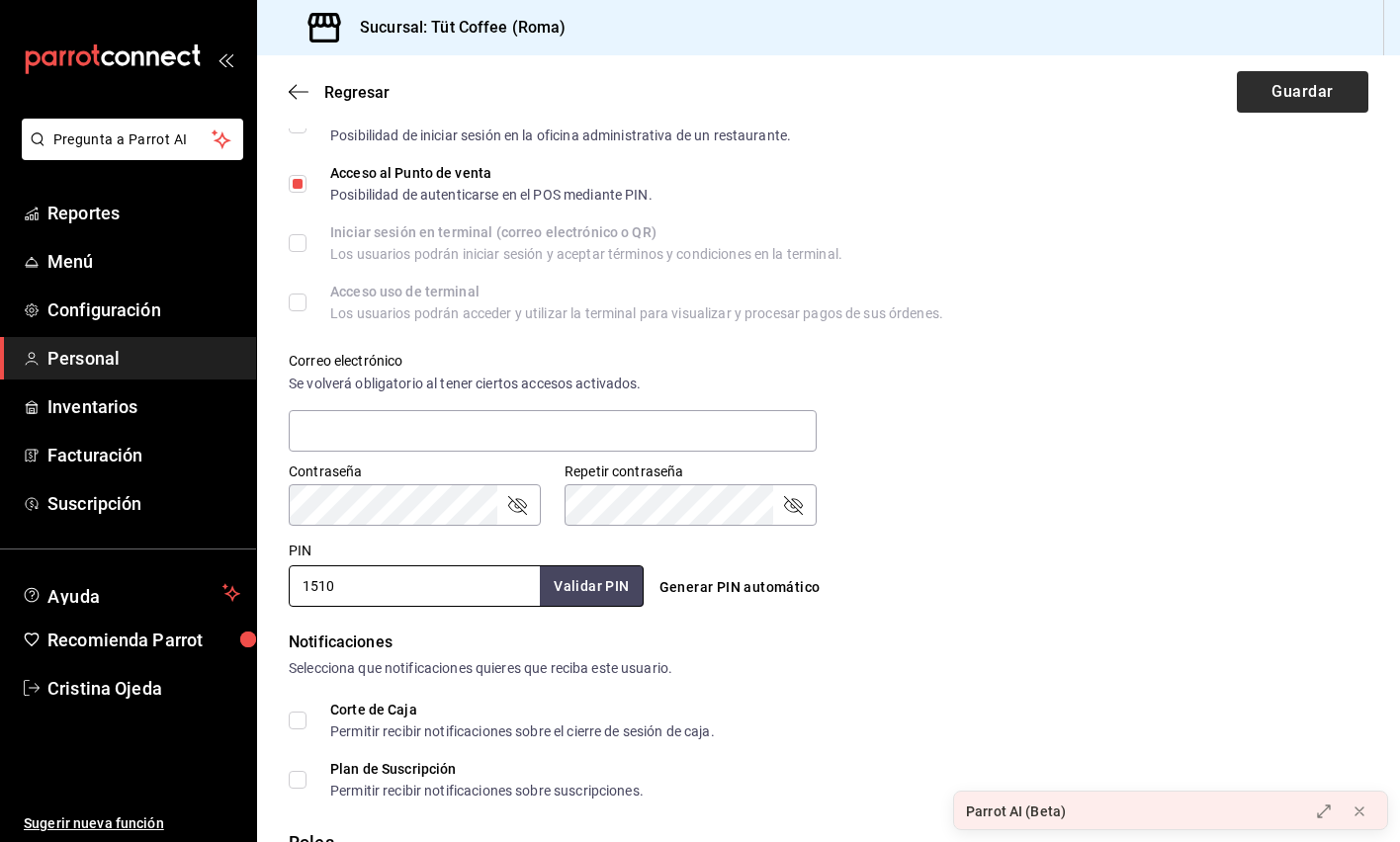 type on "1510" 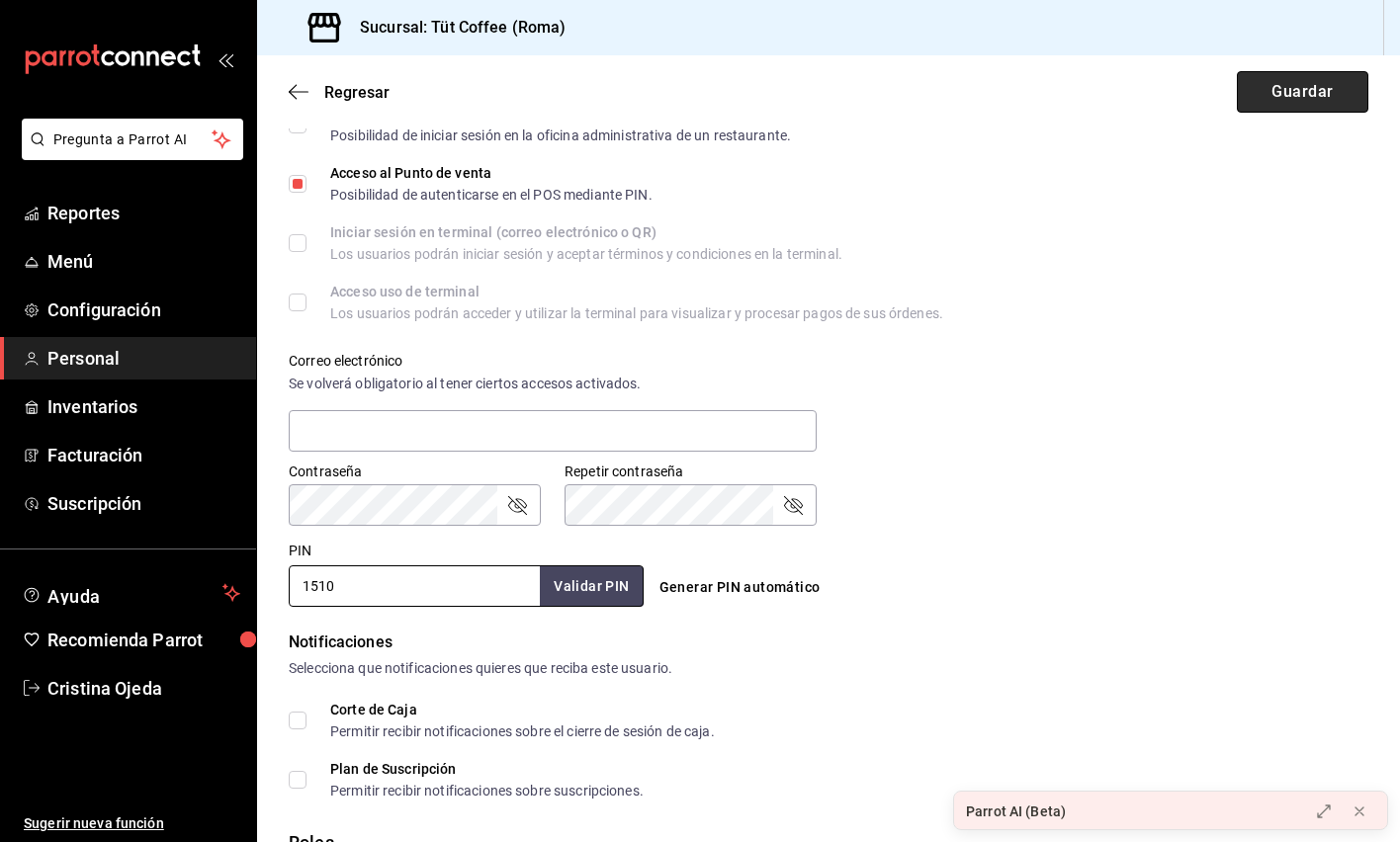 click on "Guardar" at bounding box center (1302, 92) 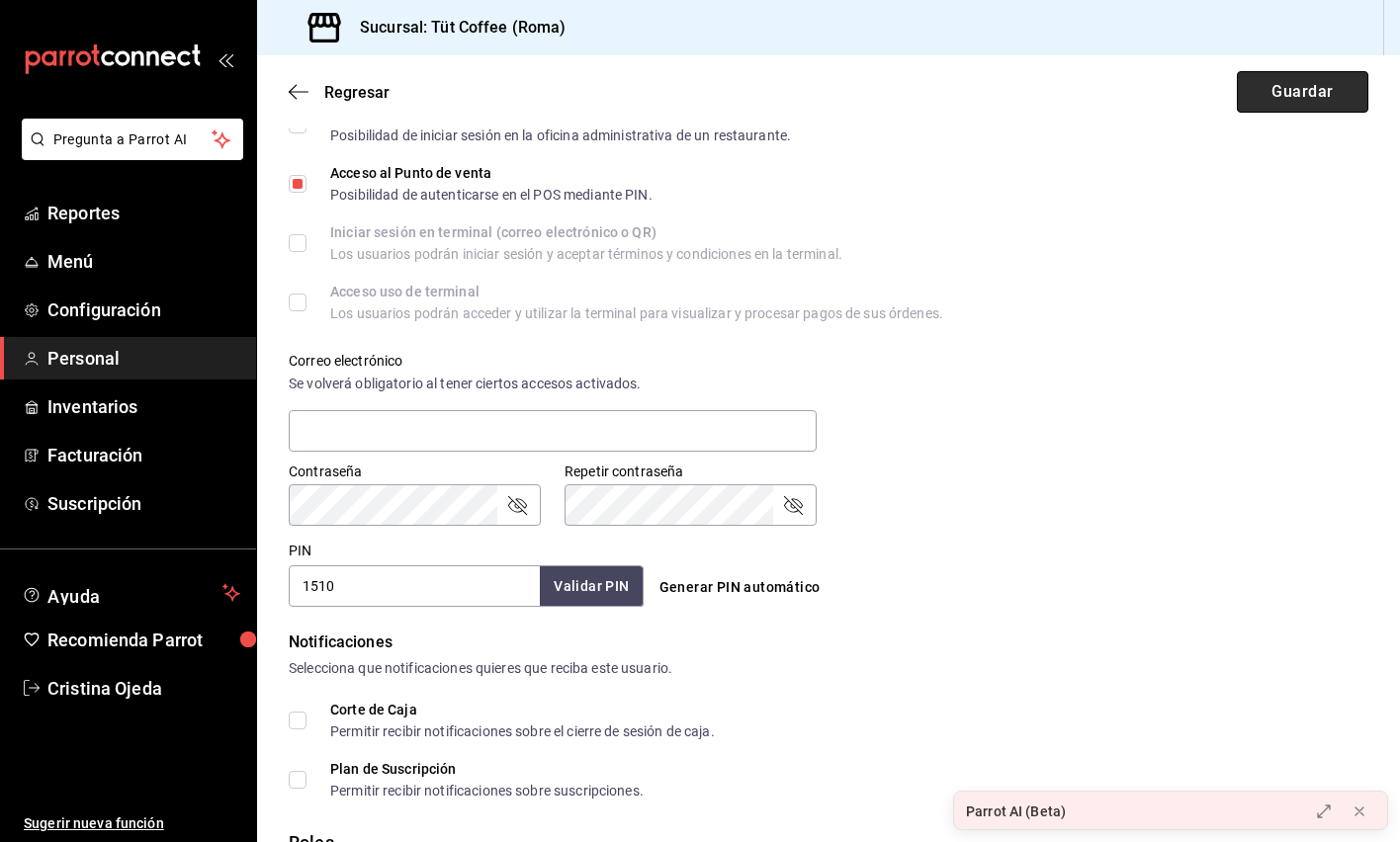 scroll, scrollTop: 543, scrollLeft: 0, axis: vertical 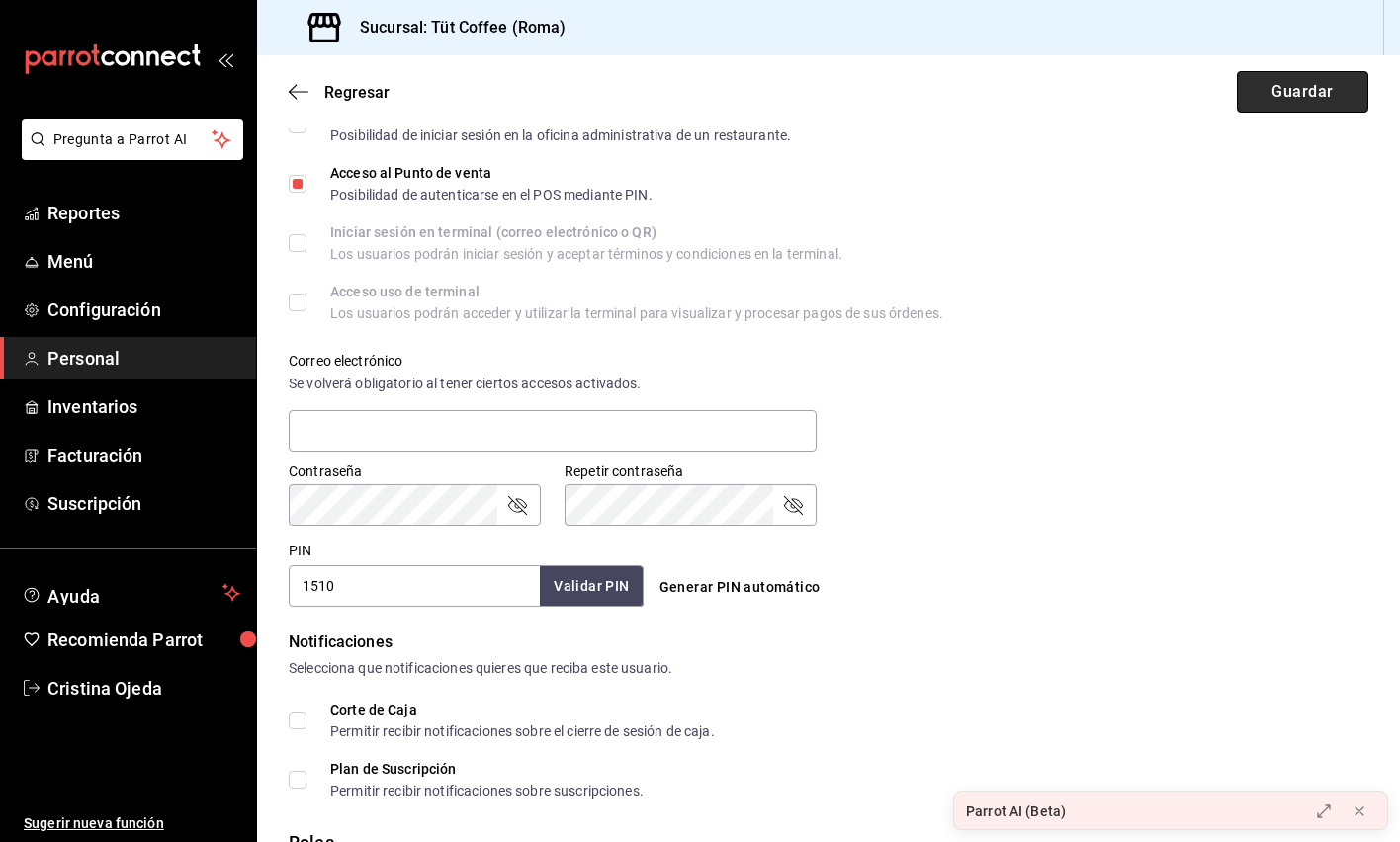 click on "Guardar" at bounding box center [1302, 92] 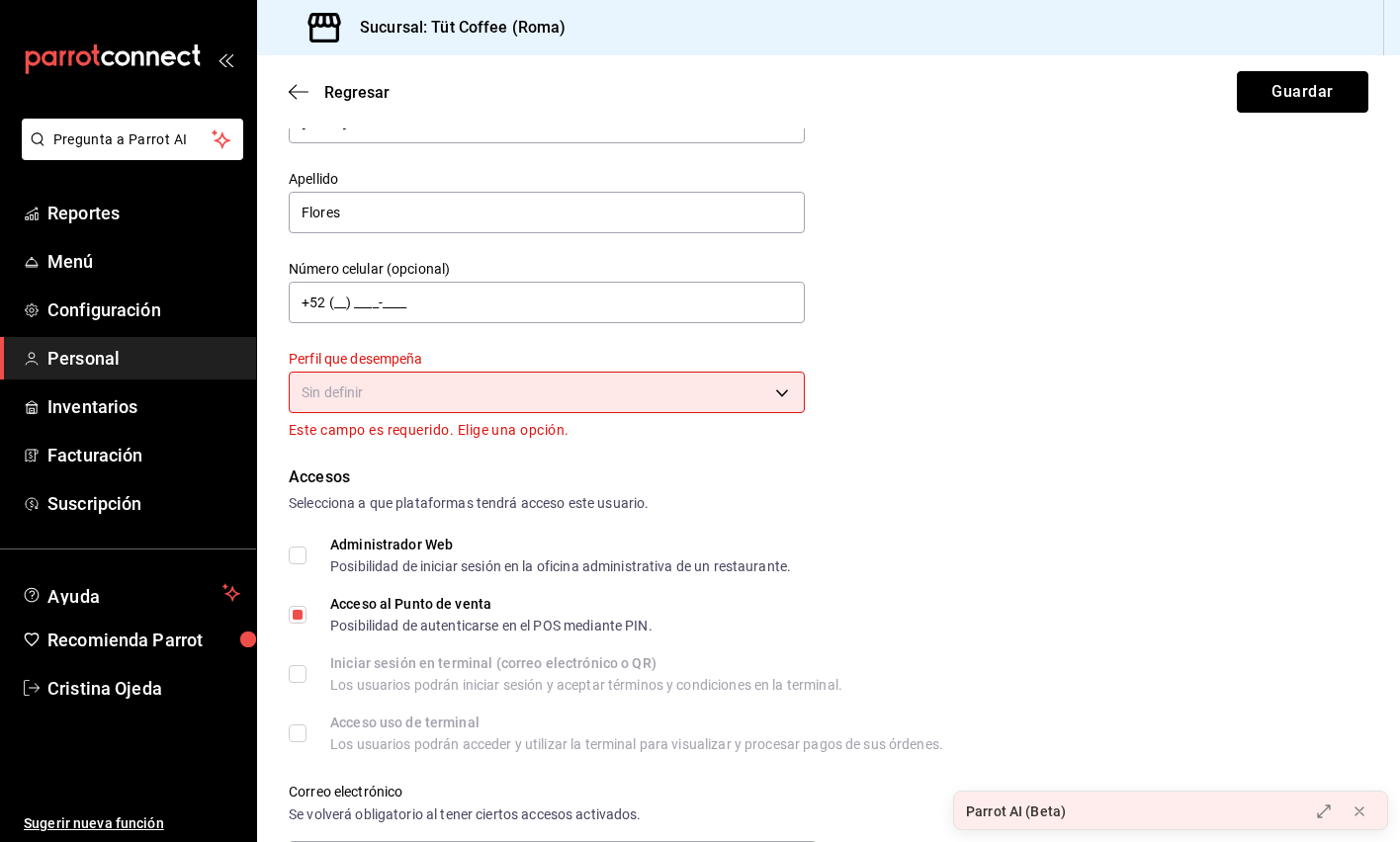 scroll, scrollTop: 0, scrollLeft: 0, axis: both 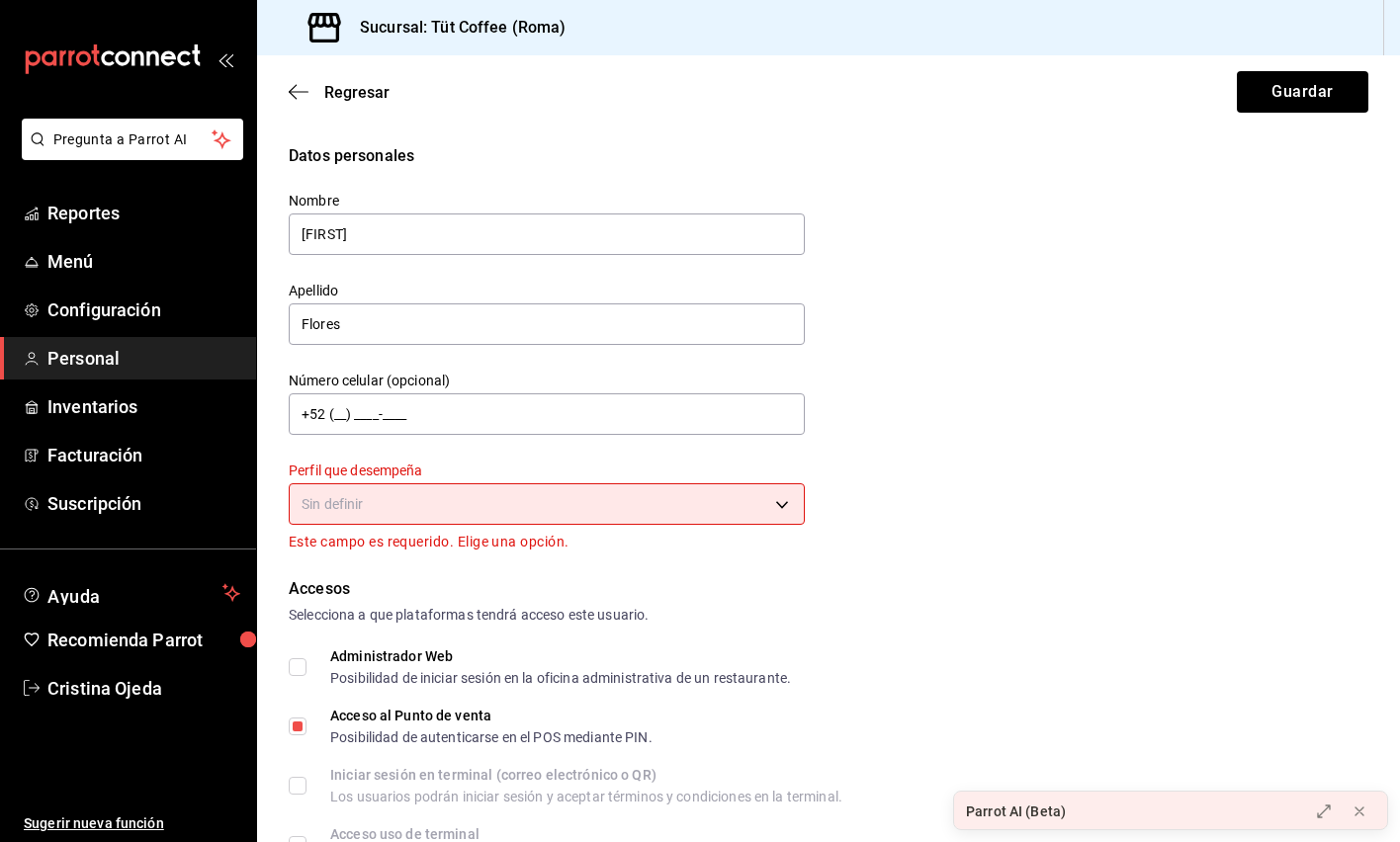click on "Pregunta a Parrot AI Reportes   Menú   Configuración   Personal   Inventarios   Facturación   Suscripción   Ayuda Recomienda Parrot   [FIRST] [LAST]   Sugerir nueva función   Sucursal: Tüt Coffee (Roma) Regresar Guardar Datos personales Nombre [FIRST] Apellido [LAST] Número celular (opcional) +52 (__) ____-____ Perfil que desempeña Sin definir Este campo es requerido. Elige una opción. Accesos Selecciona a que plataformas tendrá acceso este usuario. Administrador Web Posibilidad de iniciar sesión en la oficina administrativa de un restaurante.  Acceso al Punto de venta Posibilidad de autenticarse en el POS mediante PIN.  Iniciar sesión en terminal (correo electrónico o QR) Los usuarios podrán iniciar sesión y aceptar términos y condiciones en la terminal. Acceso uso de terminal Los usuarios podrán acceder y utilizar la terminal para visualizar y procesar pagos de sus órdenes. Correo electrónico Se volverá obligatorio al tener ciertos accesos activados. Contraseña Contraseña PIN [PIN] ​" at bounding box center [700, 421] 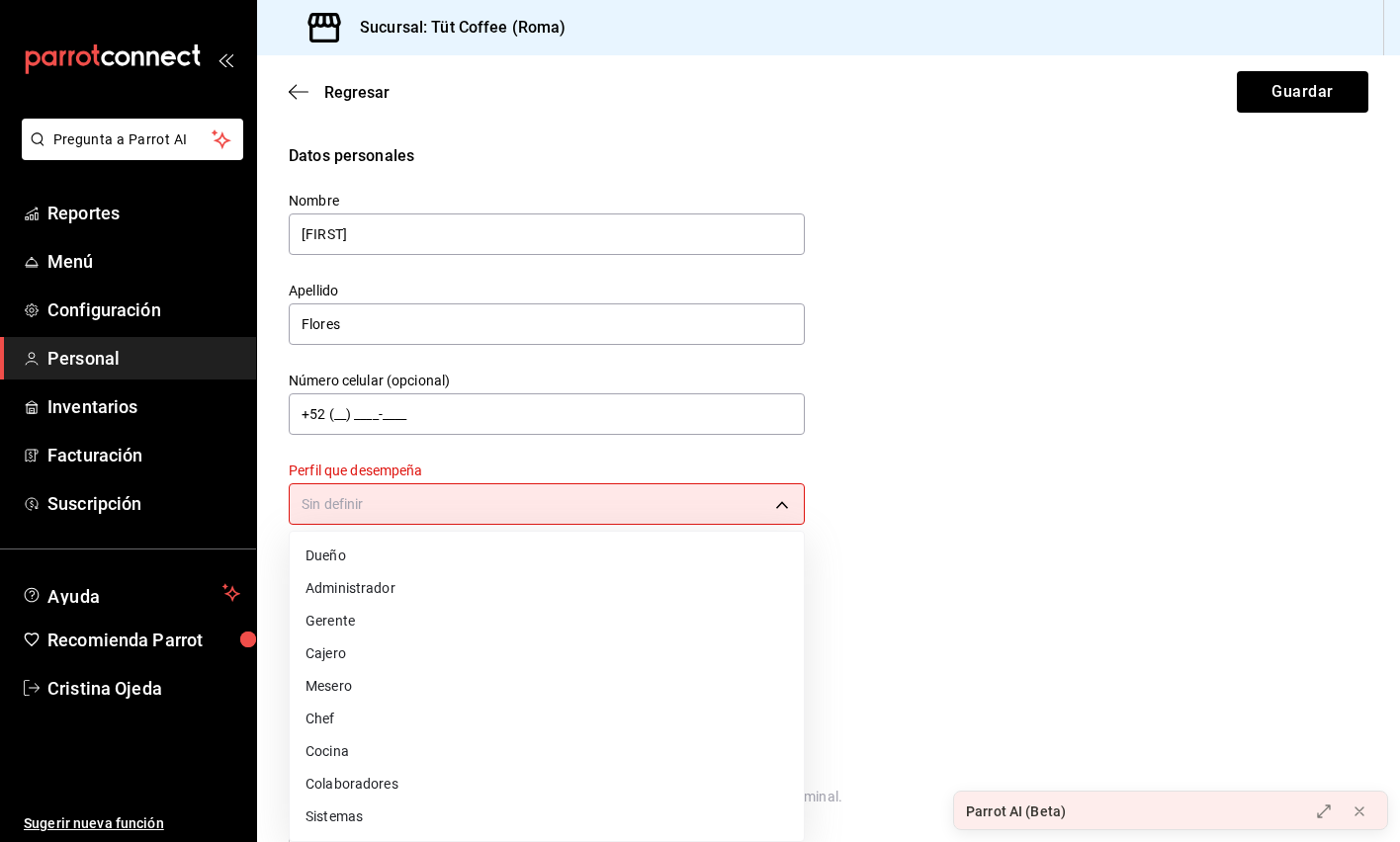 click on "Cajero" at bounding box center [547, 653] 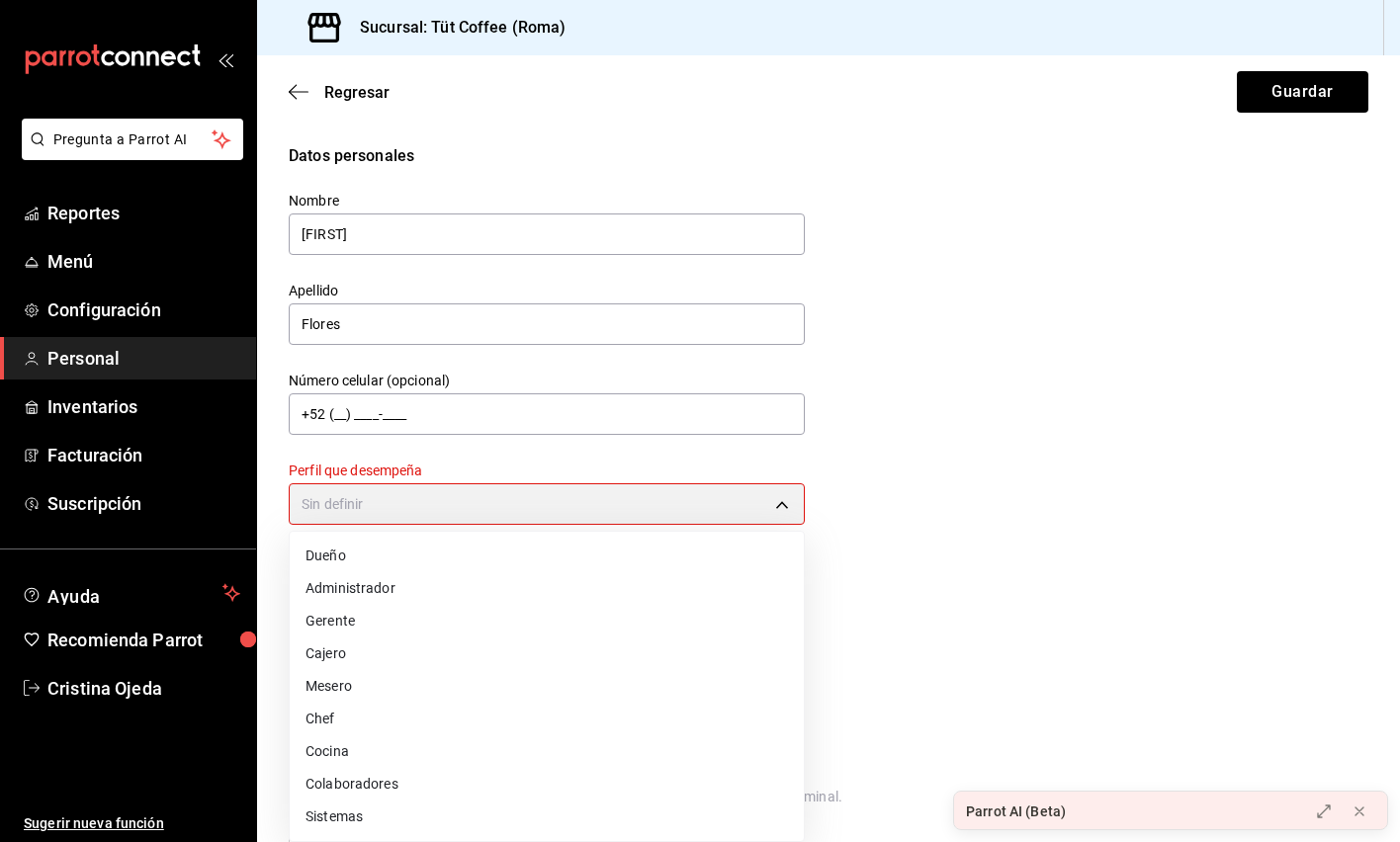 type on "CASHIER" 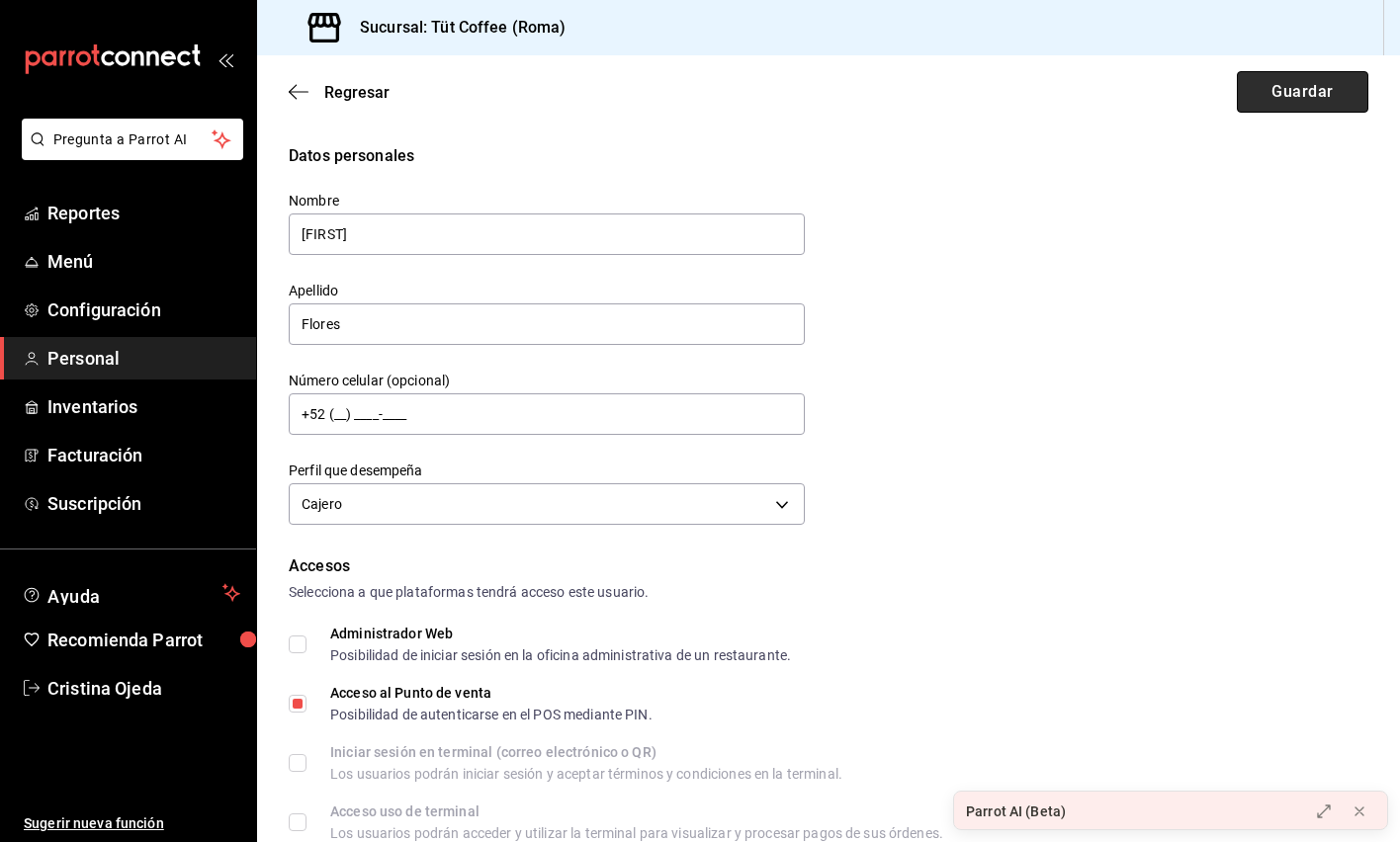 click on "Guardar" at bounding box center [1302, 92] 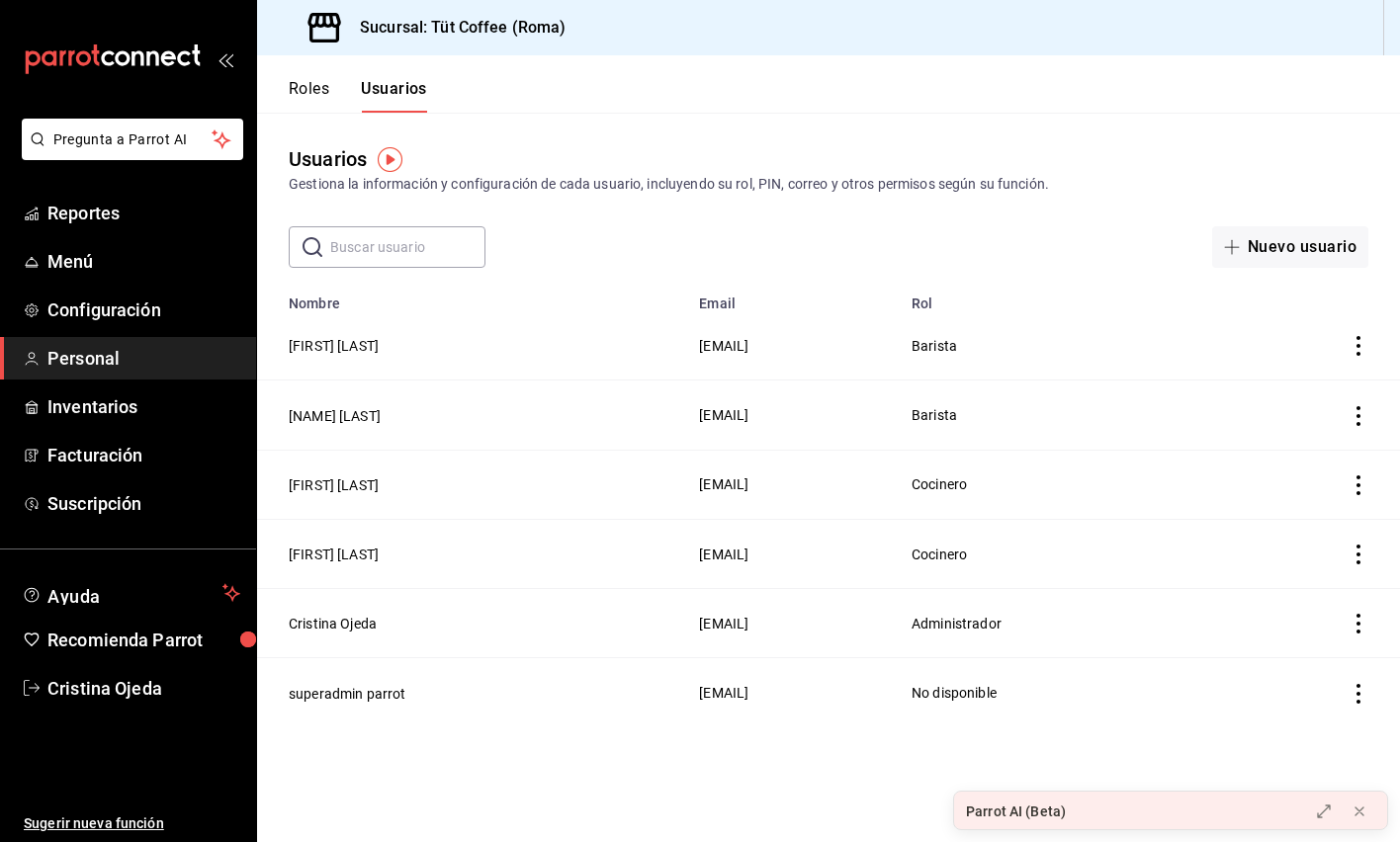 click 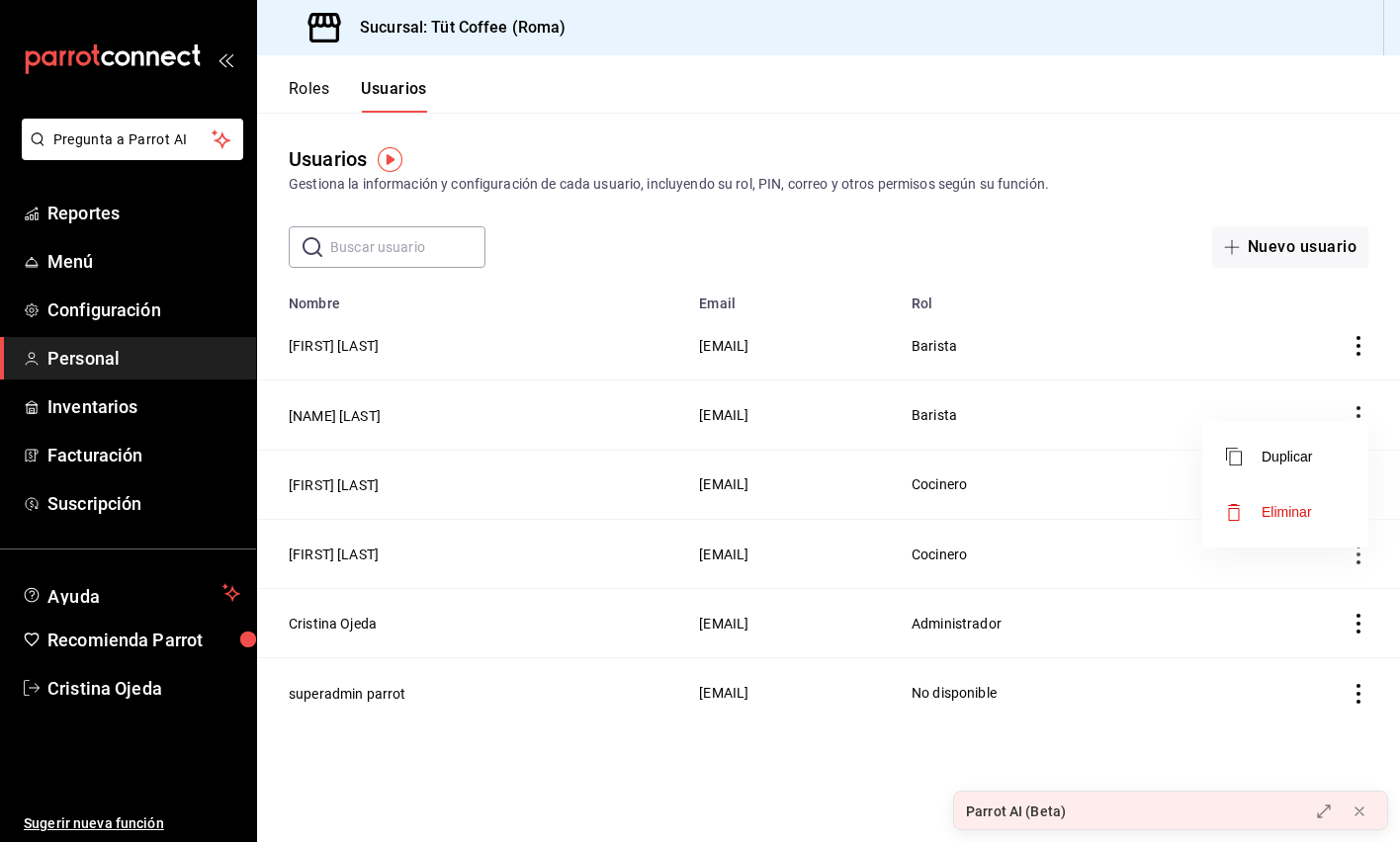click at bounding box center (700, 421) 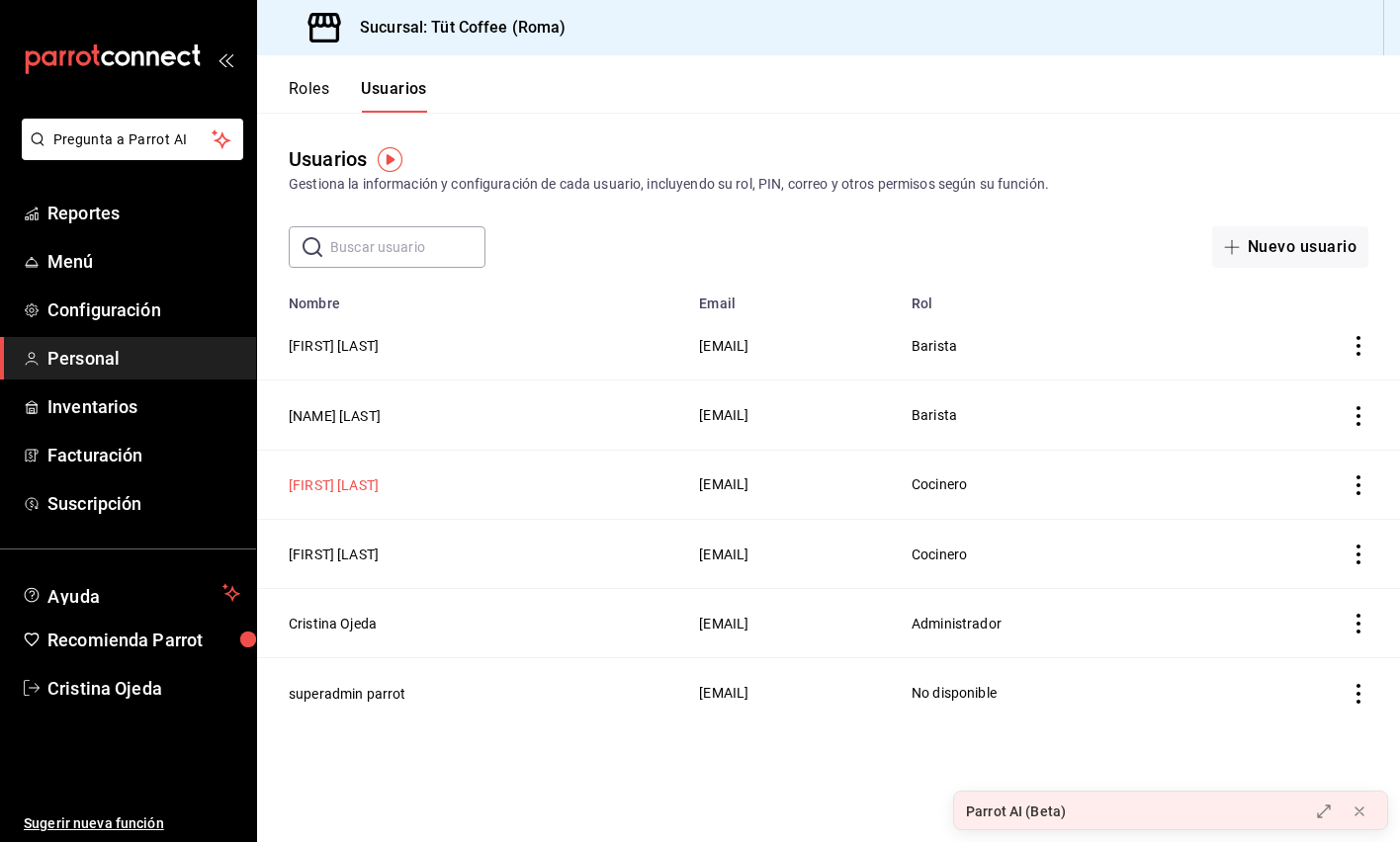 click on "[FIRST] [LAST]" at bounding box center (333, 485) 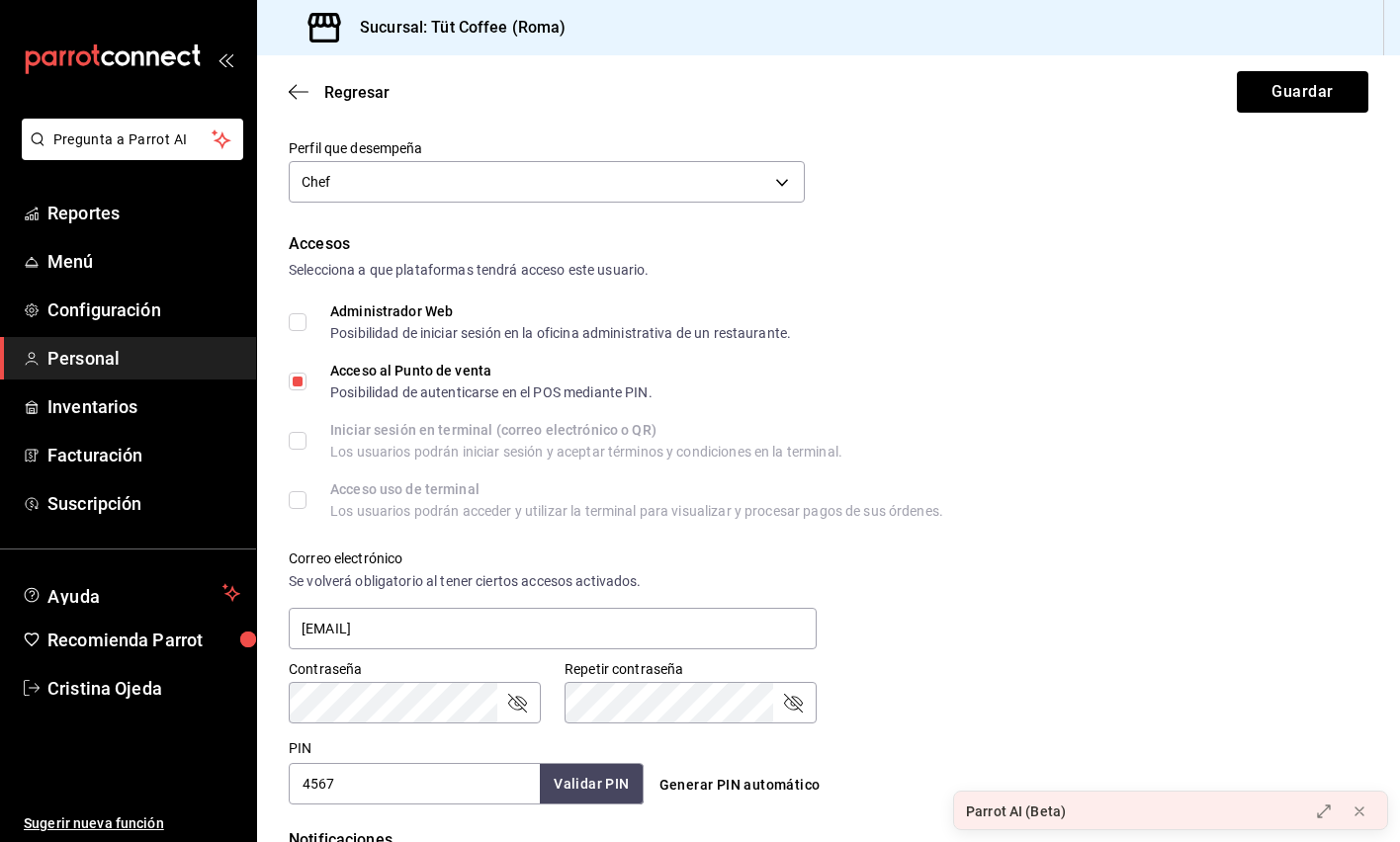 scroll, scrollTop: 323, scrollLeft: 0, axis: vertical 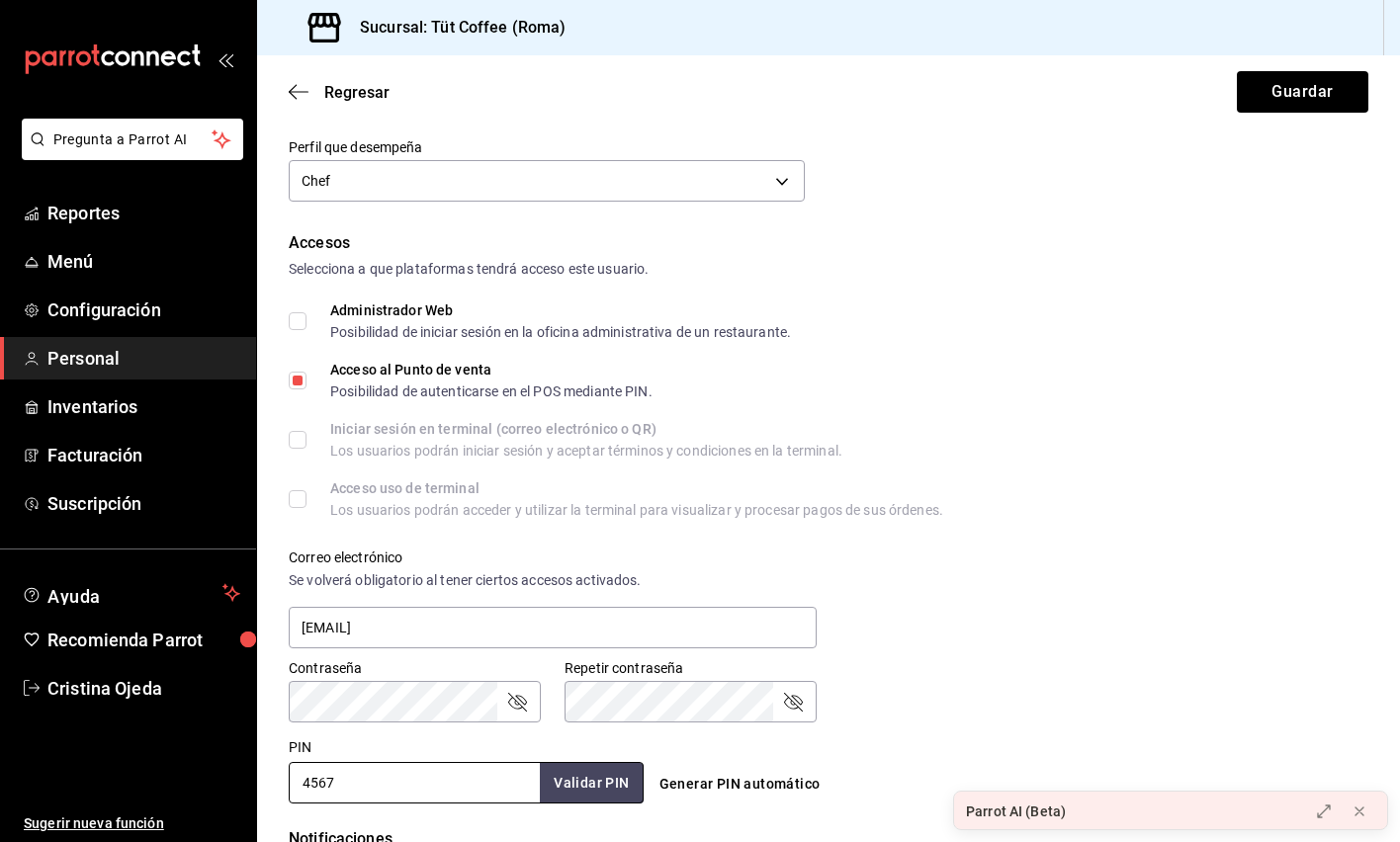 drag, startPoint x: 353, startPoint y: 784, endPoint x: 268, endPoint y: 780, distance: 85.09407 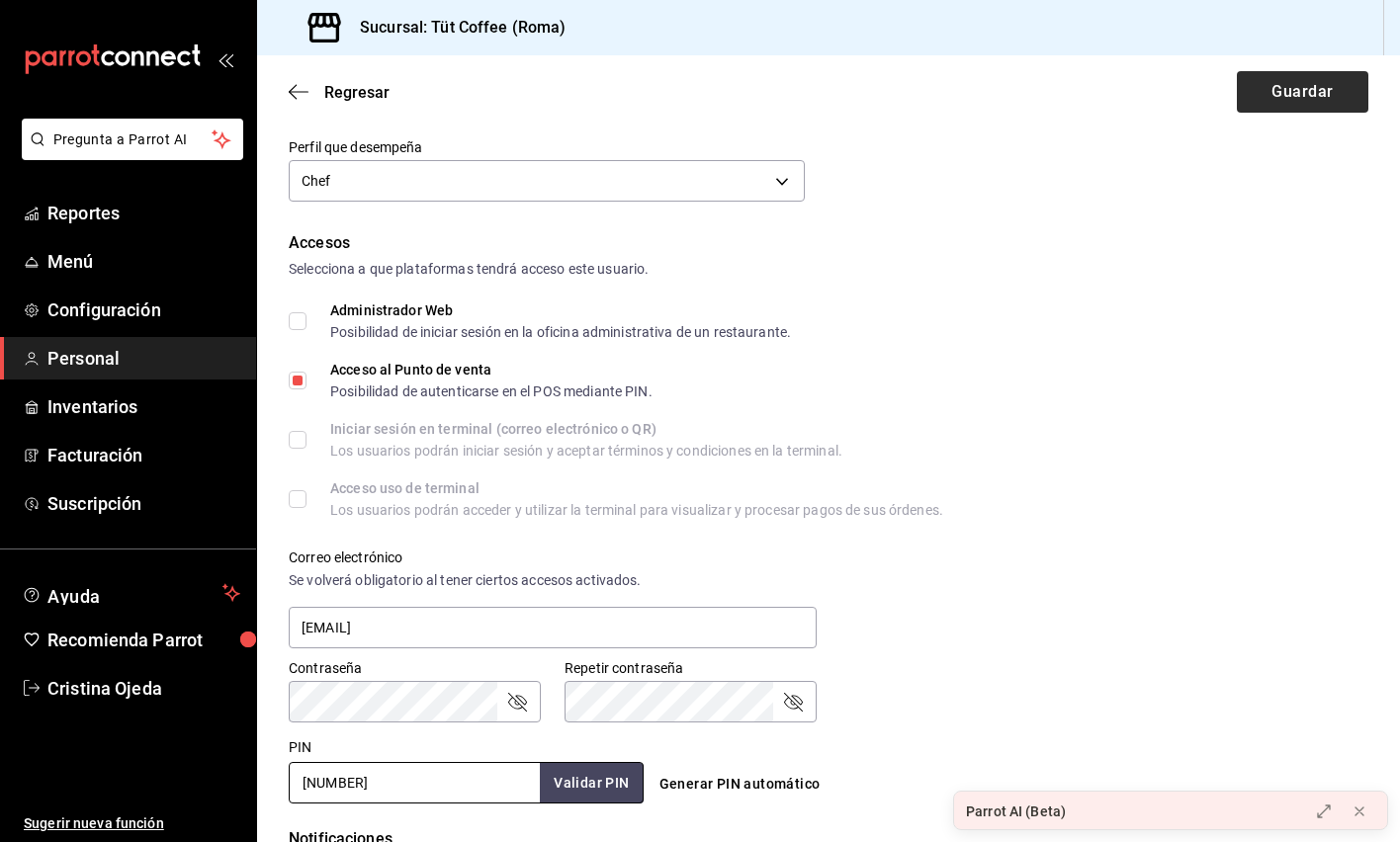 type on "[NUMBER]" 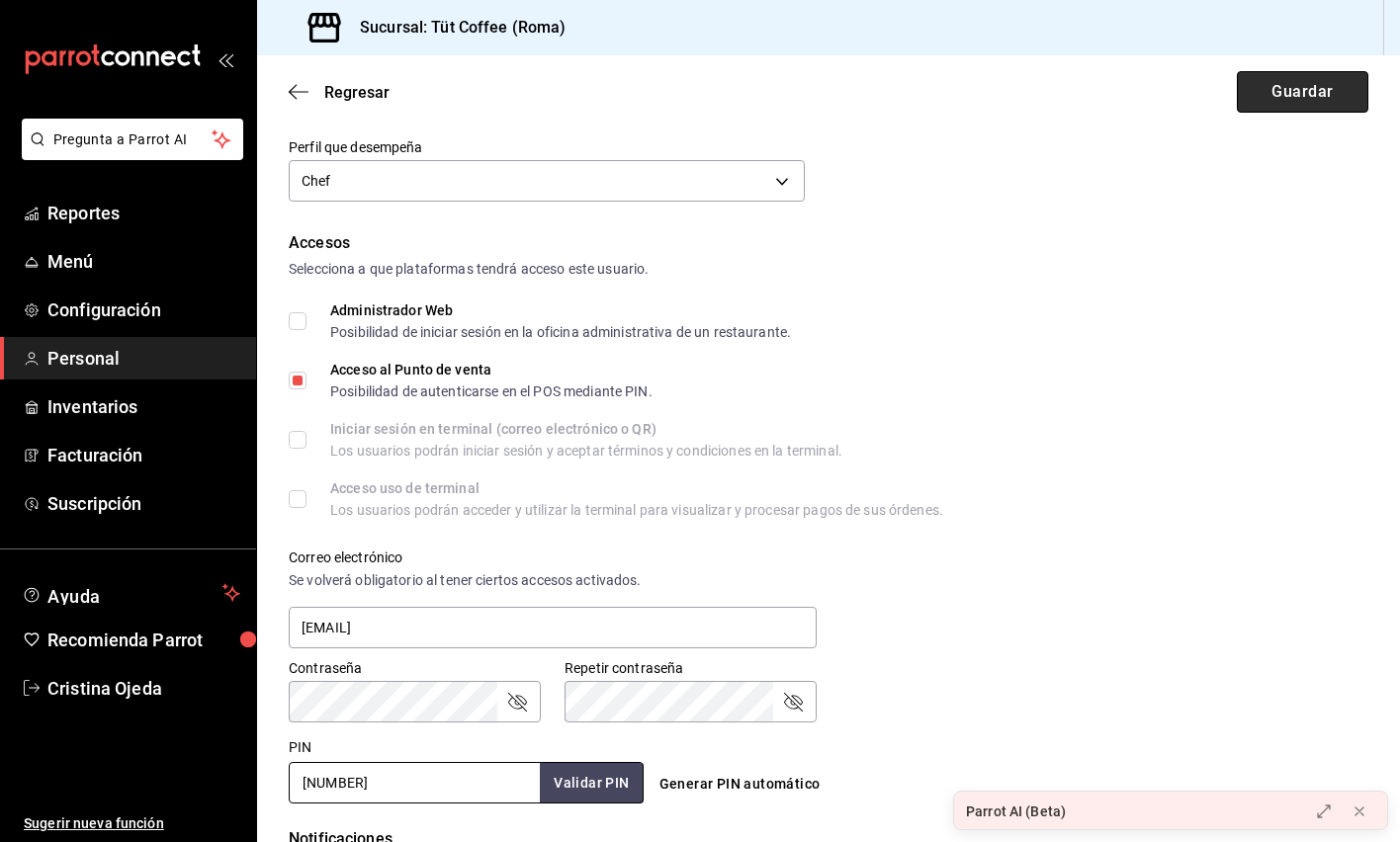 click on "Guardar" at bounding box center [1302, 92] 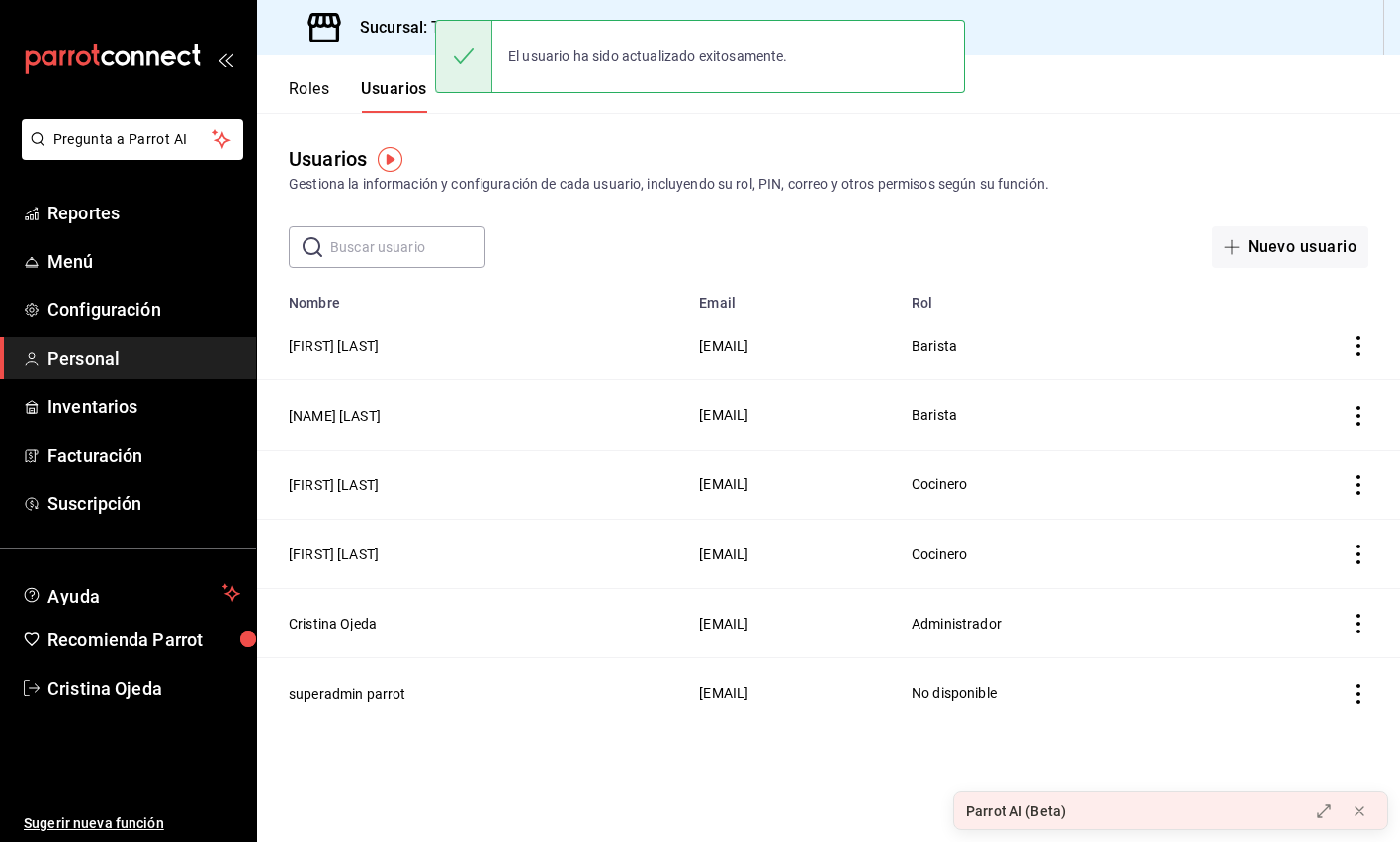 click 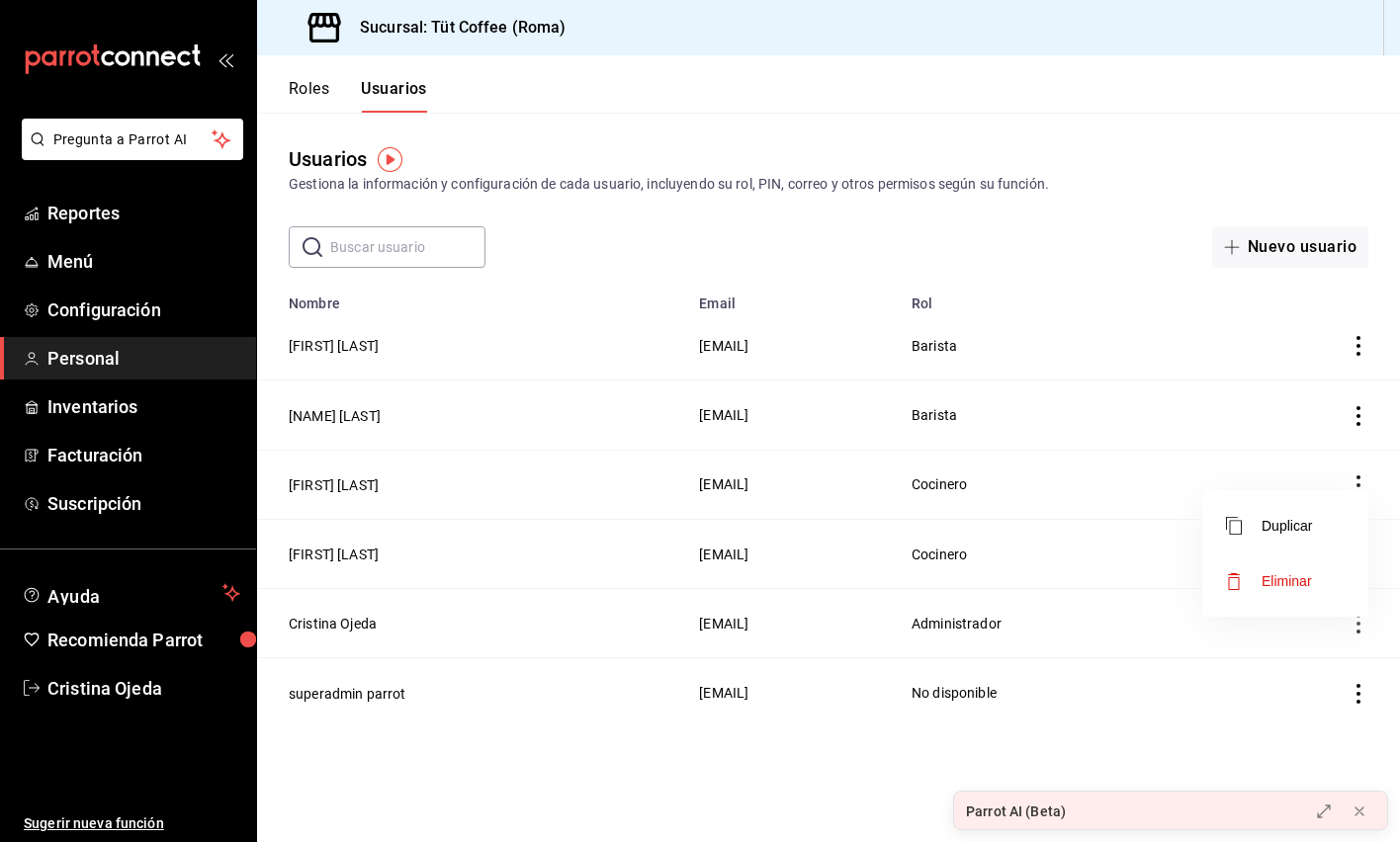 click at bounding box center (700, 421) 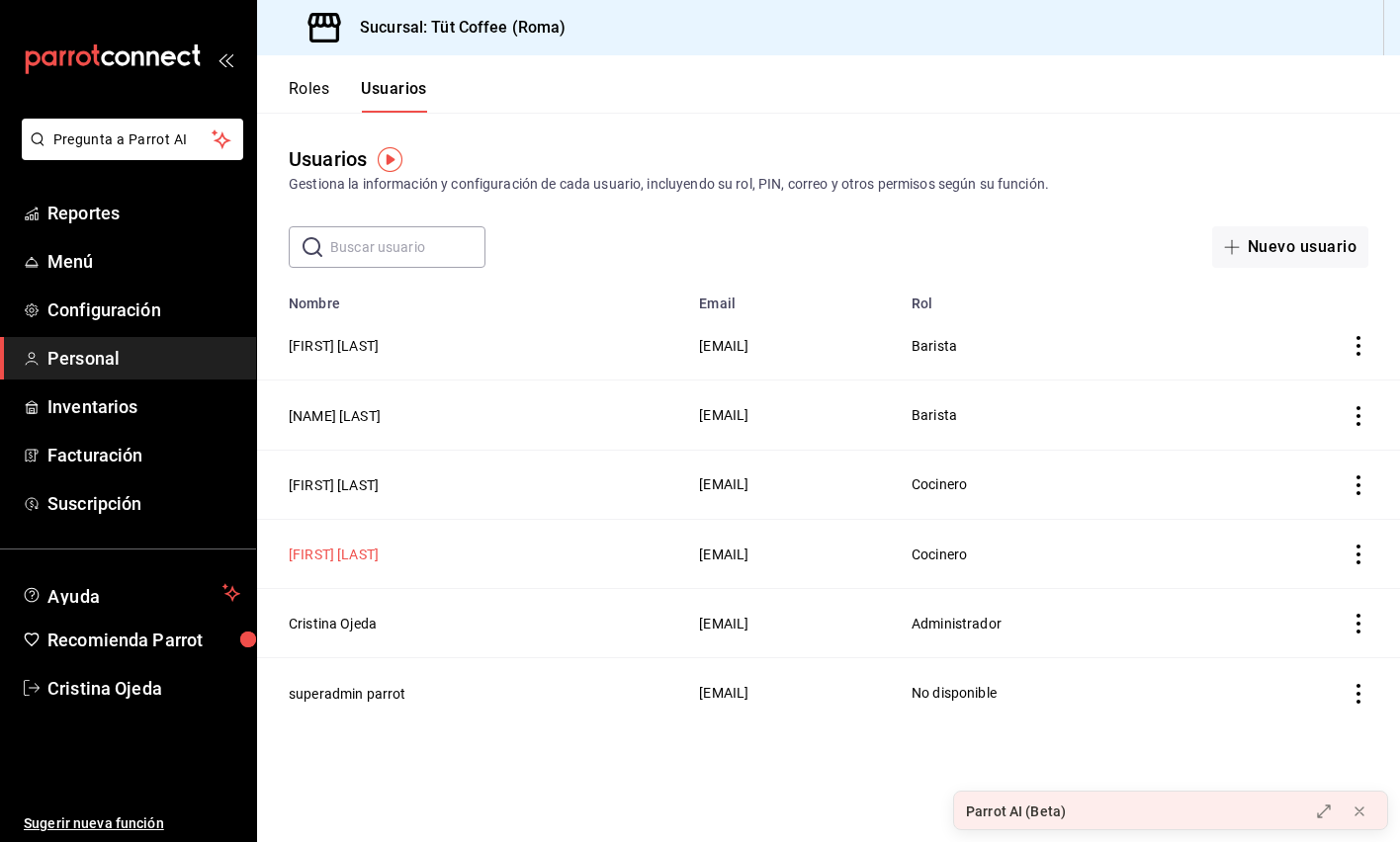 click on "[FIRST] [LAST]" at bounding box center [333, 554] 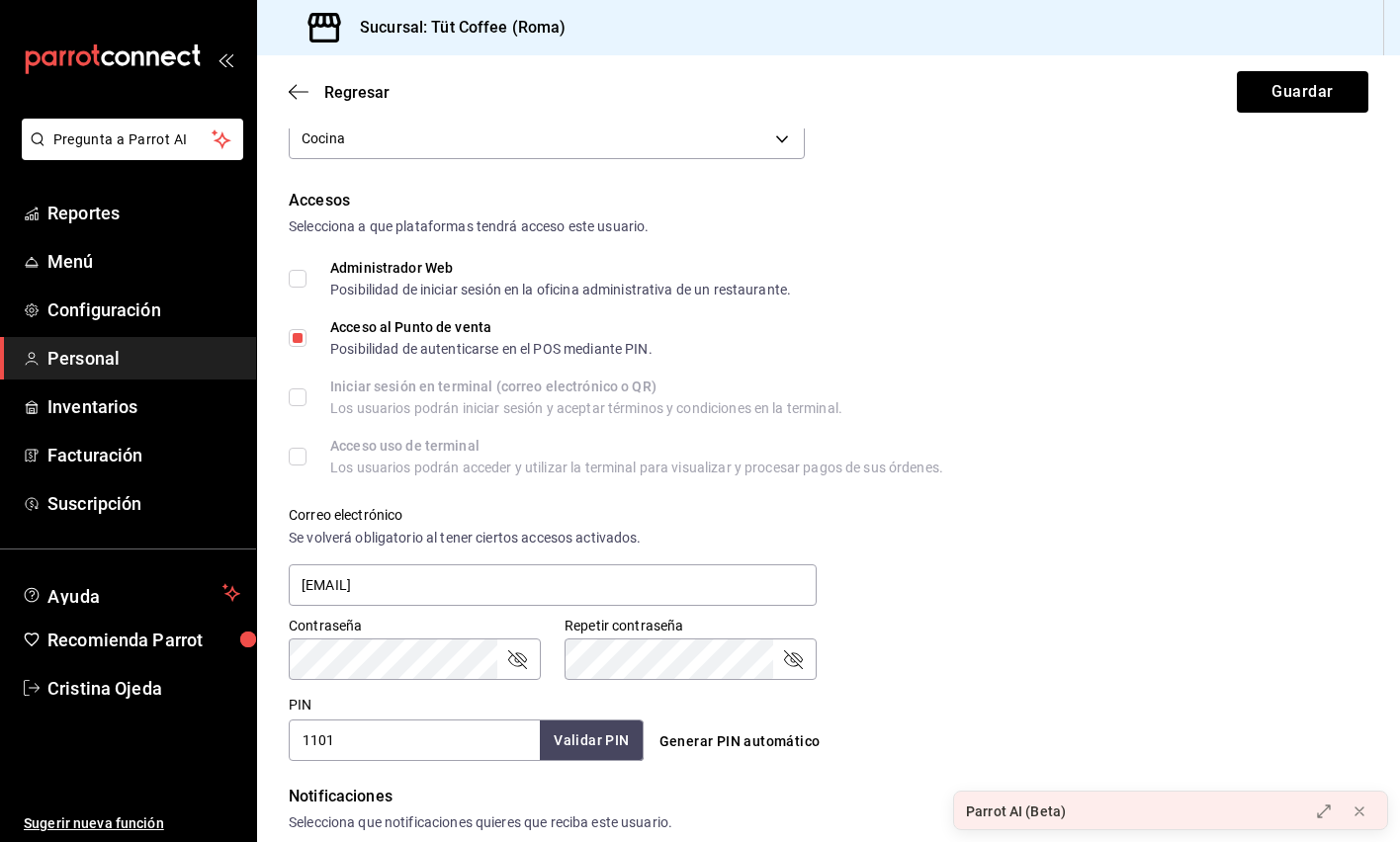 scroll, scrollTop: 440, scrollLeft: 0, axis: vertical 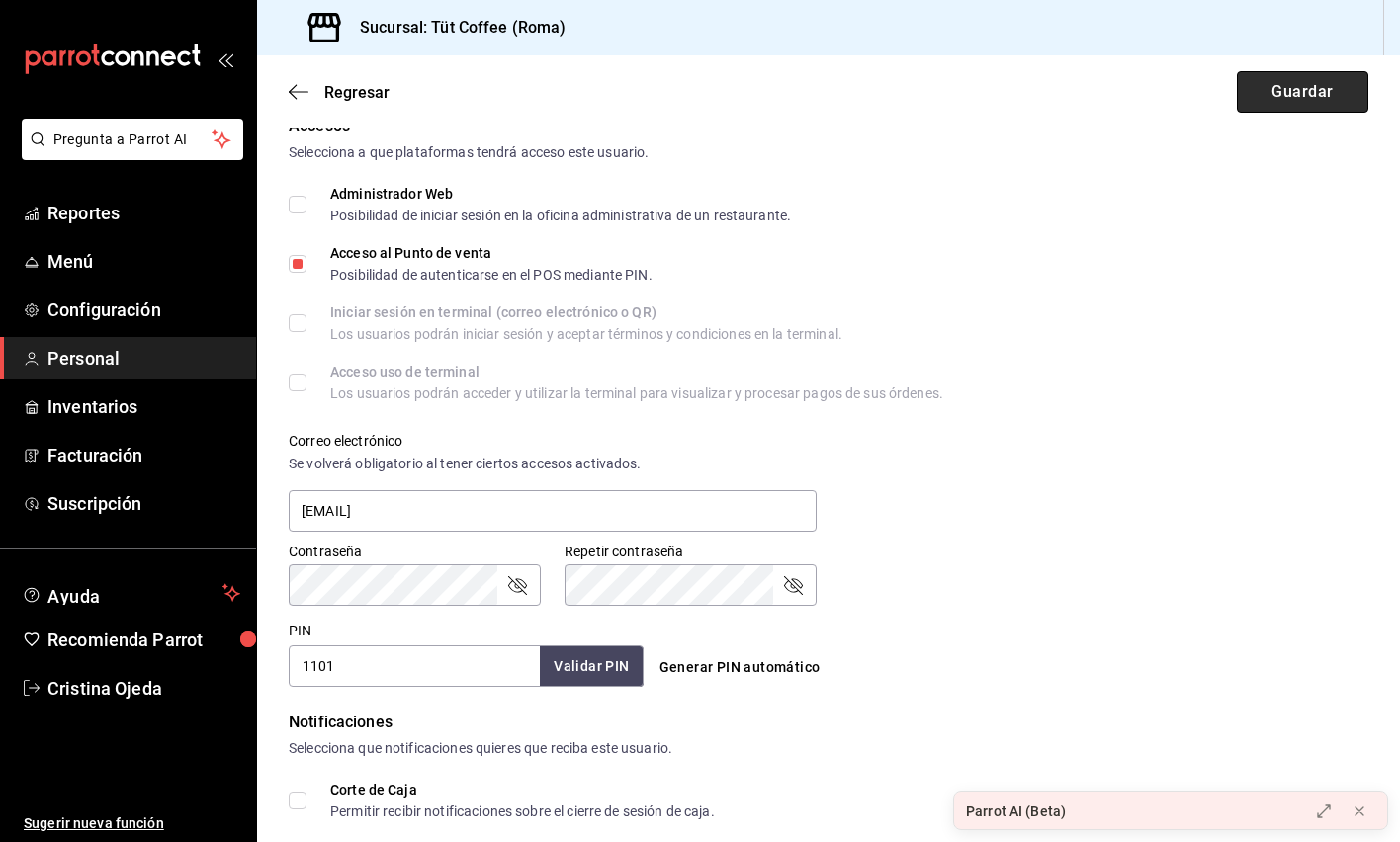 click on "Guardar" at bounding box center [1302, 92] 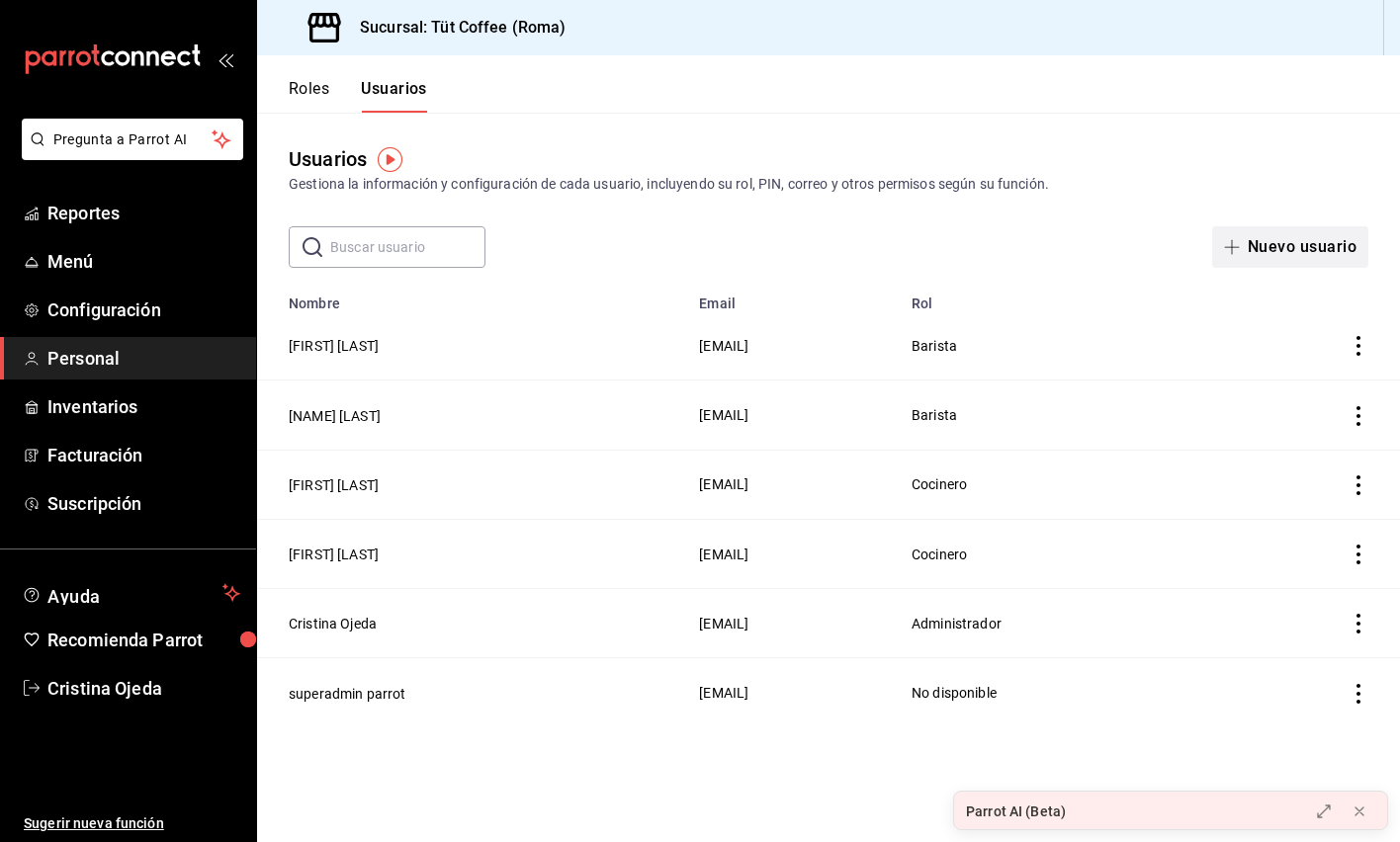click on "Nuevo usuario" at bounding box center [1290, 247] 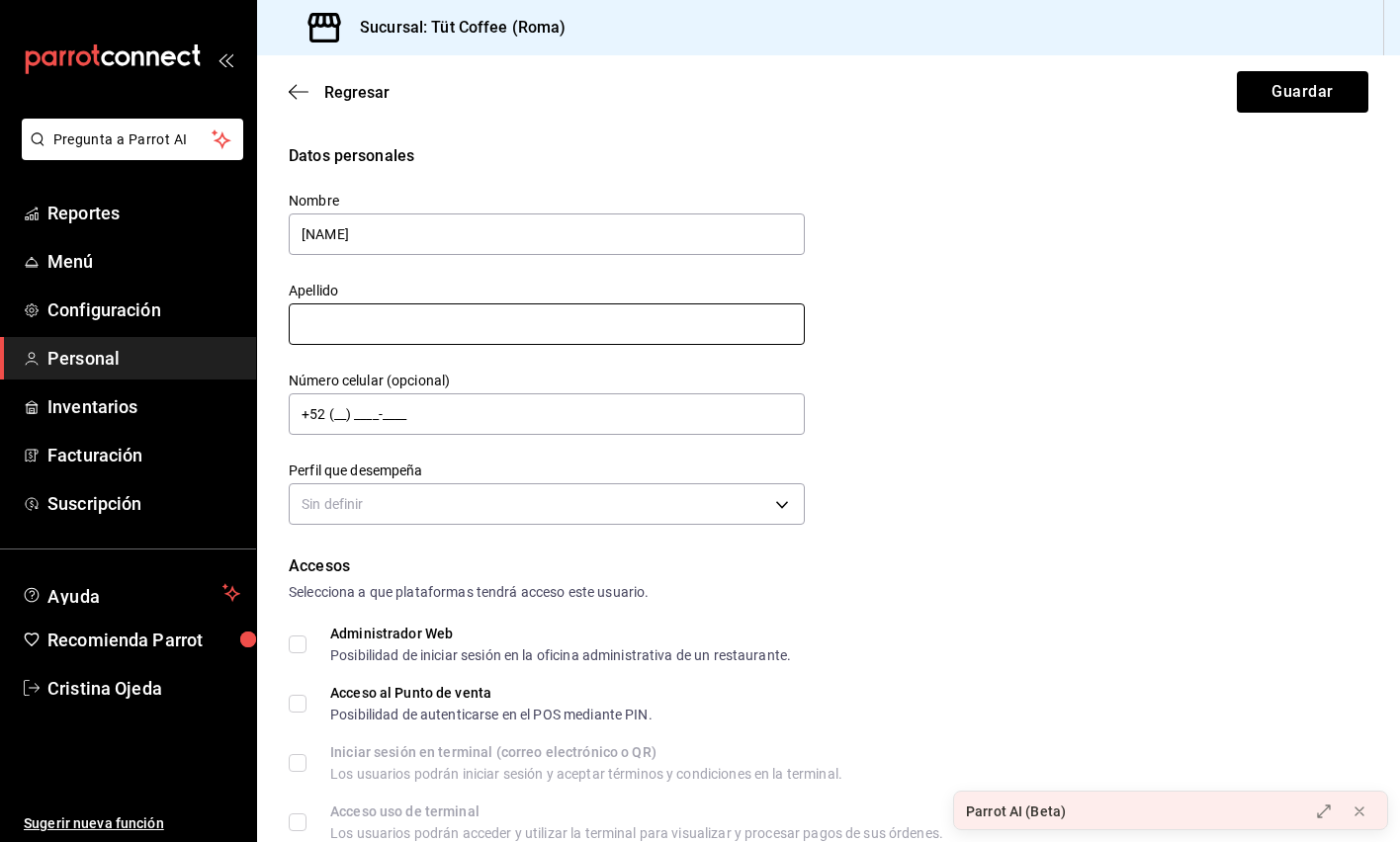 type on "[NAME]" 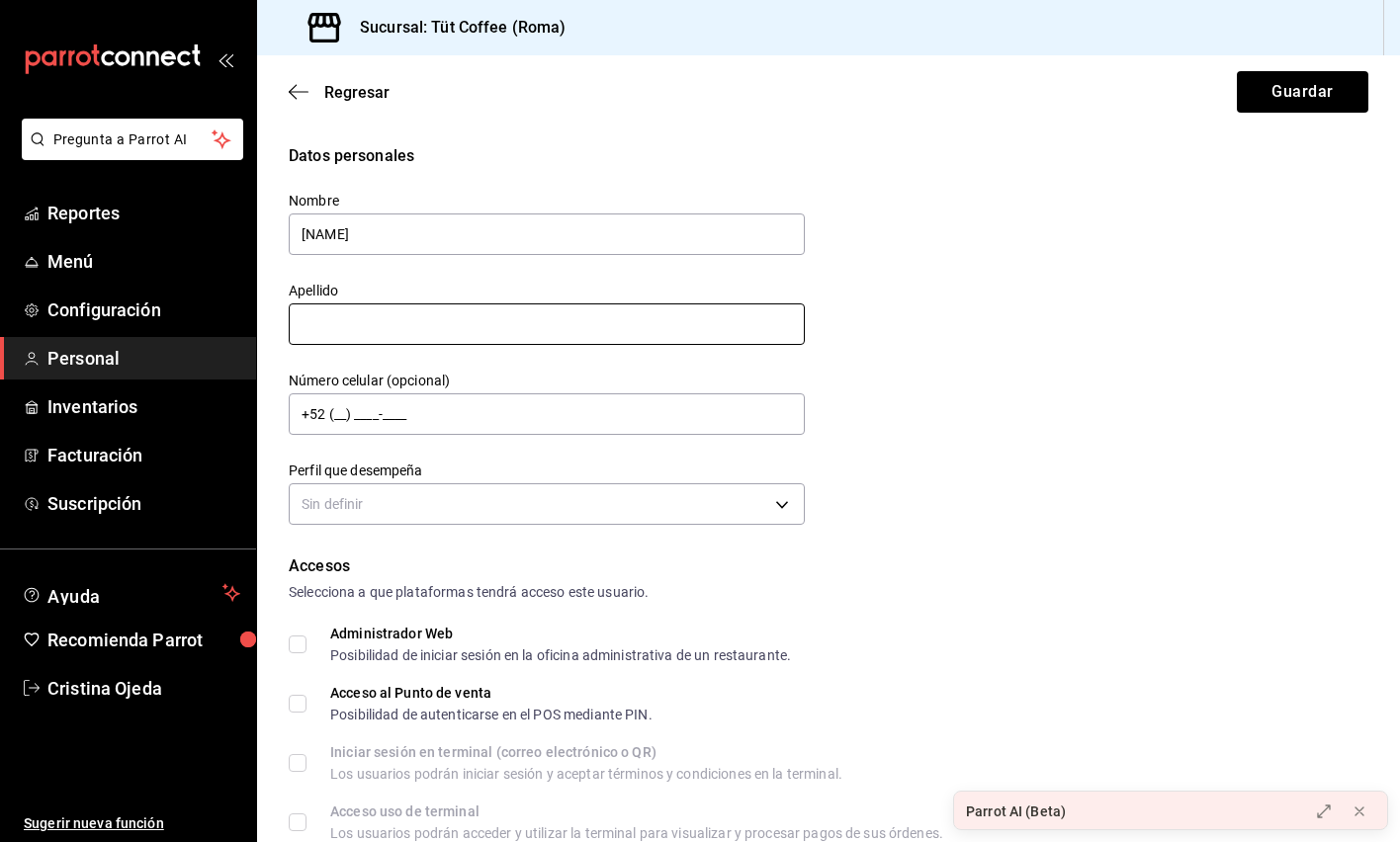 click at bounding box center [547, 324] 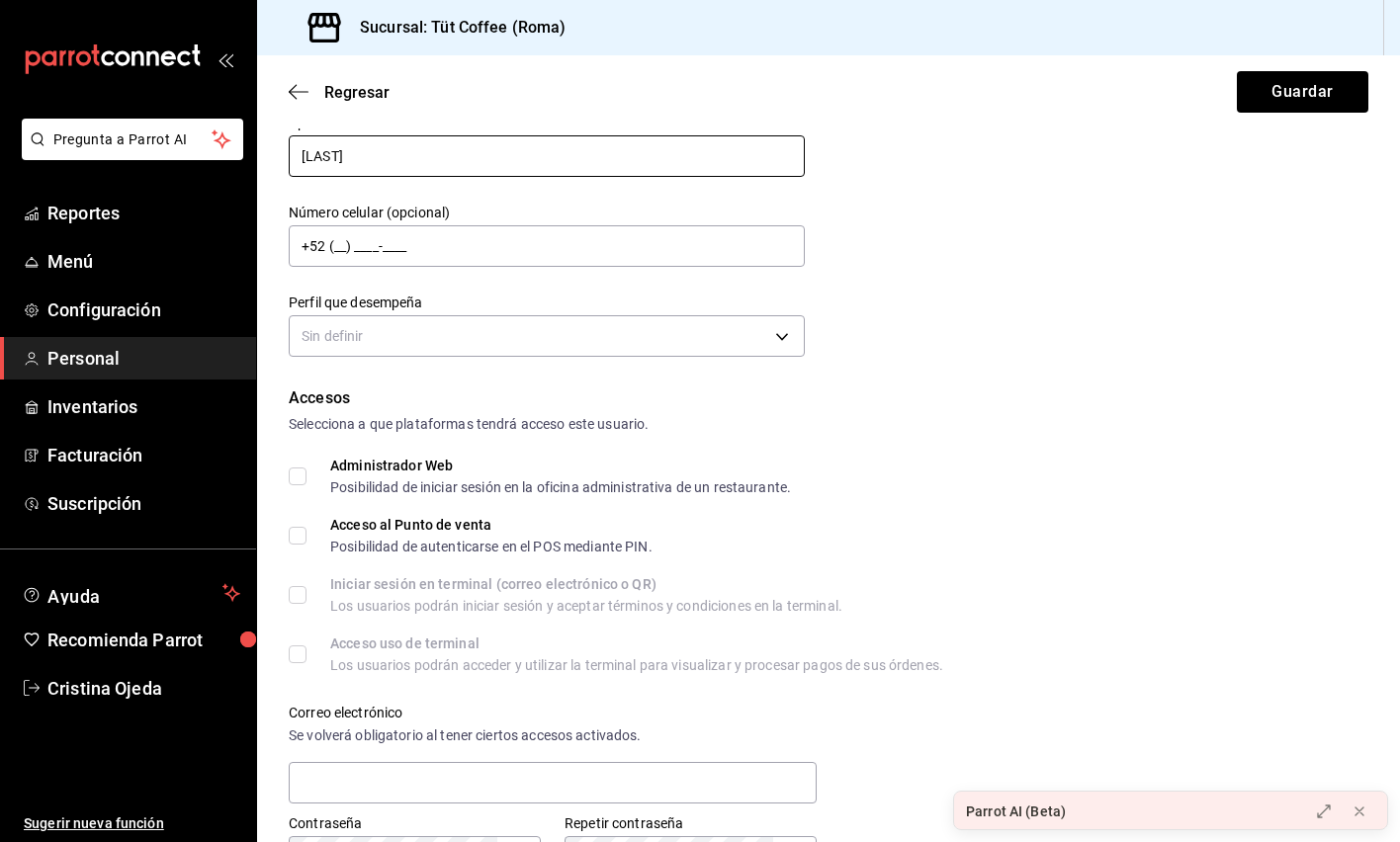 scroll, scrollTop: 165, scrollLeft: 0, axis: vertical 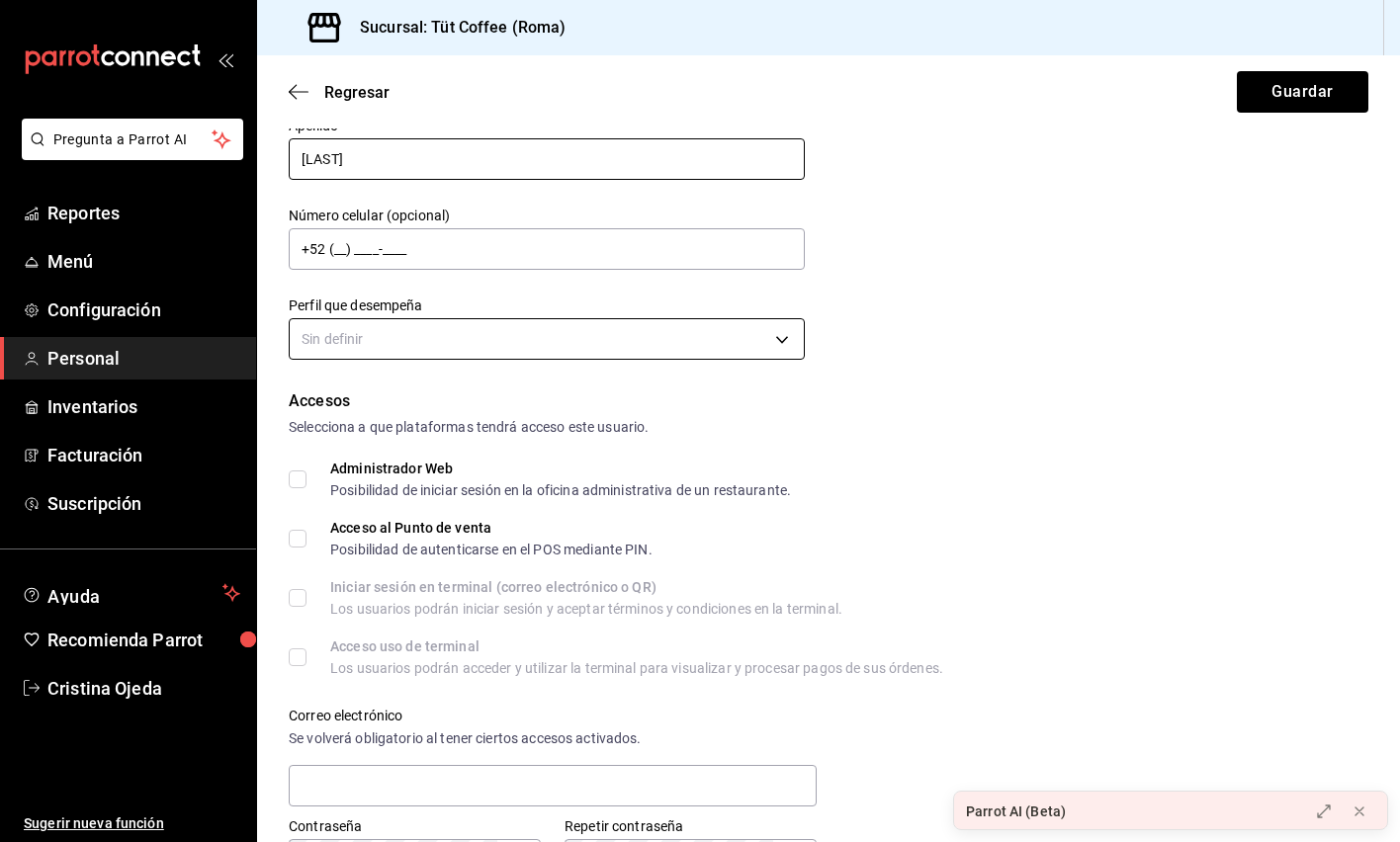 type on "[LAST]" 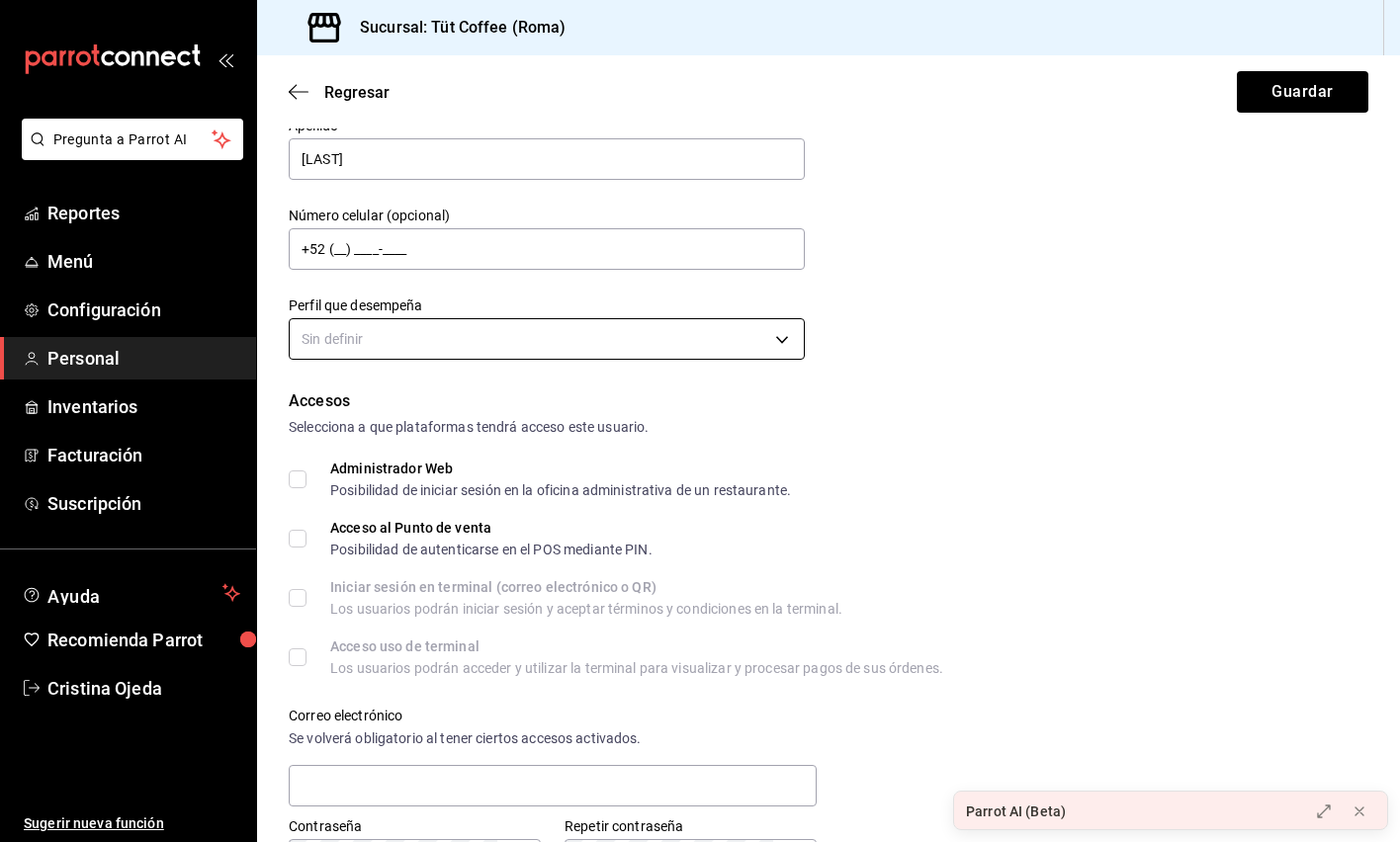 click on "Pregunta a Parrot AI Reportes   Menú   Configuración   Personal   Inventarios   Facturación   Suscripción   Ayuda Recomienda Parrot   [FIRST] [LAST]   Sugerir nueva función   Sucursal: Tüt Coffee (Roma) Regresar Guardar Datos personales Nombre [FIRST] Apellido [LAST] Número celular (opcional) +52 (__) ____-____ Perfil que desempeña Sin definir Accesos Selecciona a que plataformas tendrá acceso este usuario. Administrador Web Posibilidad de iniciar sesión en la oficina administrativa de un restaurante.  Acceso al Punto de venta Posibilidad de autenticarse en el POS mediante PIN.  Iniciar sesión en terminal (correo electrónico o QR) Los usuarios podrán iniciar sesión y aceptar términos y condiciones en la terminal. Acceso uso de terminal Los usuarios podrán acceder y utilizar la terminal para visualizar y procesar pagos de sus órdenes. Correo electrónico Se volverá obligatorio al tener ciertos accesos activados. Contraseña Contraseña Repetir contraseña Repetir contraseña PIN Validar PIN ​" at bounding box center [700, 421] 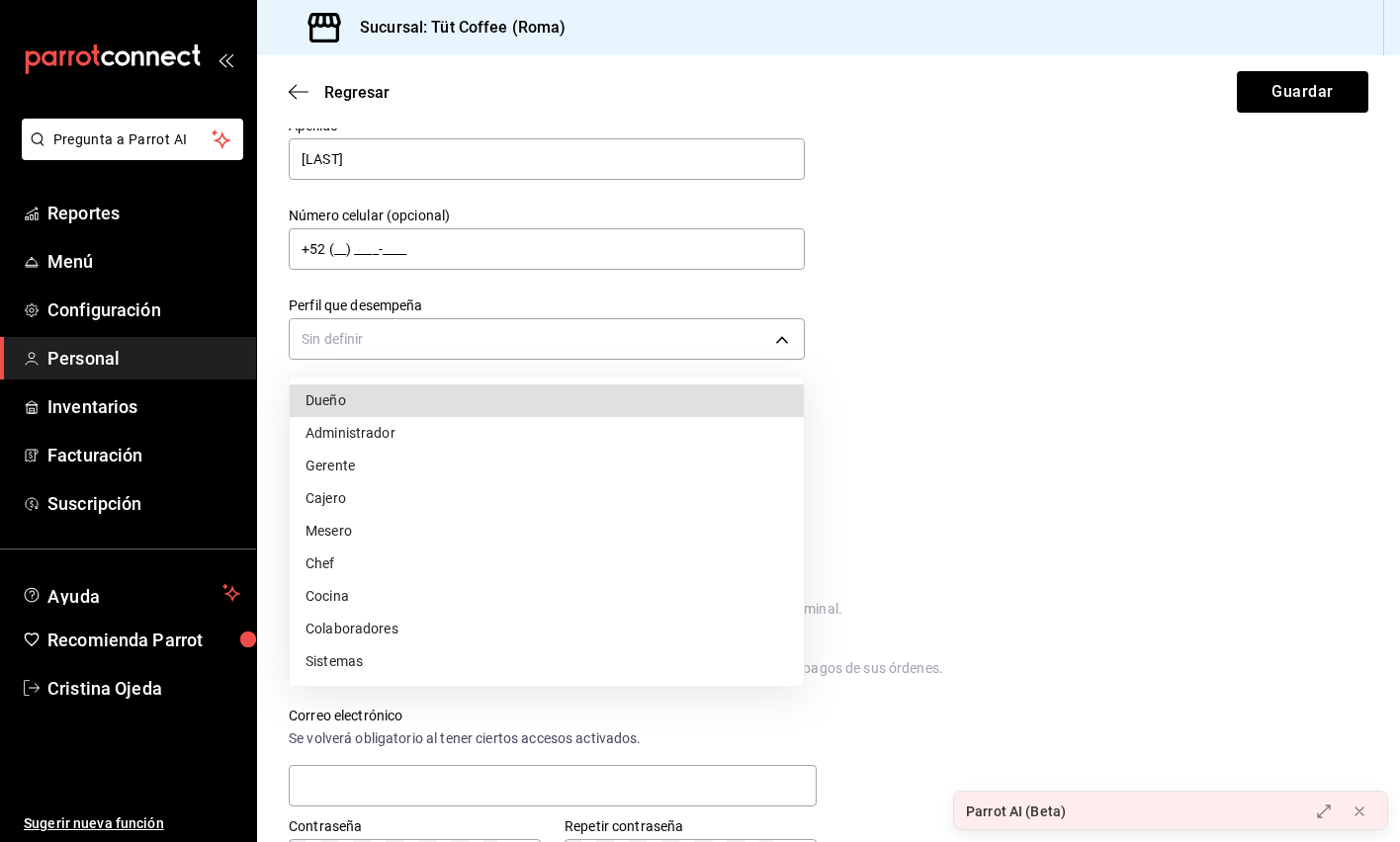 click on "Colaboradores" at bounding box center (547, 629) 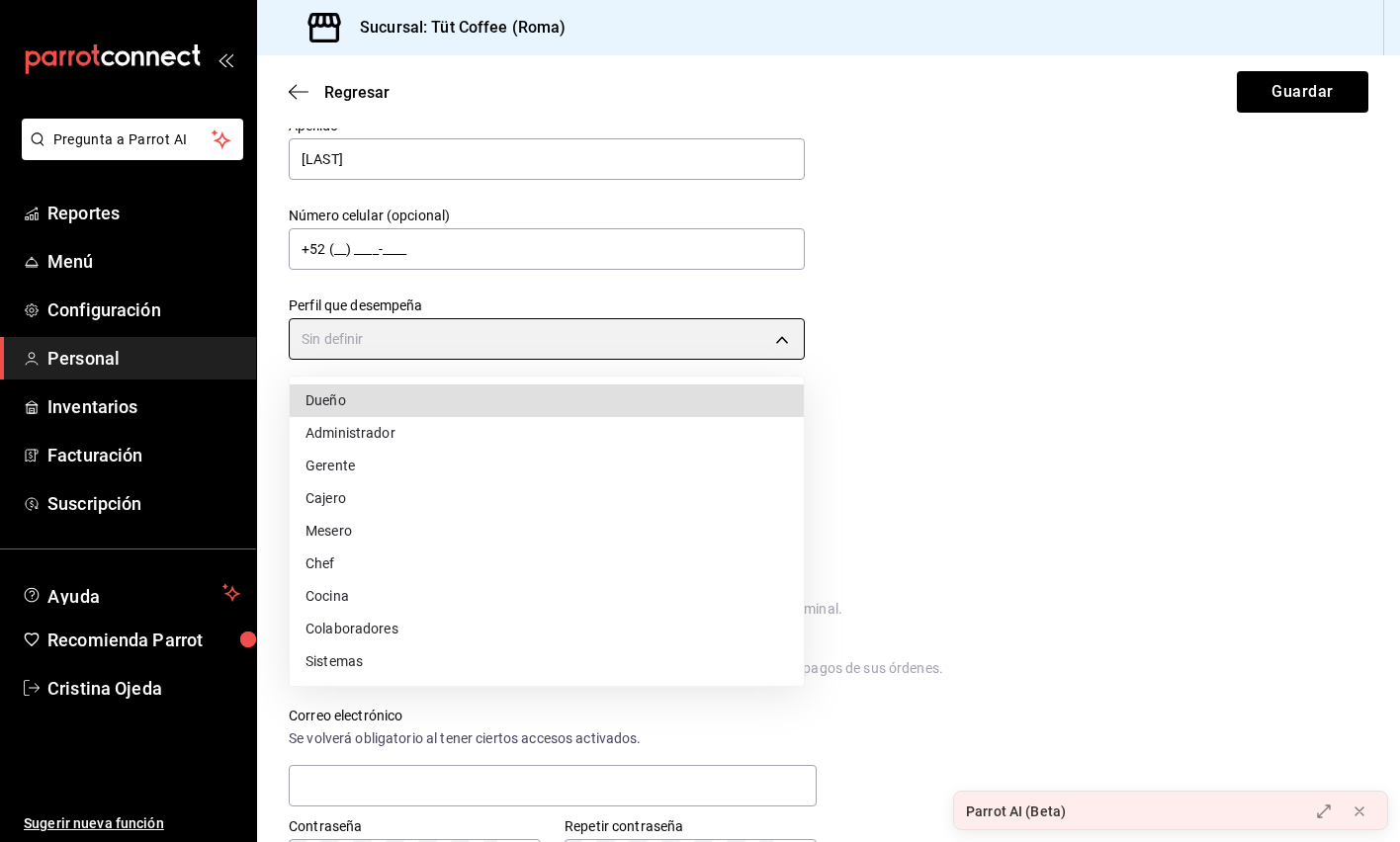 type on "STAFF" 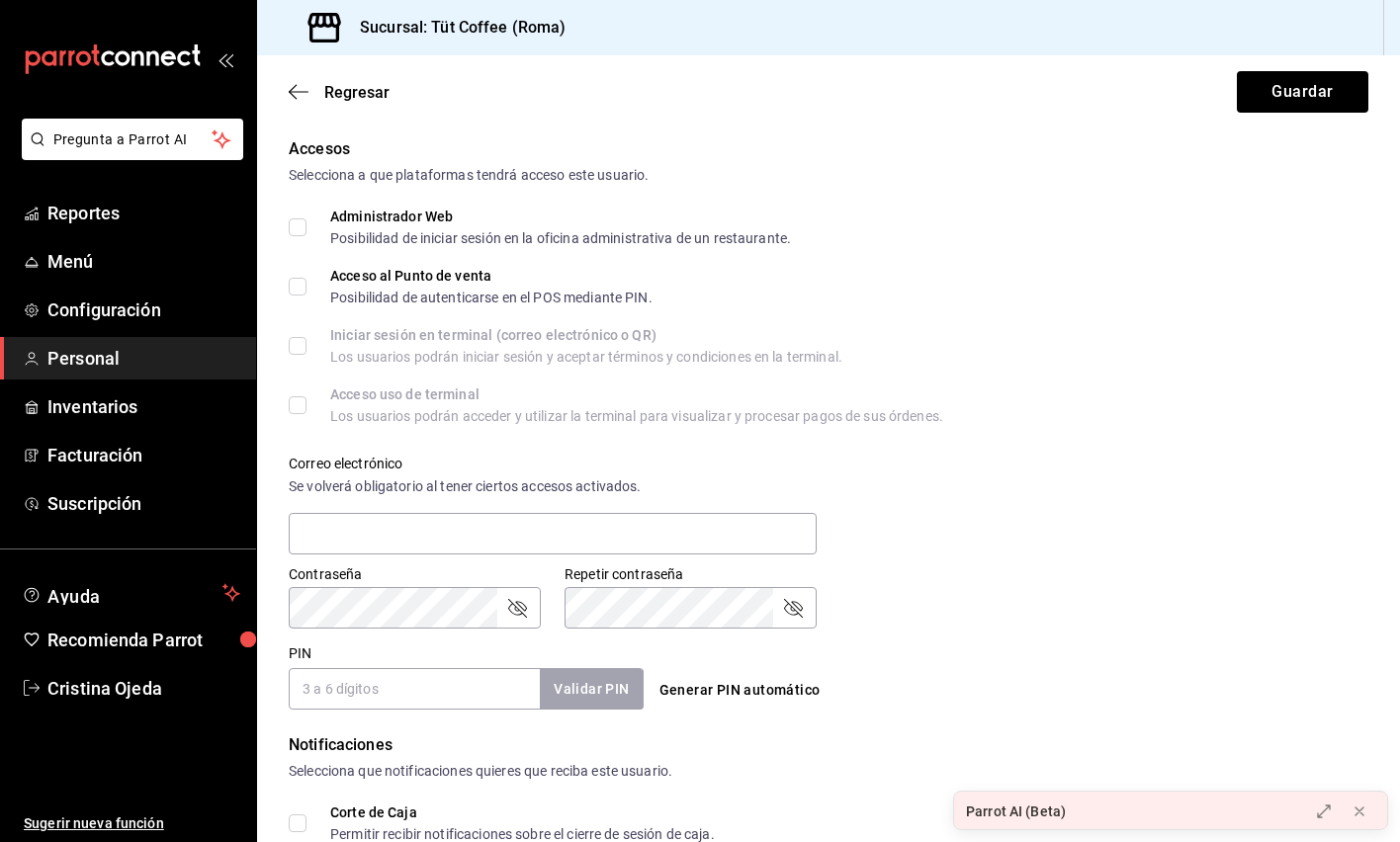 scroll, scrollTop: 421, scrollLeft: 0, axis: vertical 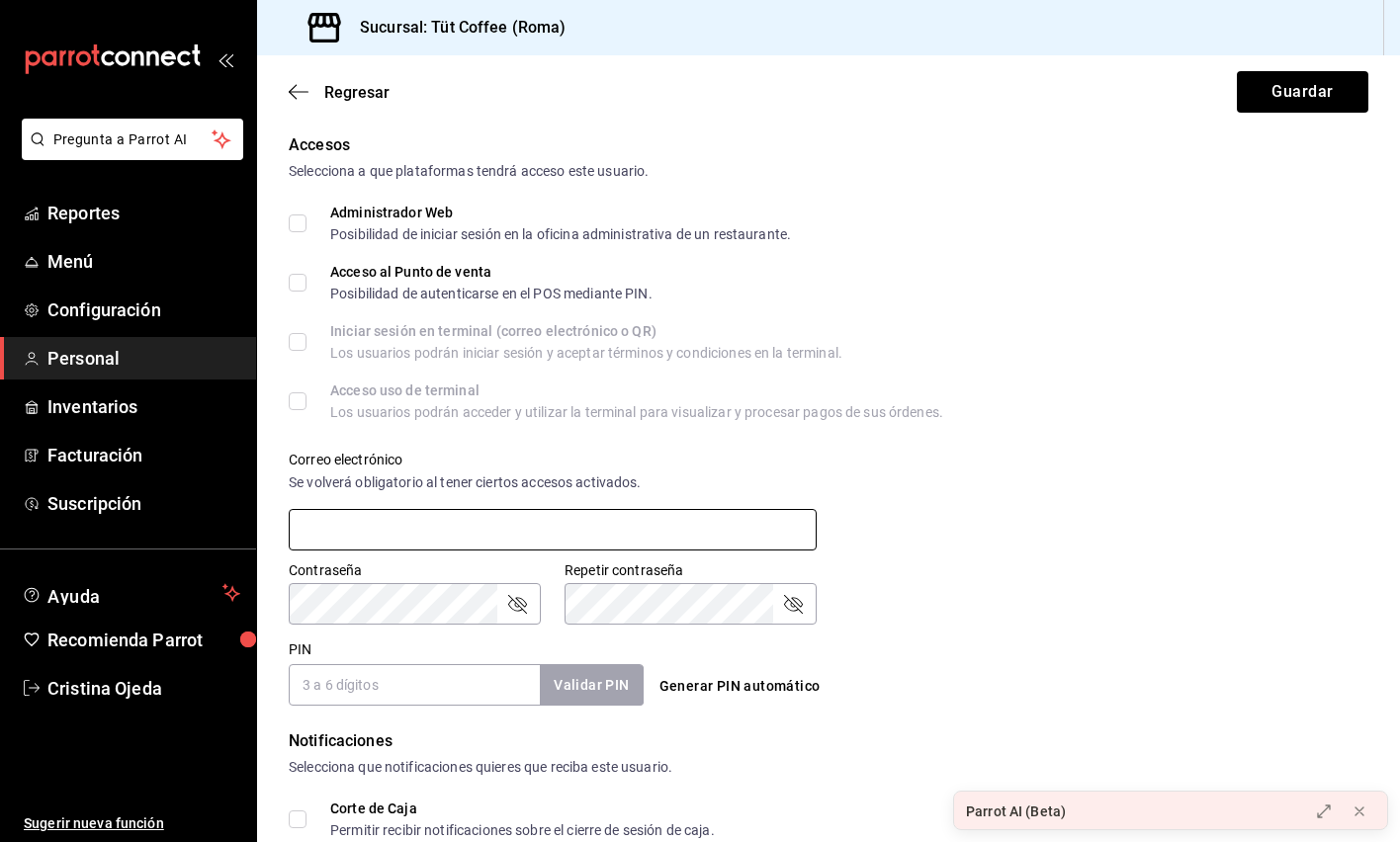 click at bounding box center [553, 530] 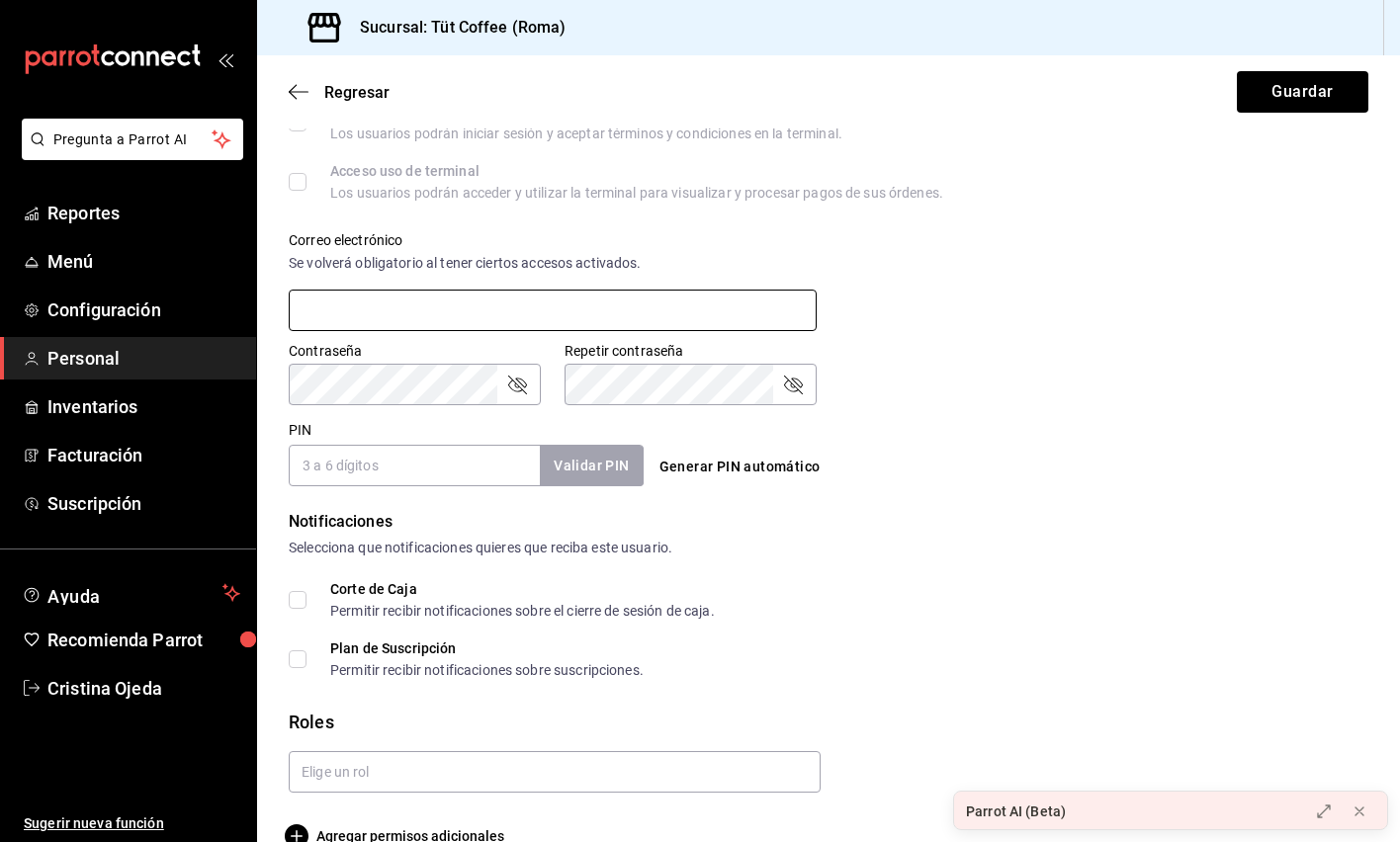 scroll, scrollTop: 644, scrollLeft: 0, axis: vertical 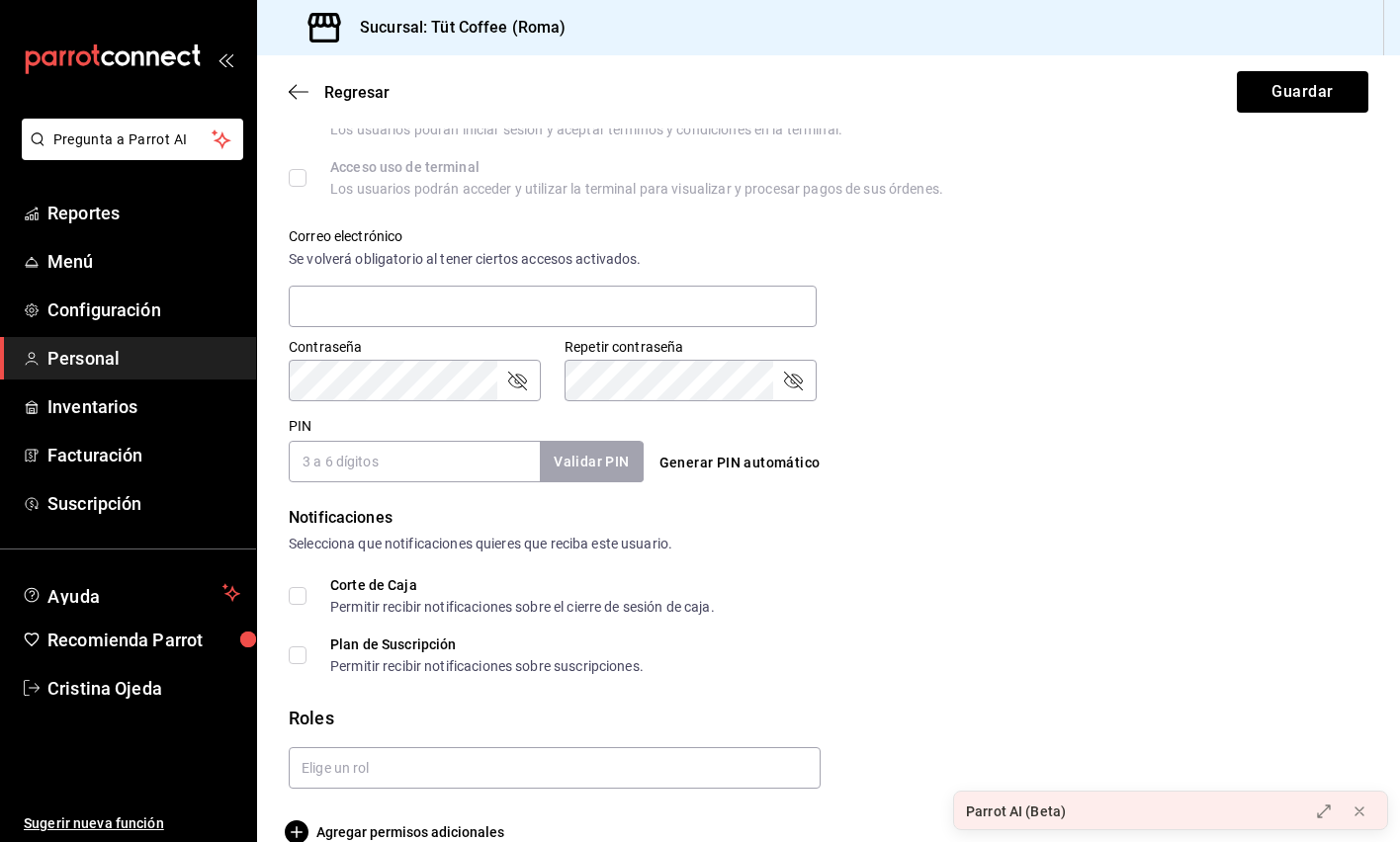 click on "PIN" at bounding box center (414, 462) 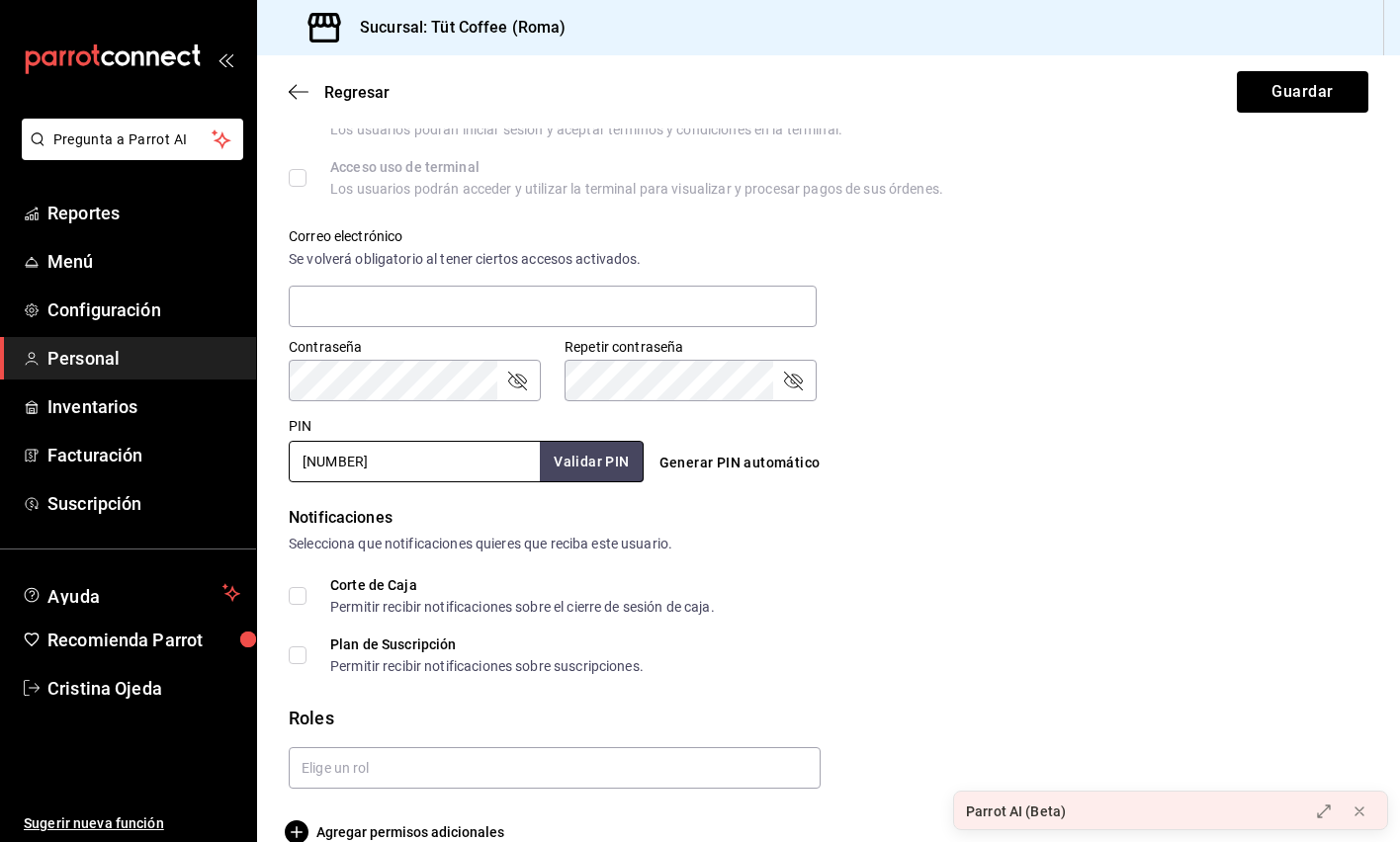 scroll, scrollTop: 678, scrollLeft: 0, axis: vertical 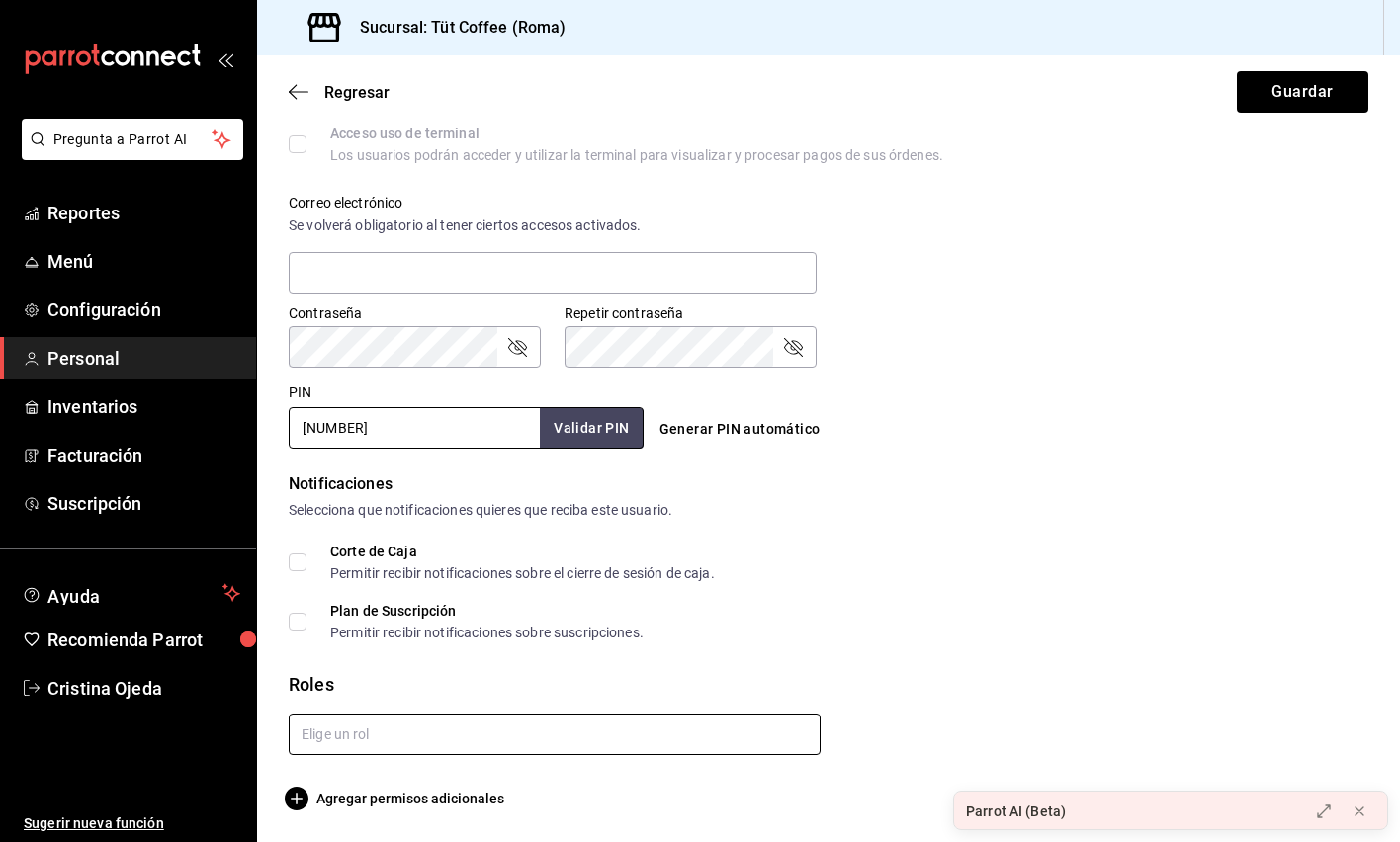 type on "[NUMBER]" 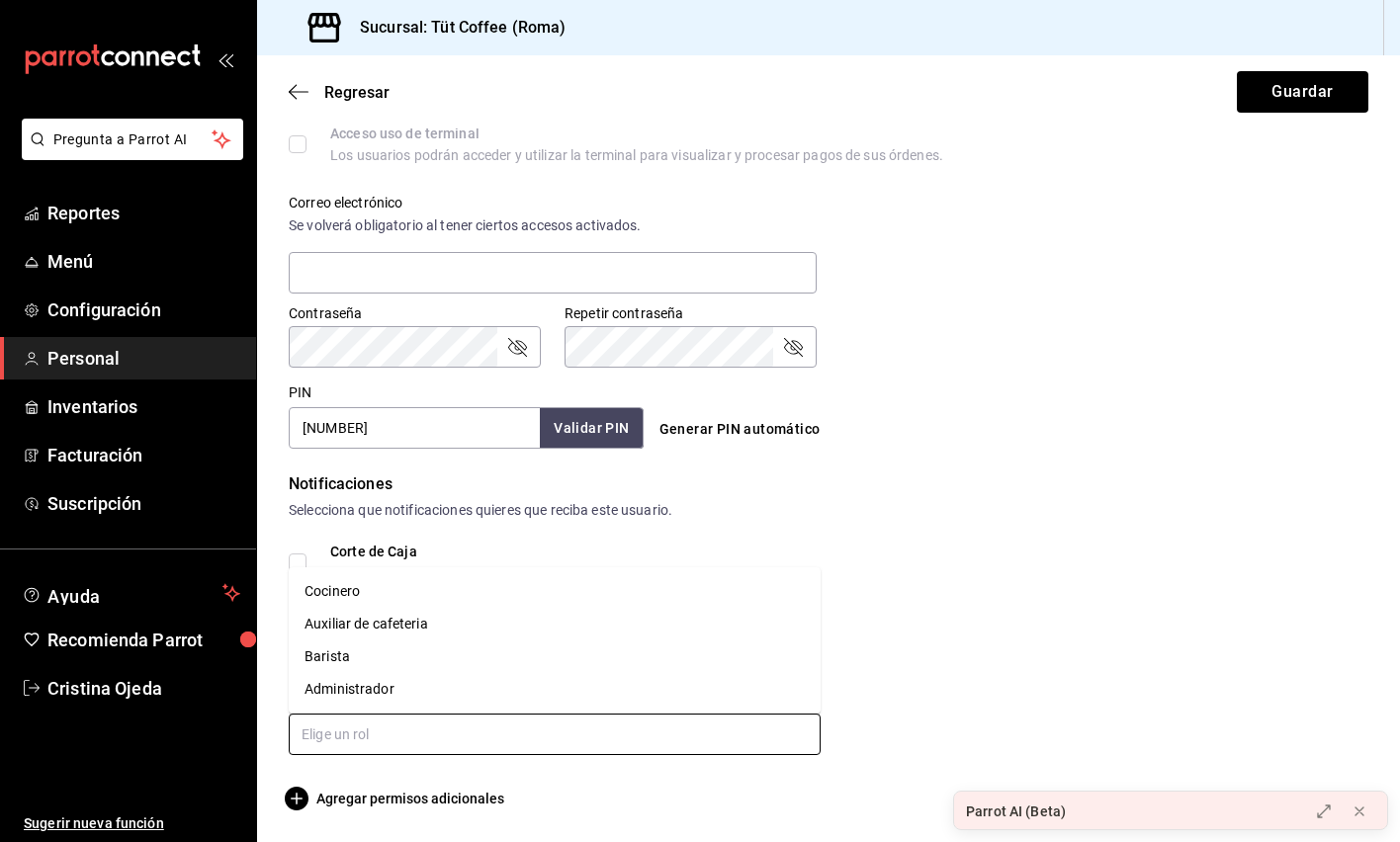 click at bounding box center [555, 734] 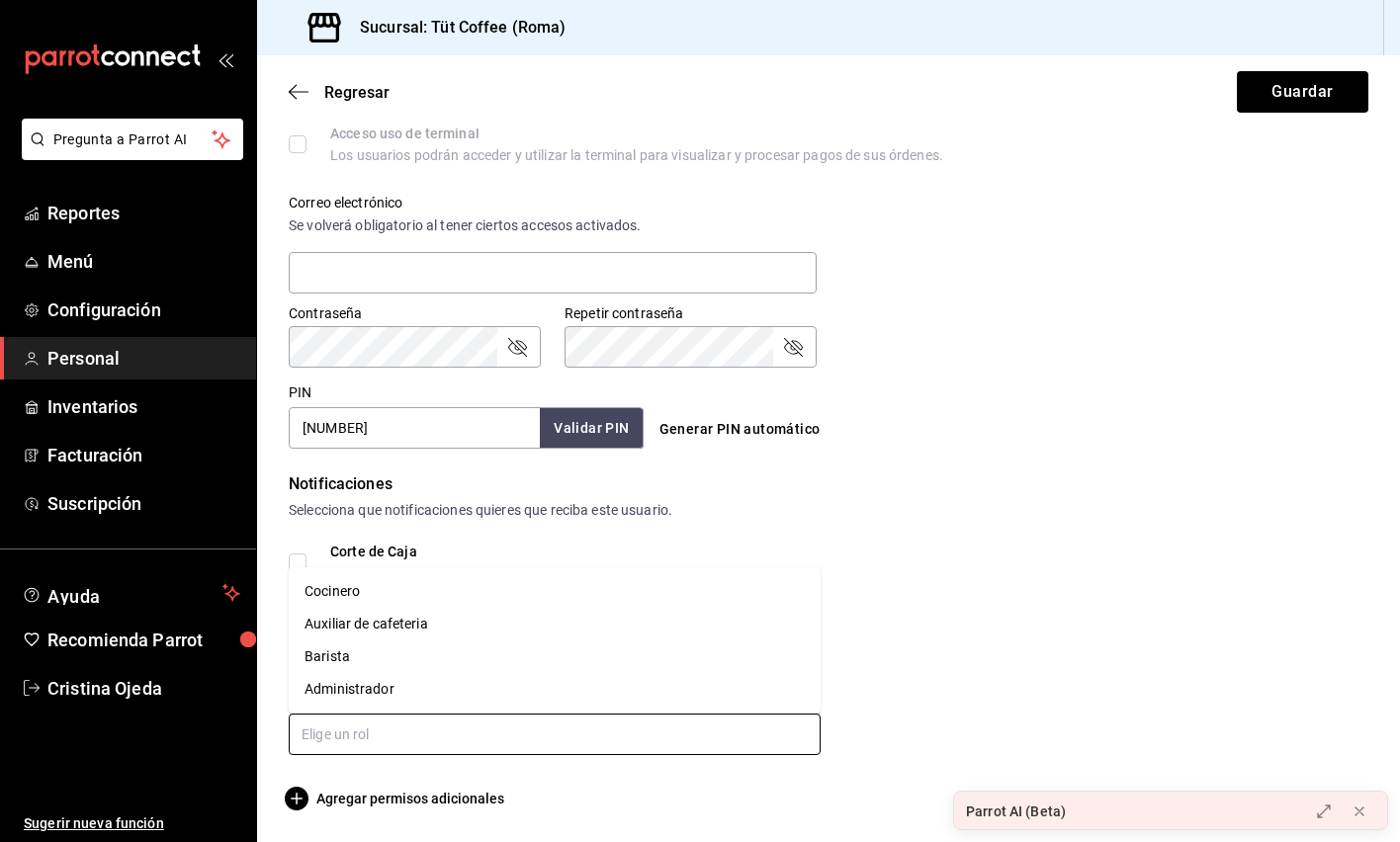 click on "Auxiliar de cafeteria" at bounding box center [555, 624] 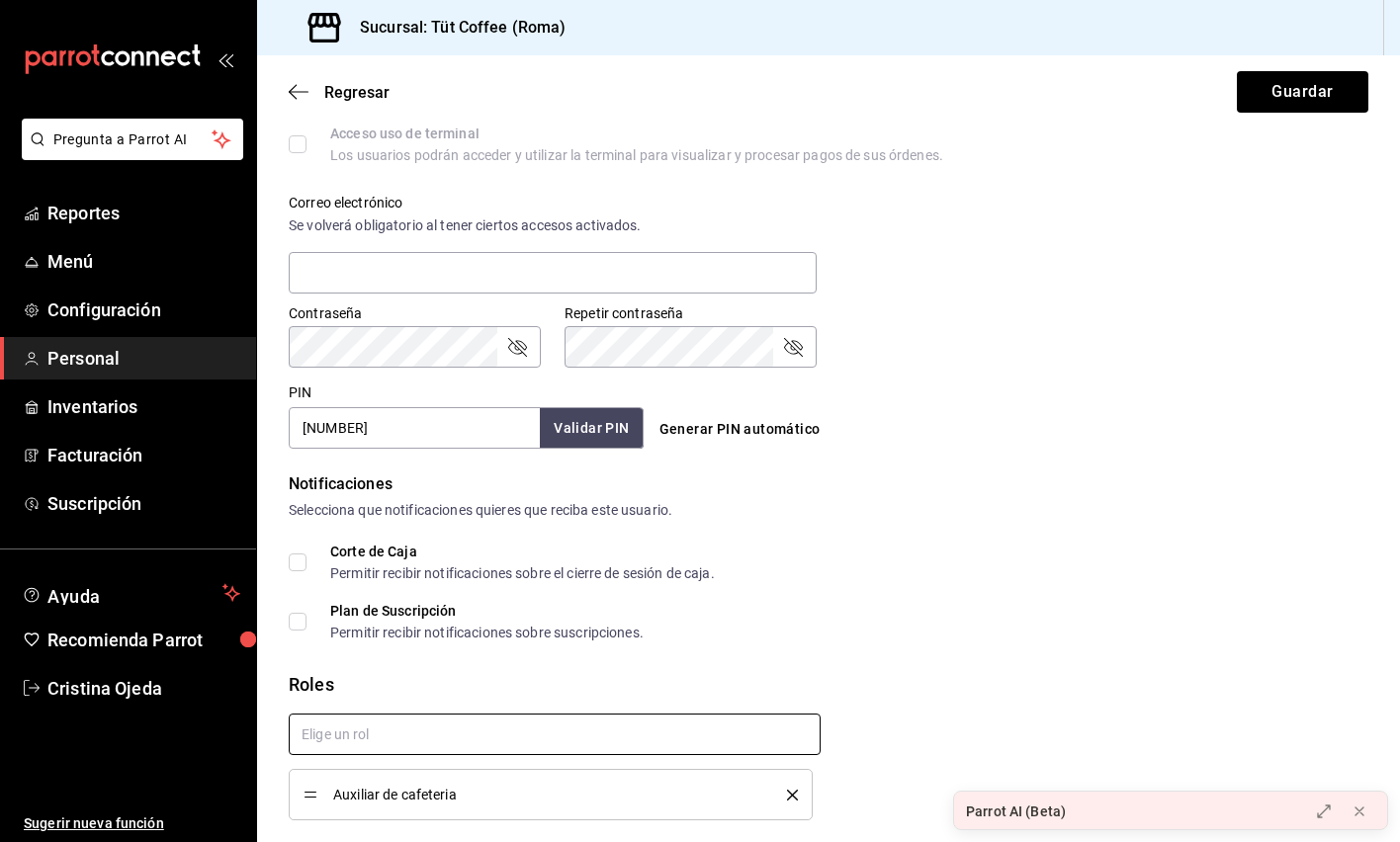 checkbox on "true" 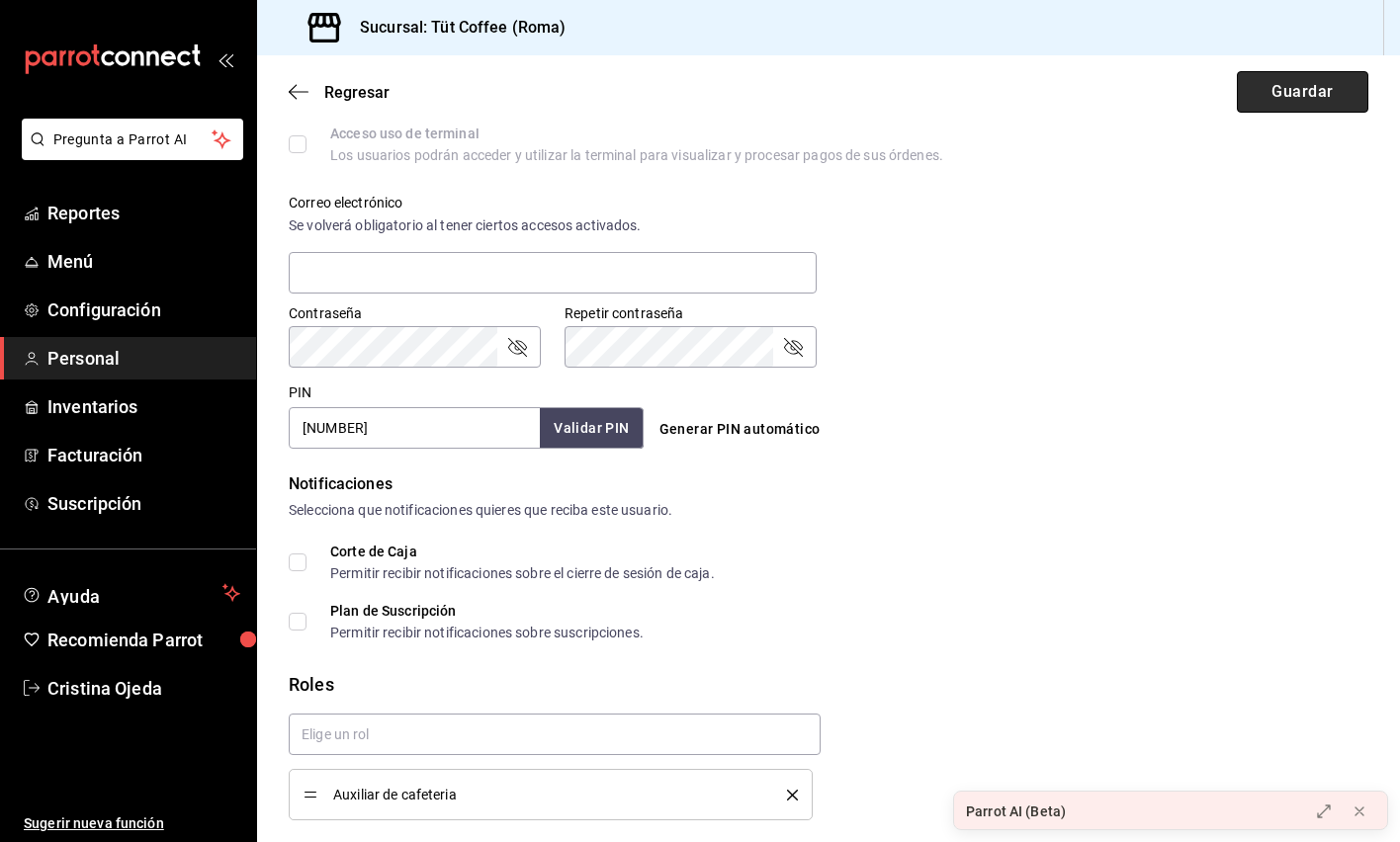 click on "Guardar" at bounding box center [1302, 92] 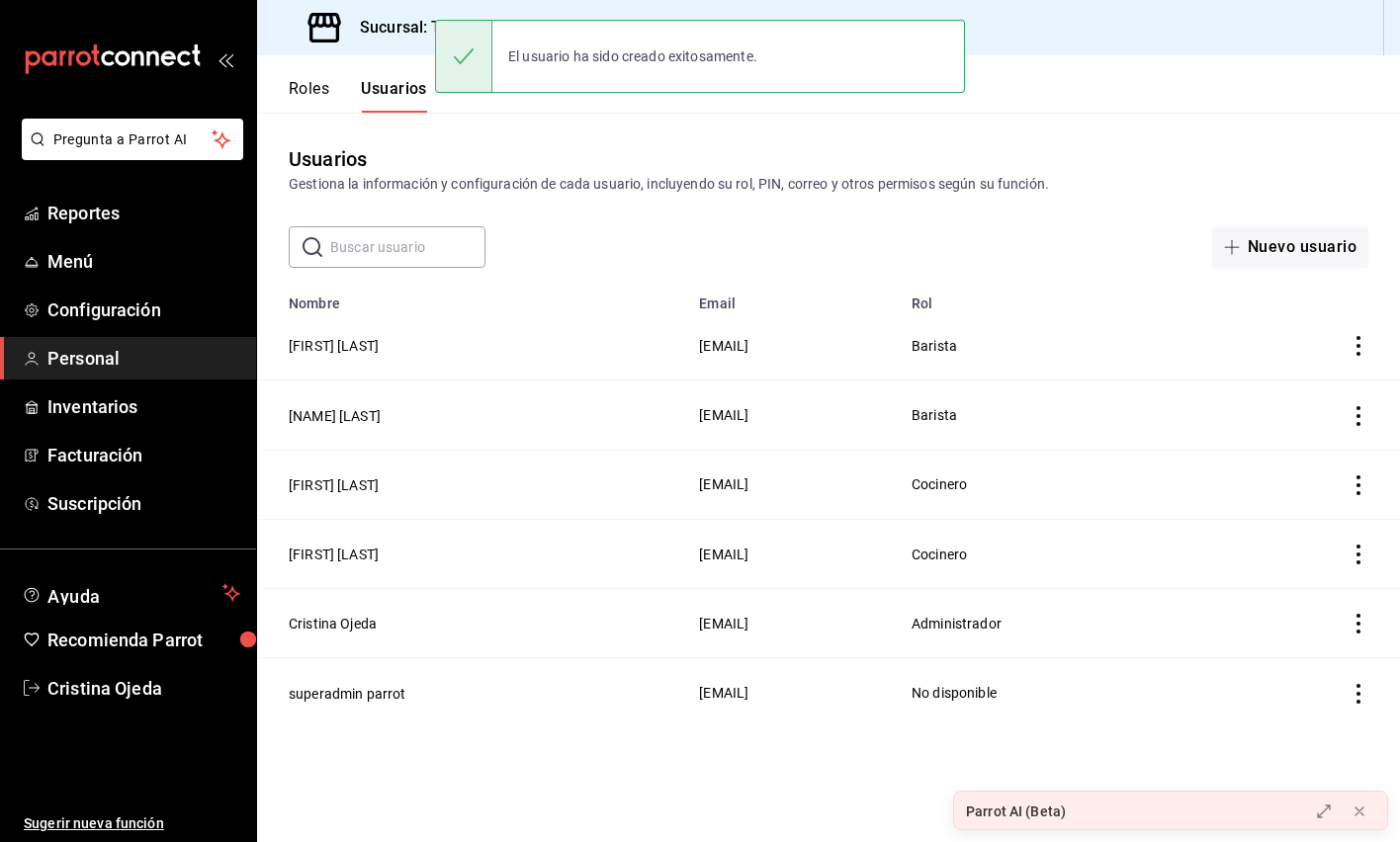 scroll, scrollTop: 0, scrollLeft: 0, axis: both 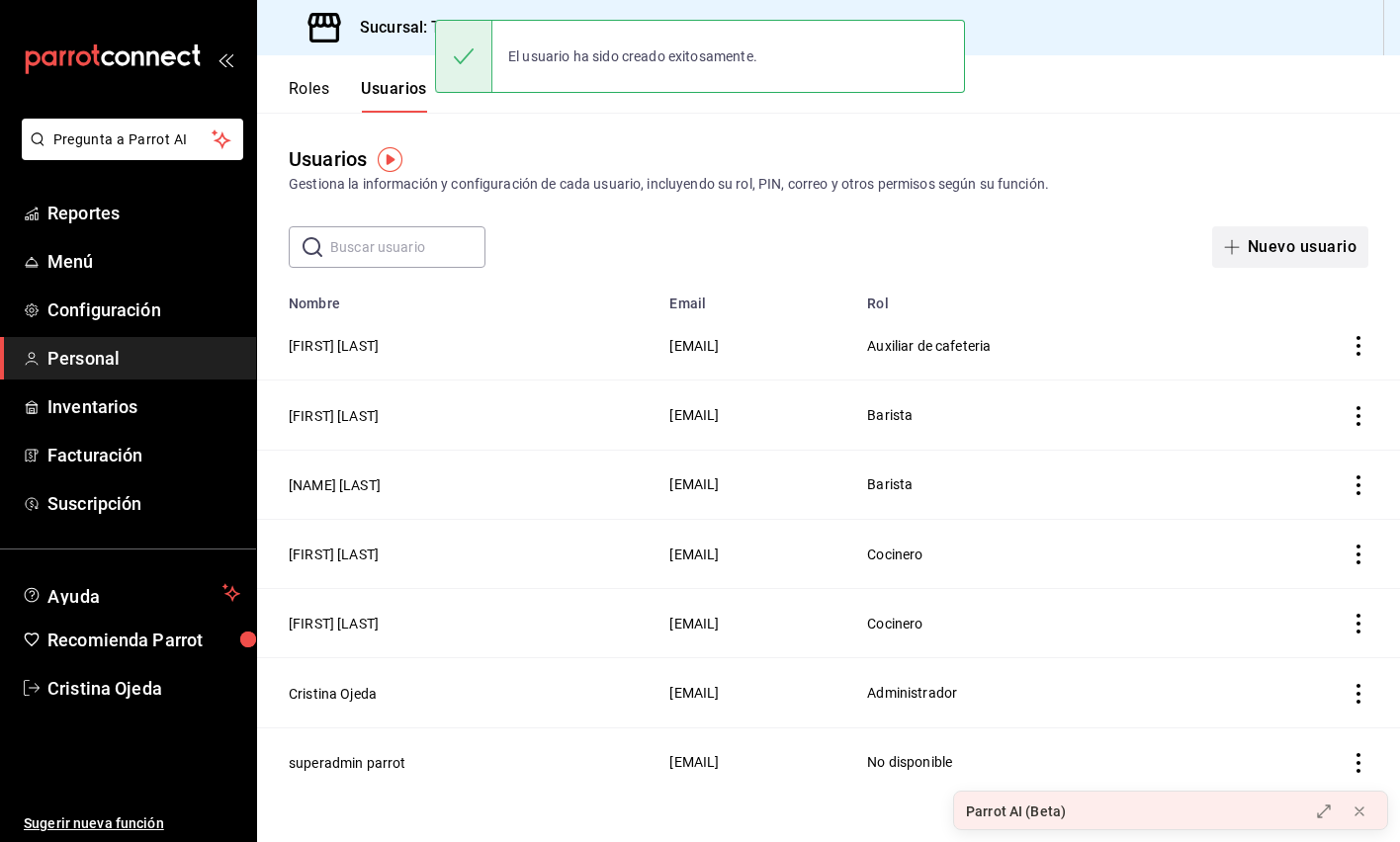 click on "Nuevo usuario" at bounding box center [1290, 247] 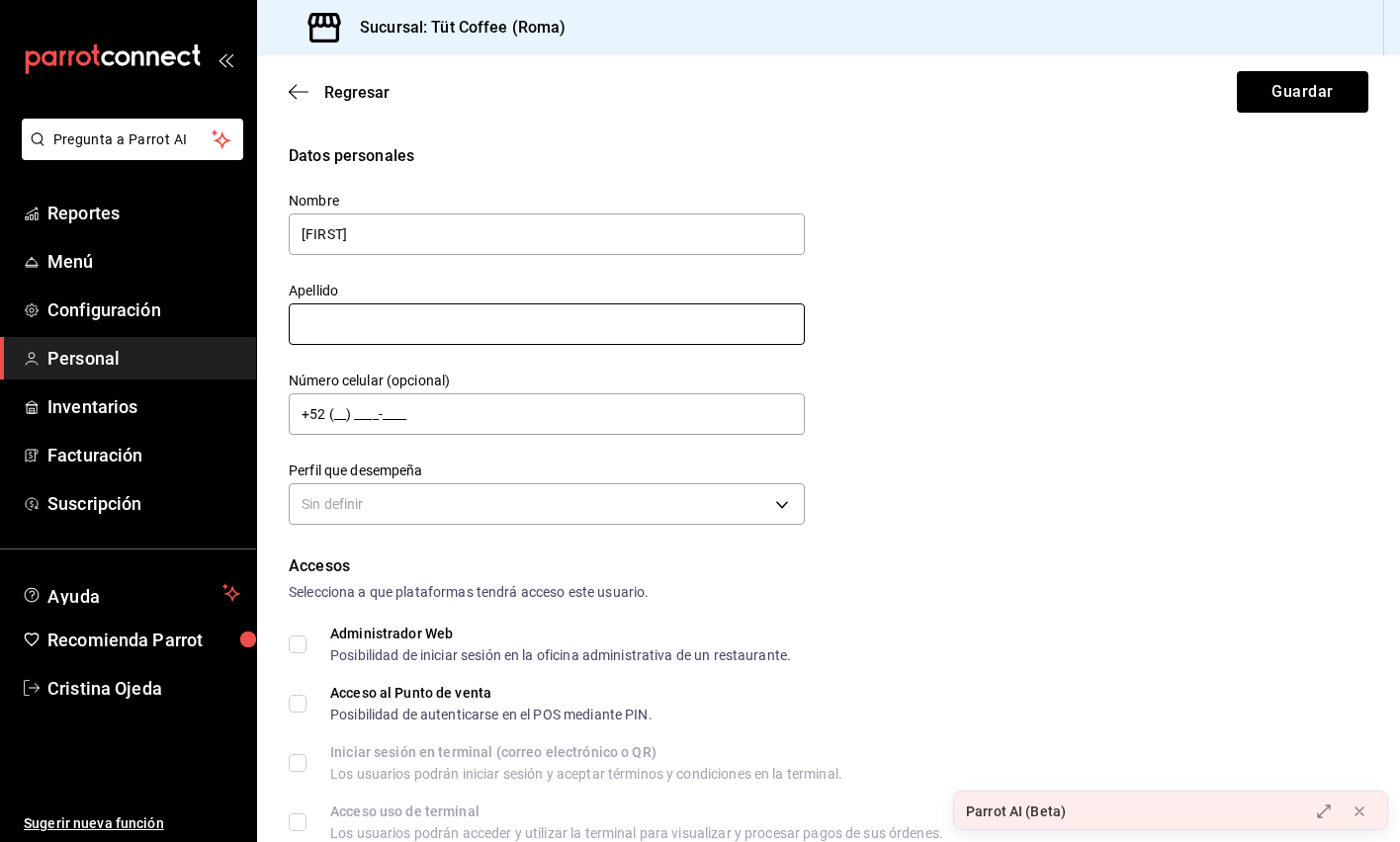 type on "[FIRST]" 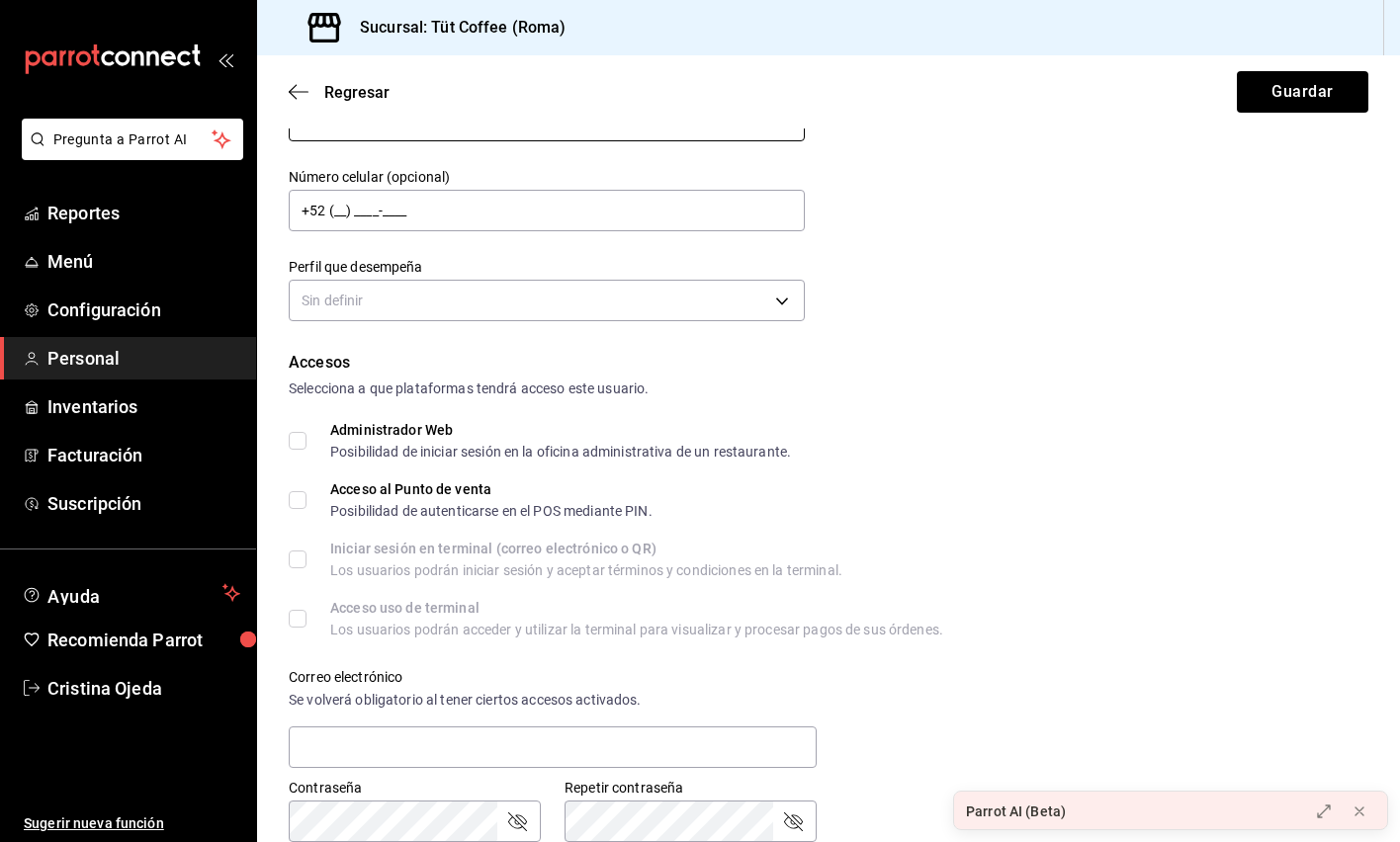 scroll, scrollTop: 207, scrollLeft: 0, axis: vertical 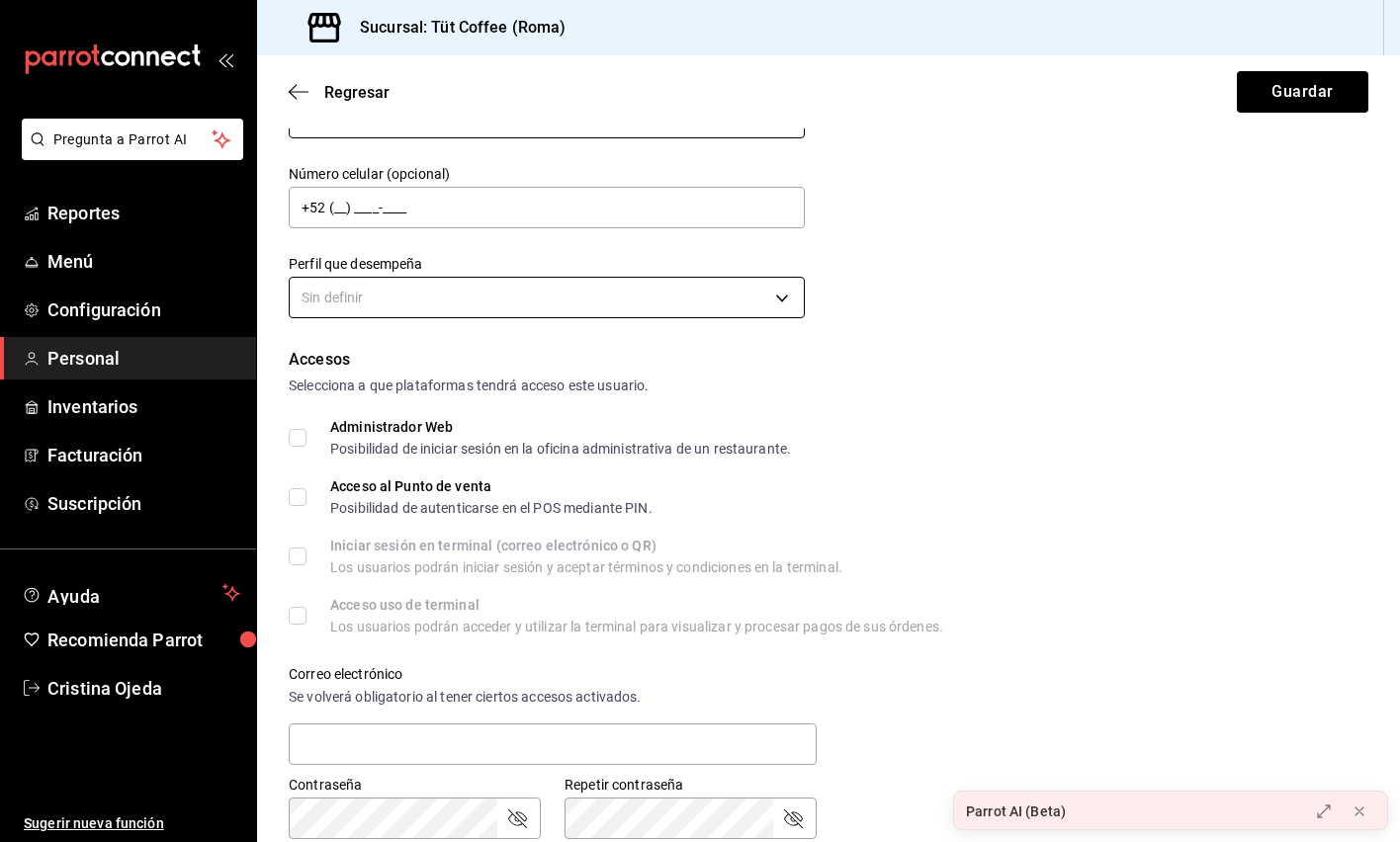type on "[LAST]" 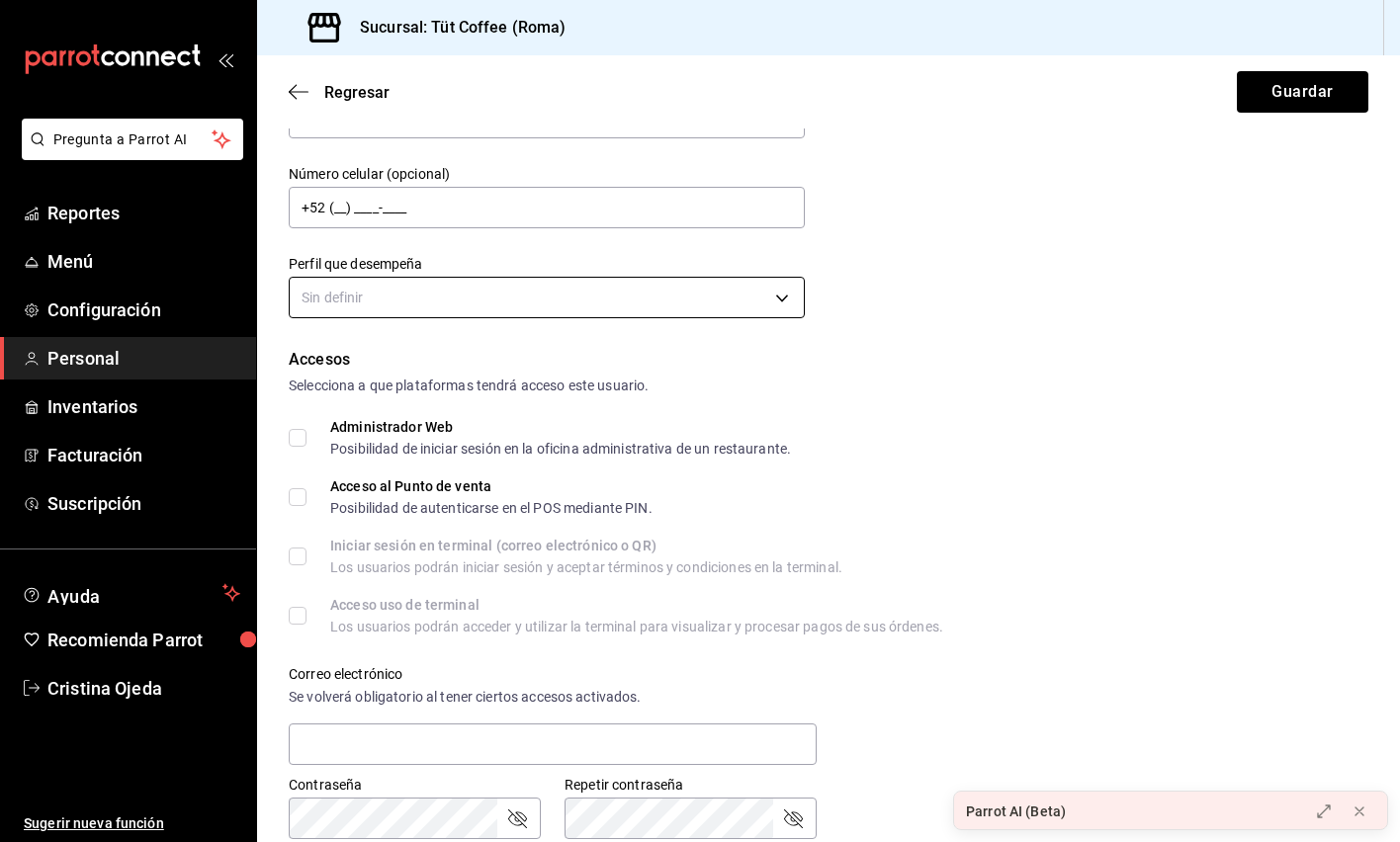click on "Pregunta a Parrot AI Reportes   Menú   Configuración   Personal   Inventarios   Facturación   Suscripción   Ayuda Recomienda Parrot   [FIRST] [LAST]   Sugerir nueva función   Sucursal: Tüt Coffee (Roma) Regresar Guardar Datos personales Nombre [FIRST] Apellido [LAST] Número celular (opcional) +52 (__) ____-____ Perfil que desempeña Sin definir Accesos Selecciona a que plataformas tendrá acceso este usuario. Administrador Web Posibilidad de iniciar sesión en la oficina administrativa de un restaurante.  Acceso al Punto de venta Posibilidad de autenticarse en el POS mediante PIN.  Iniciar sesión en terminal (correo electrónico o QR) Los usuarios podrán iniciar sesión y aceptar términos y condiciones en la terminal. Acceso uso de terminal Los usuarios podrán acceder y utilizar la terminal para visualizar y procesar pagos de sus órdenes. Correo electrónico Se volverá obligatorio al tener ciertos accesos activados. Contraseña Contraseña Repetir contraseña Repetir contraseña PIN Validar PIN ​" at bounding box center [700, 421] 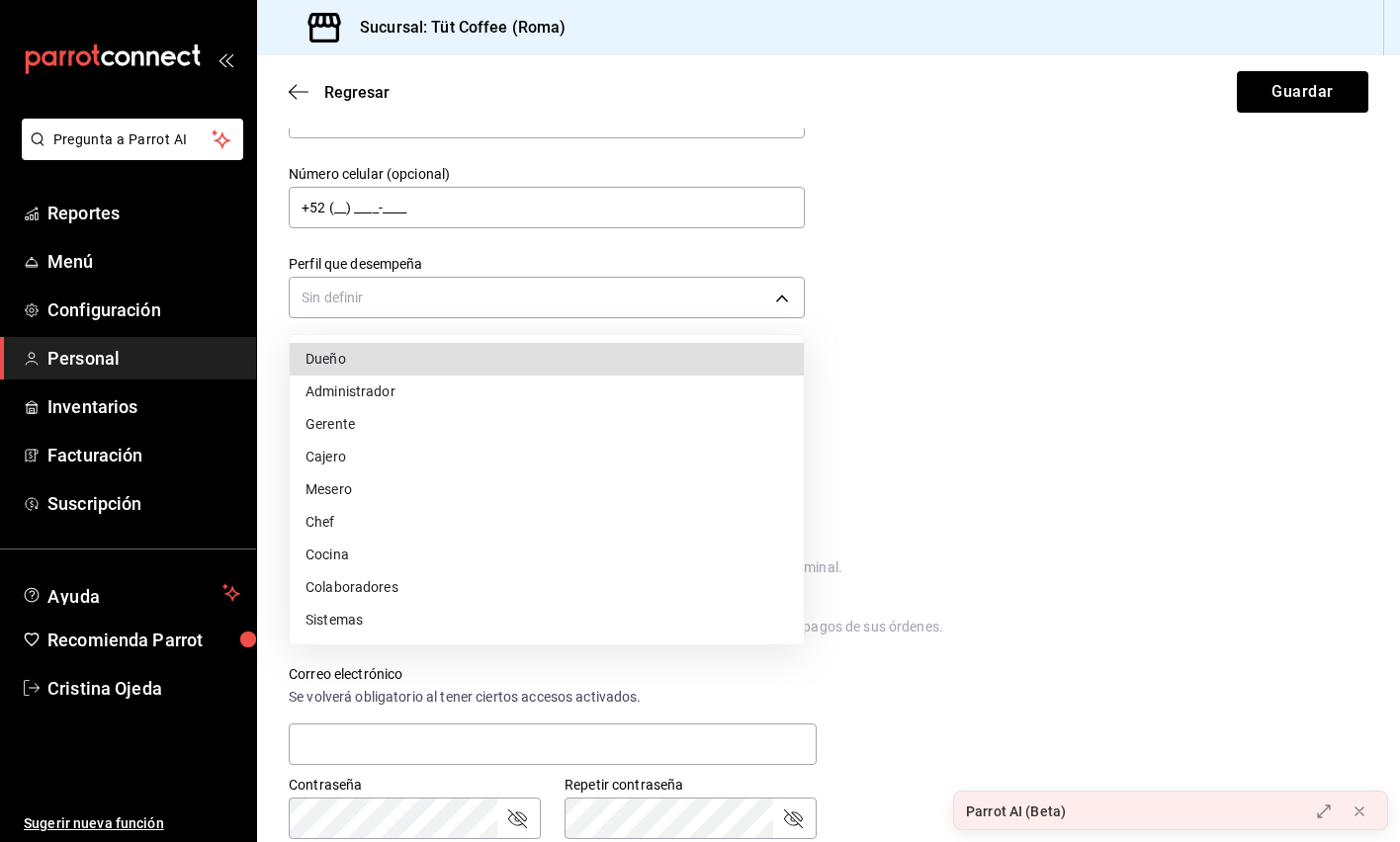 click on "Colaboradores" at bounding box center (547, 587) 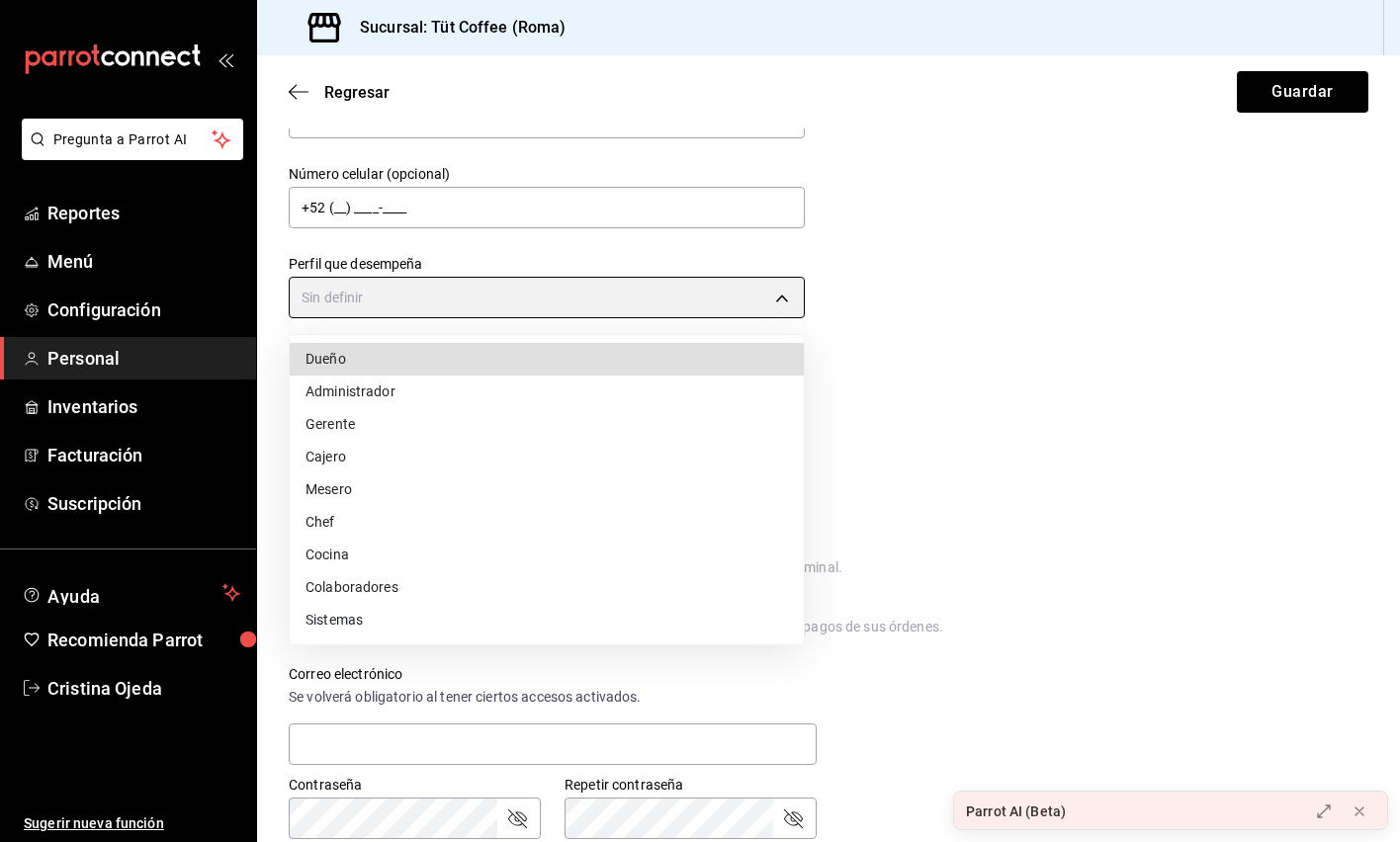 type on "STAFF" 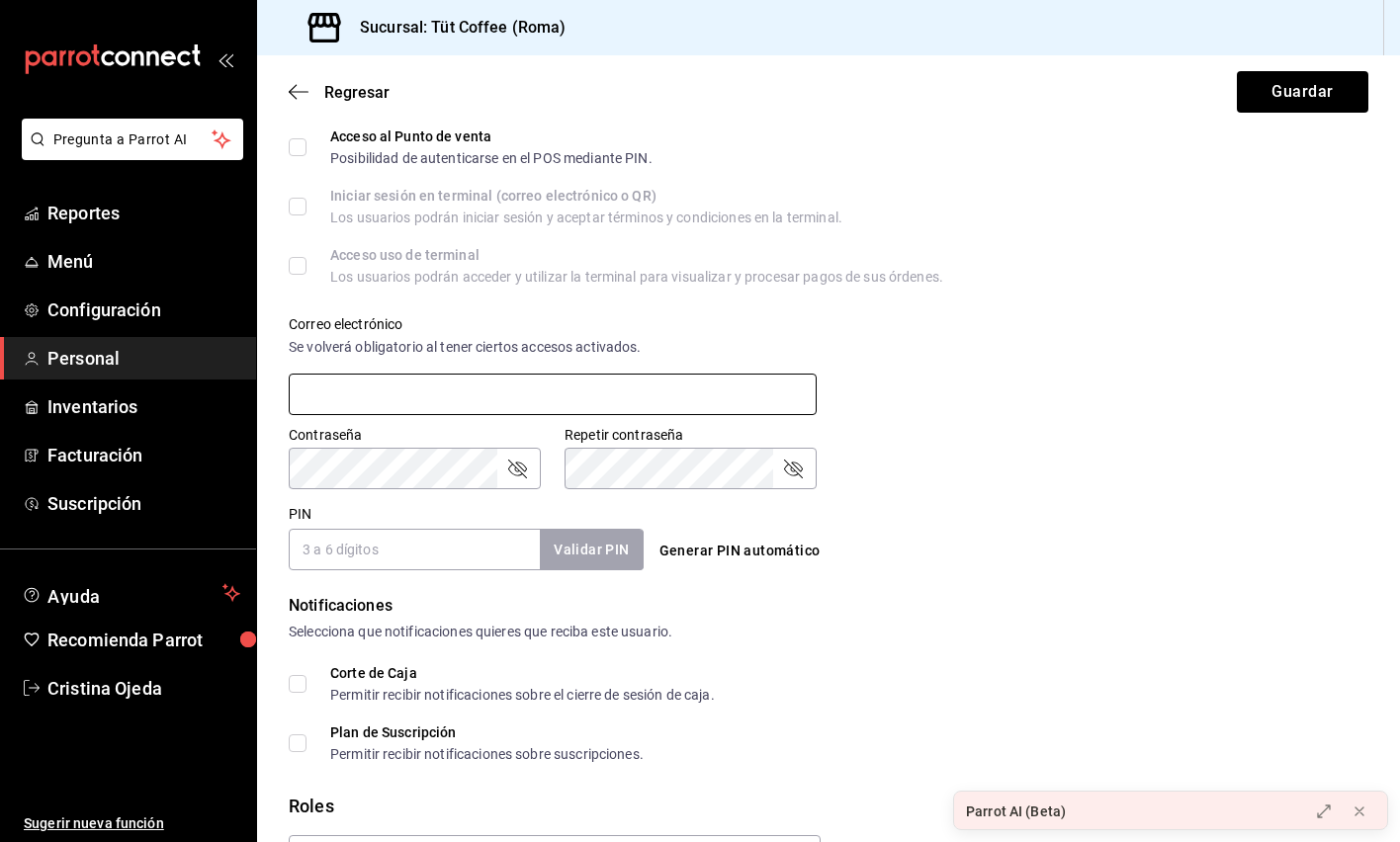 scroll, scrollTop: 585, scrollLeft: 0, axis: vertical 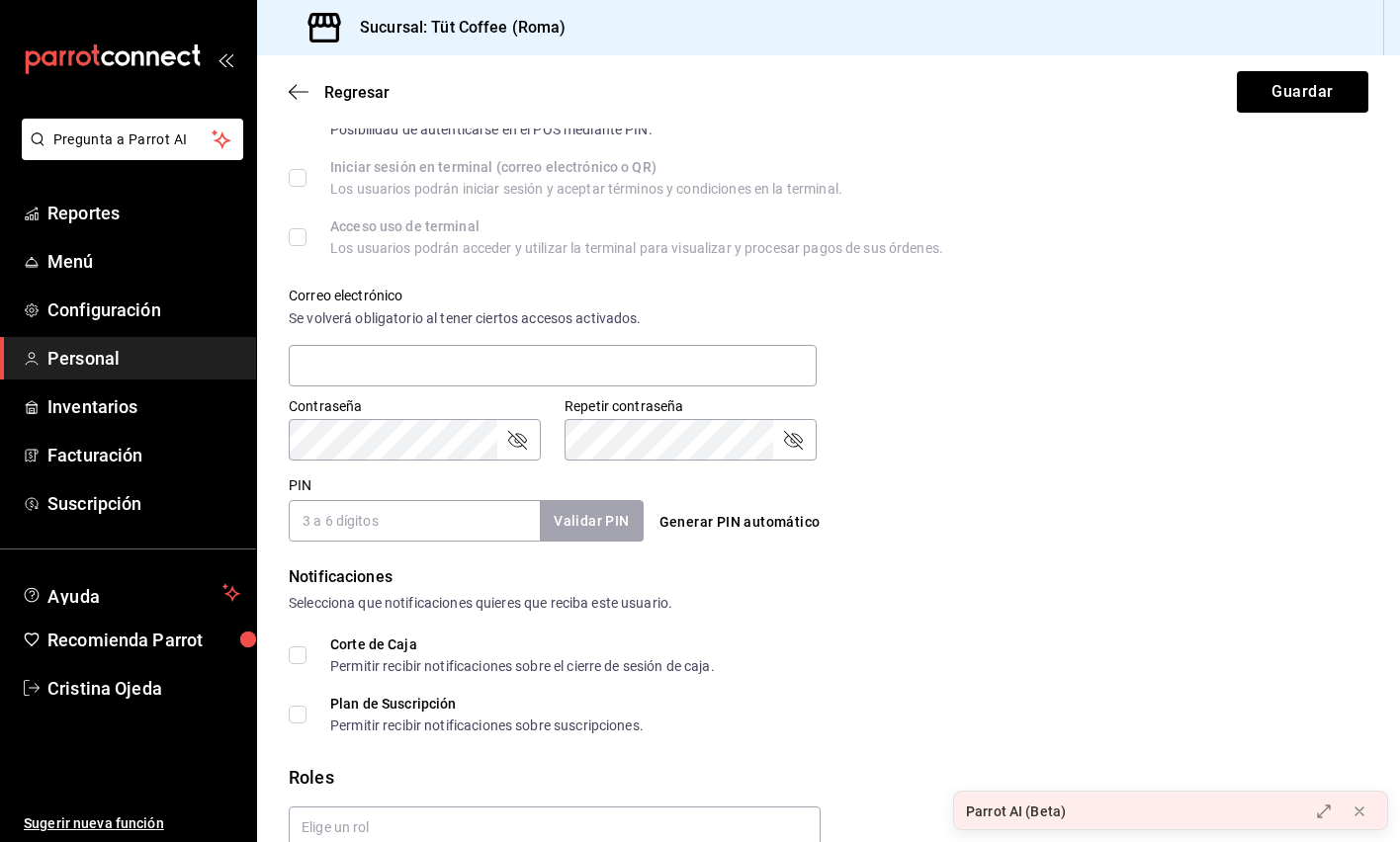 click on "PIN" at bounding box center (414, 521) 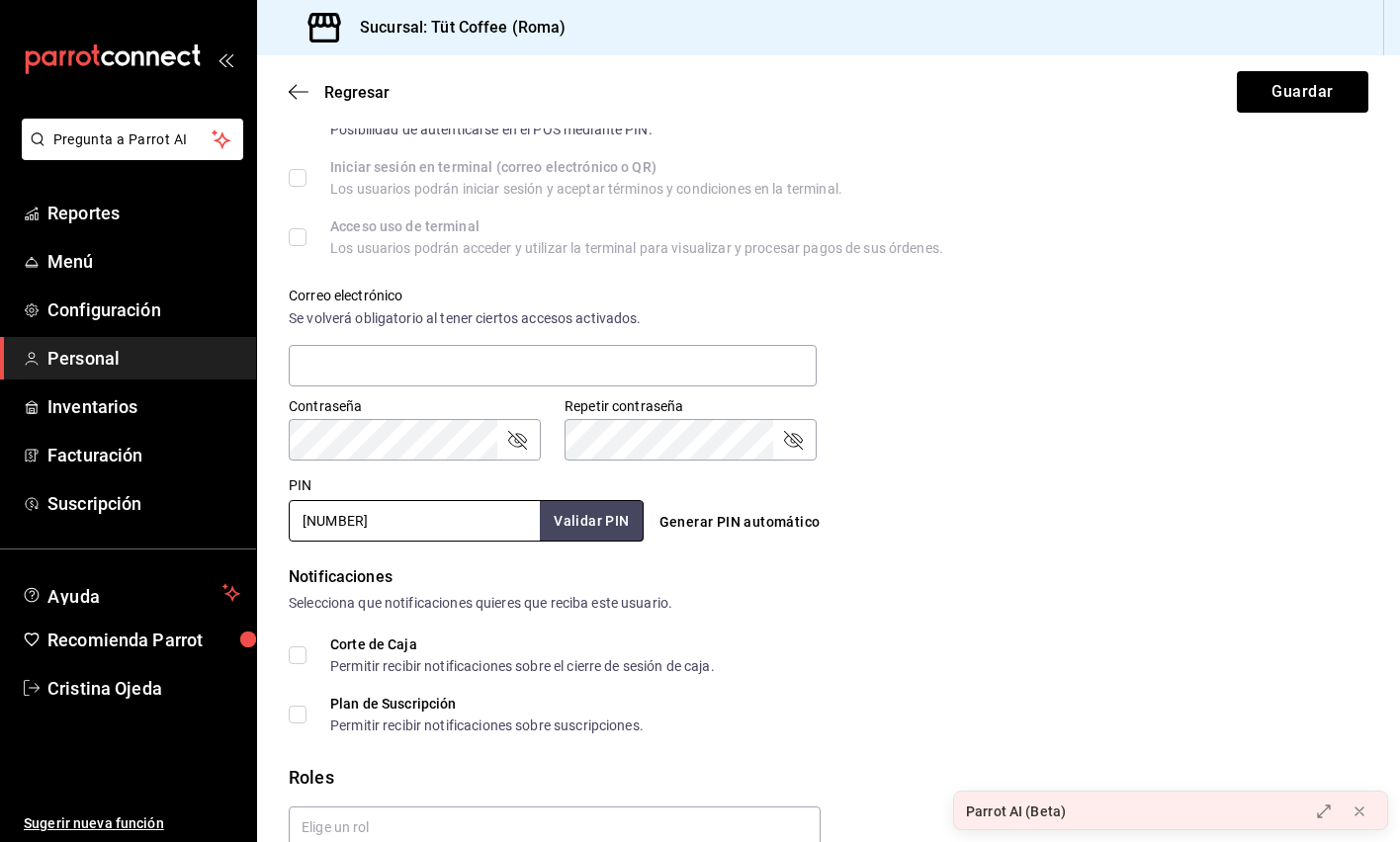 type on "[NUMBER]" 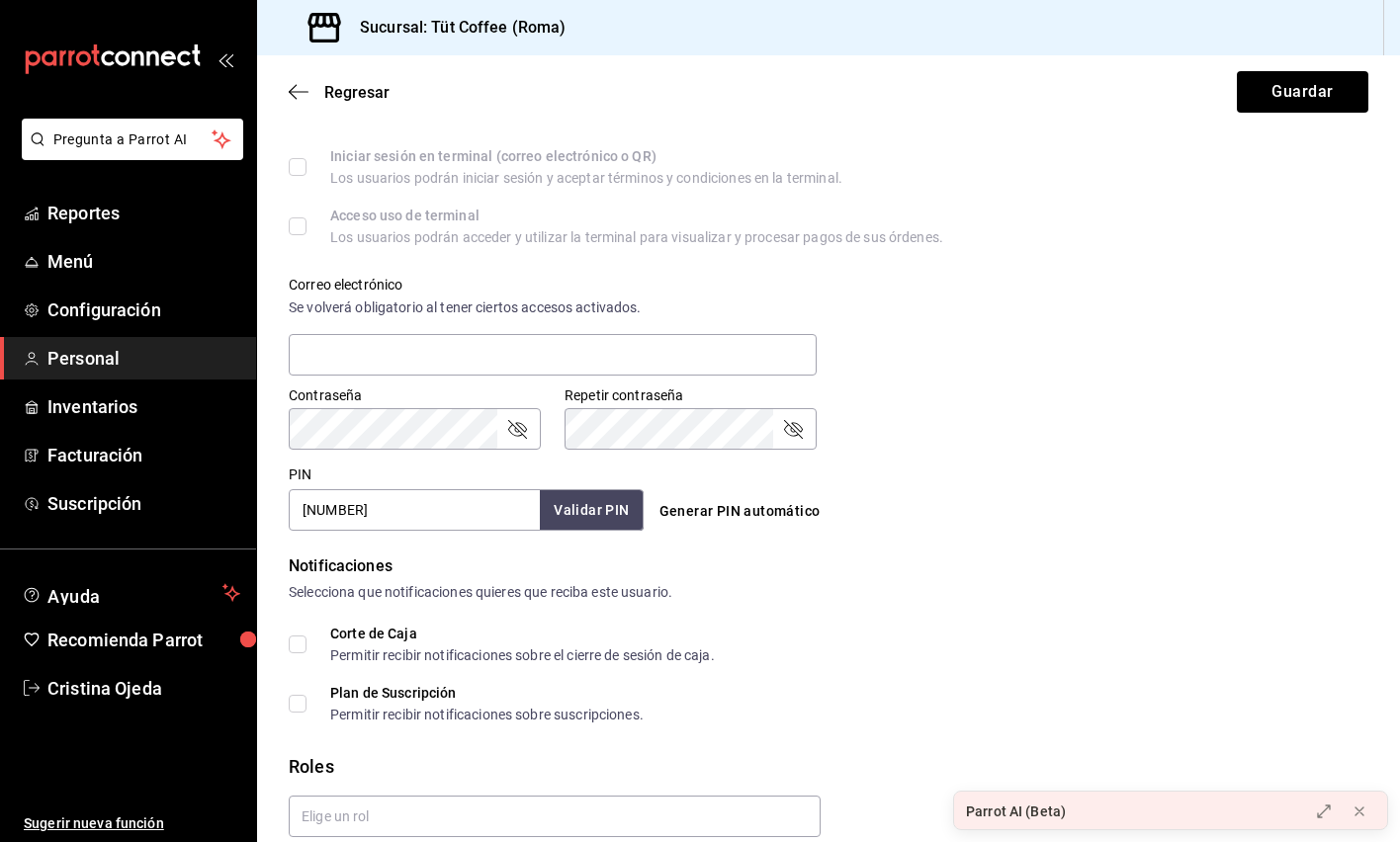 scroll, scrollTop: 678, scrollLeft: 0, axis: vertical 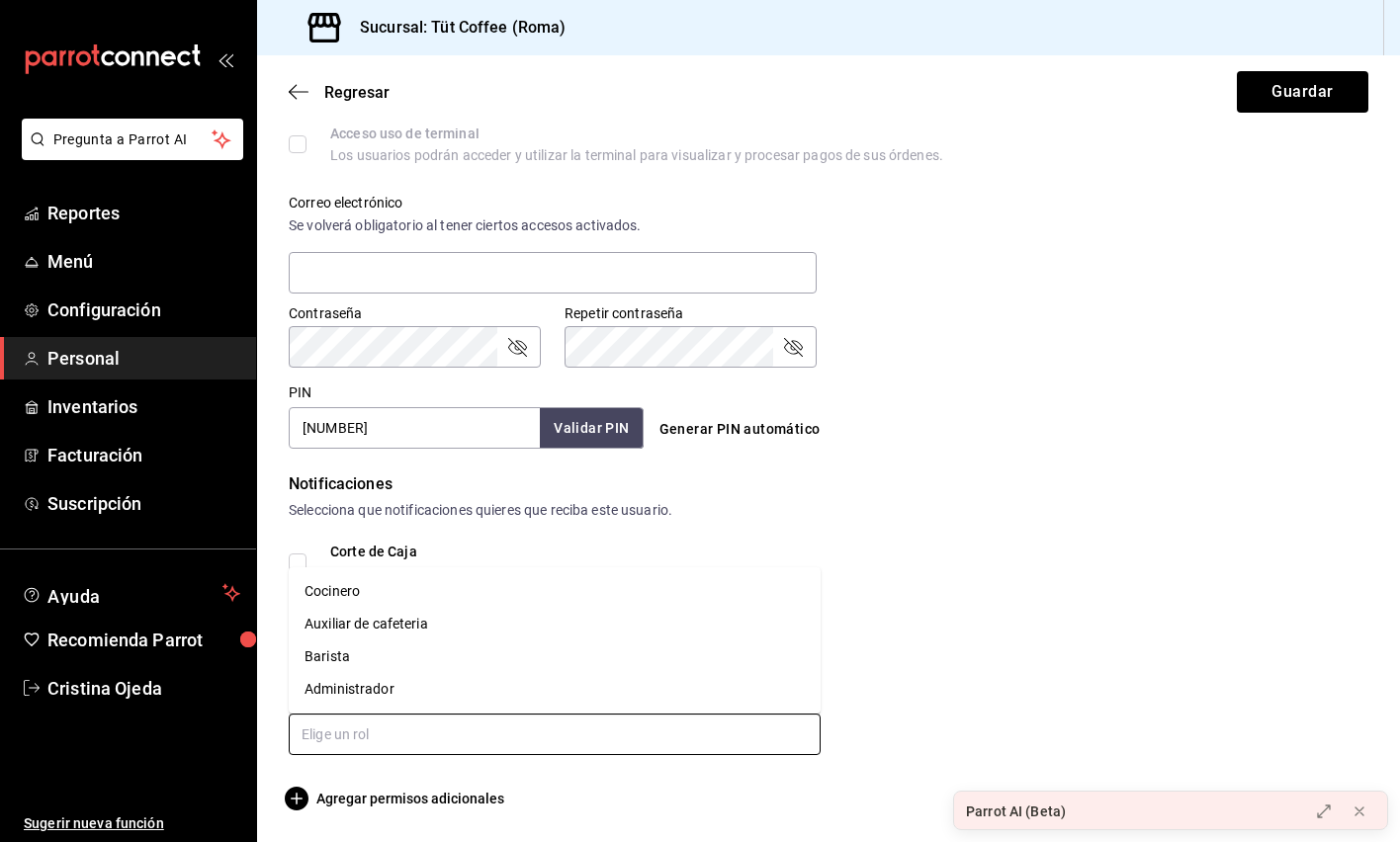 click at bounding box center (555, 734) 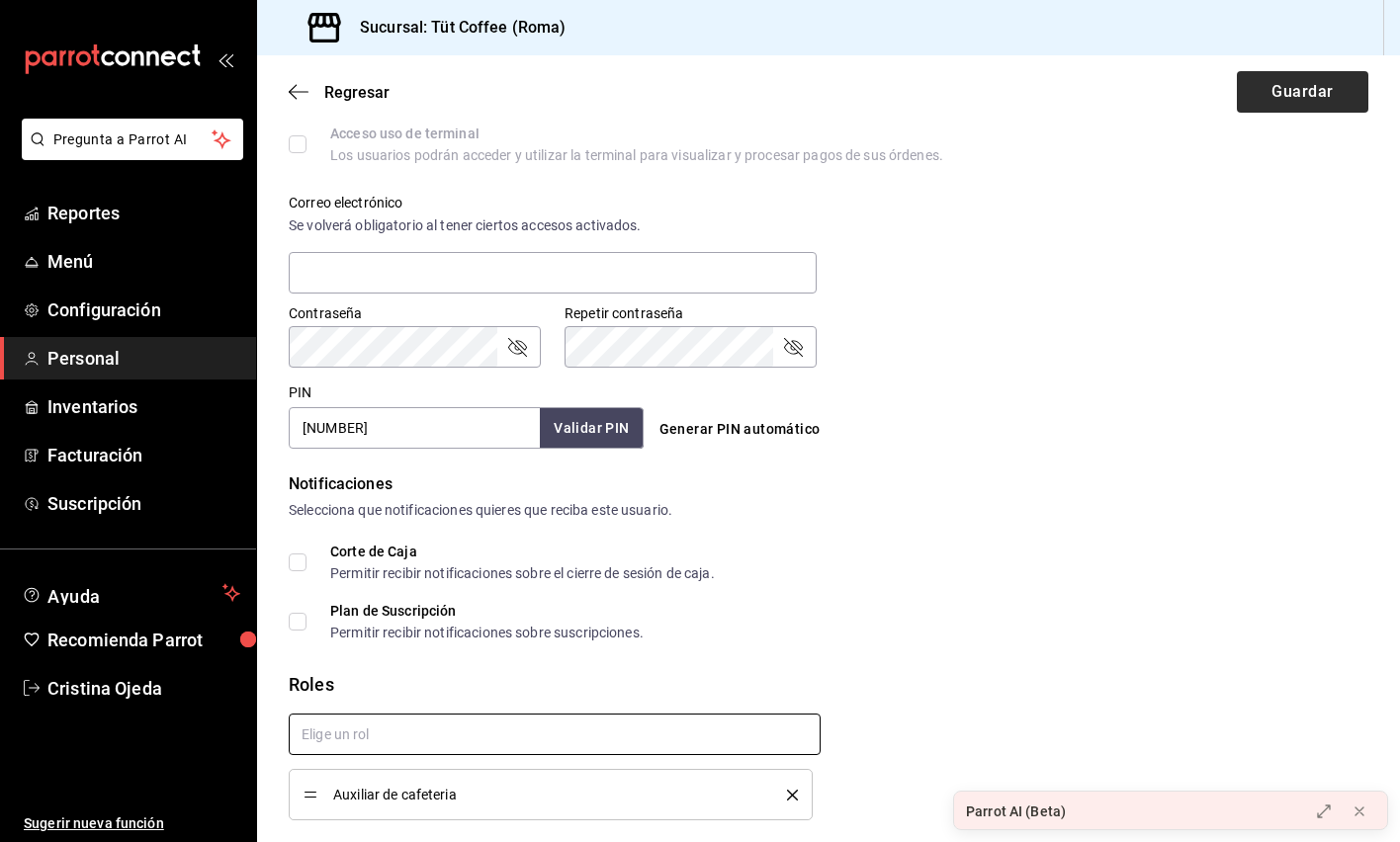 checkbox on "true" 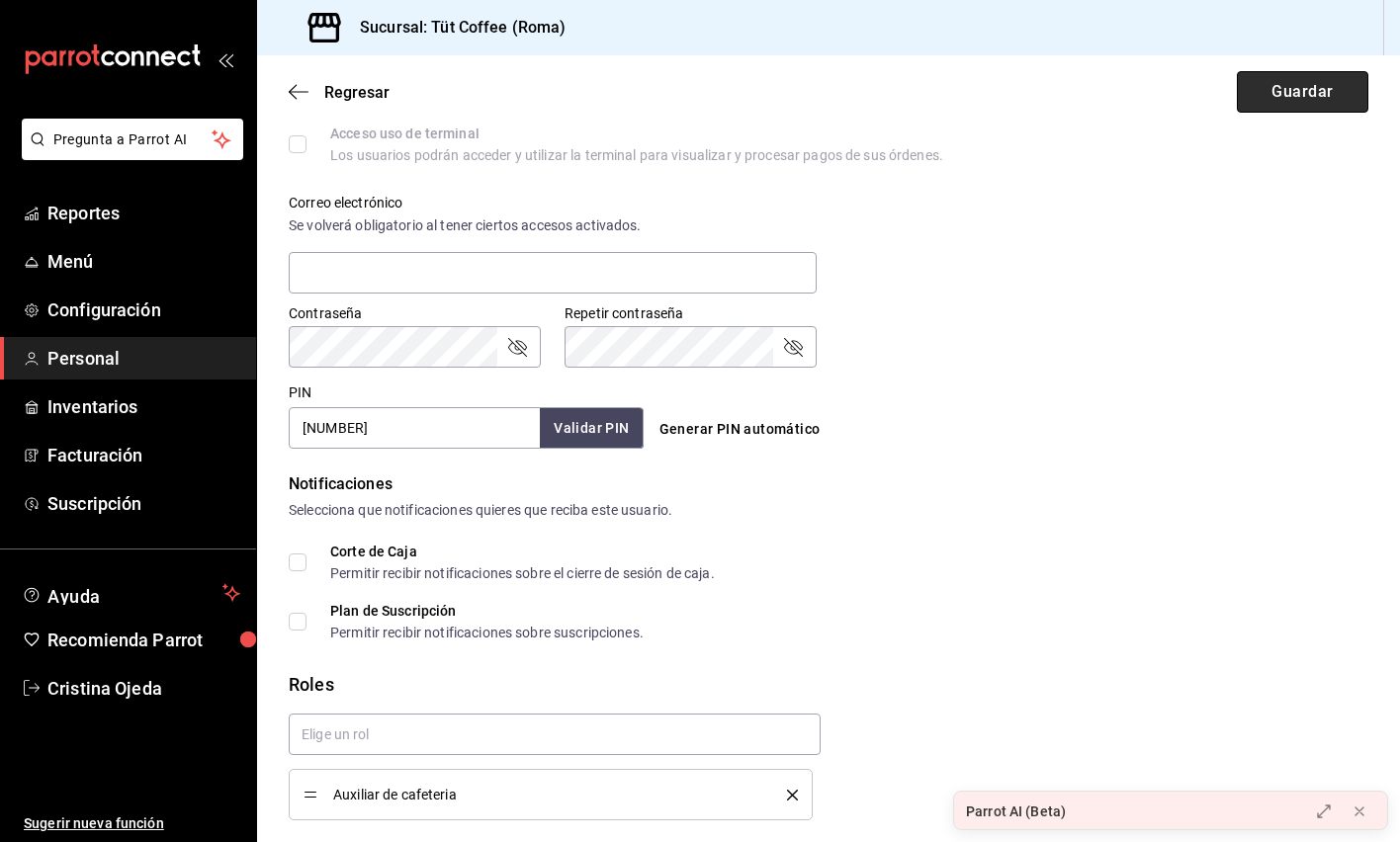 click on "Guardar" at bounding box center (1302, 92) 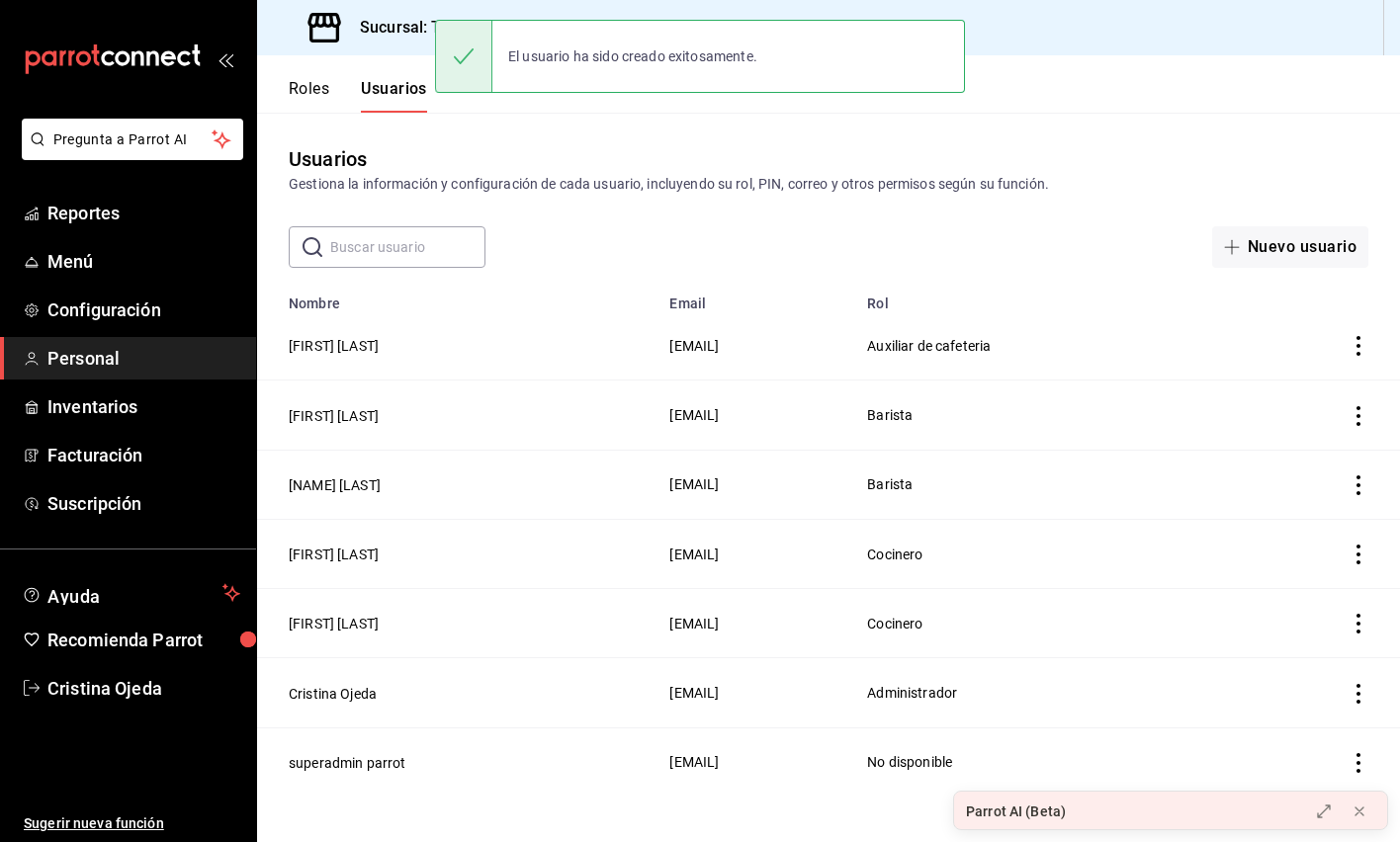 scroll, scrollTop: 0, scrollLeft: 0, axis: both 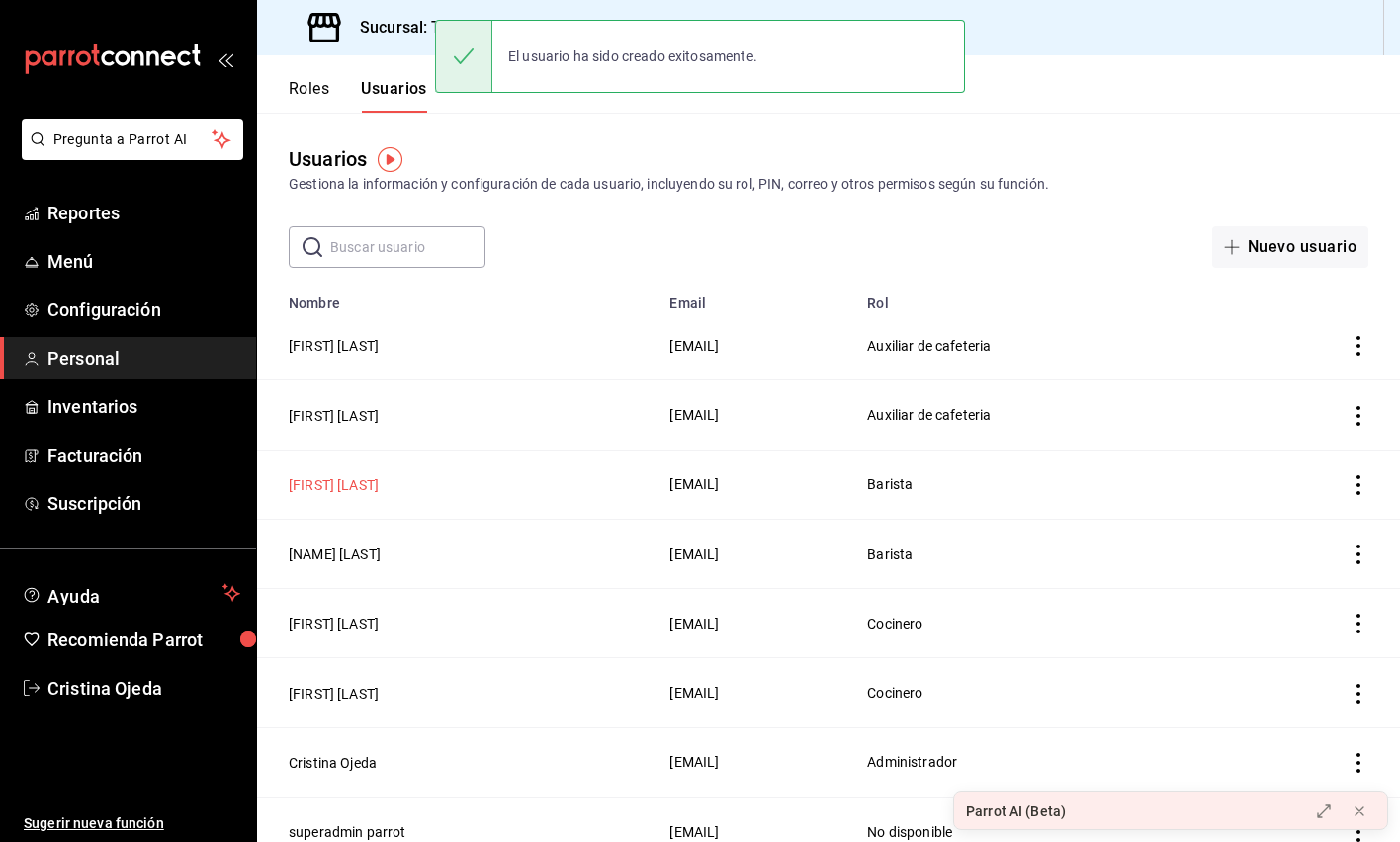 click on "[FIRST] [LAST]" at bounding box center (333, 485) 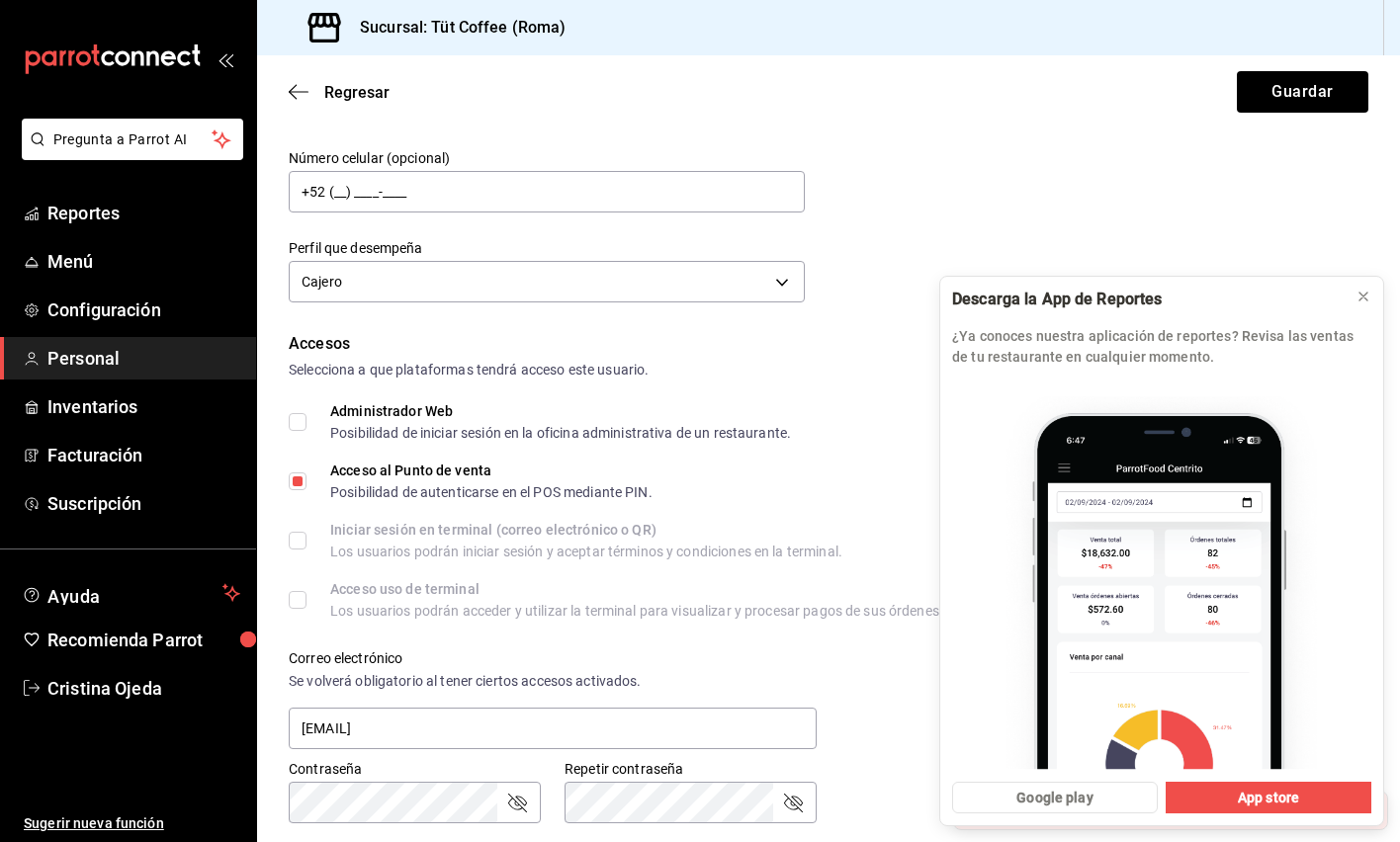 scroll, scrollTop: 207, scrollLeft: 0, axis: vertical 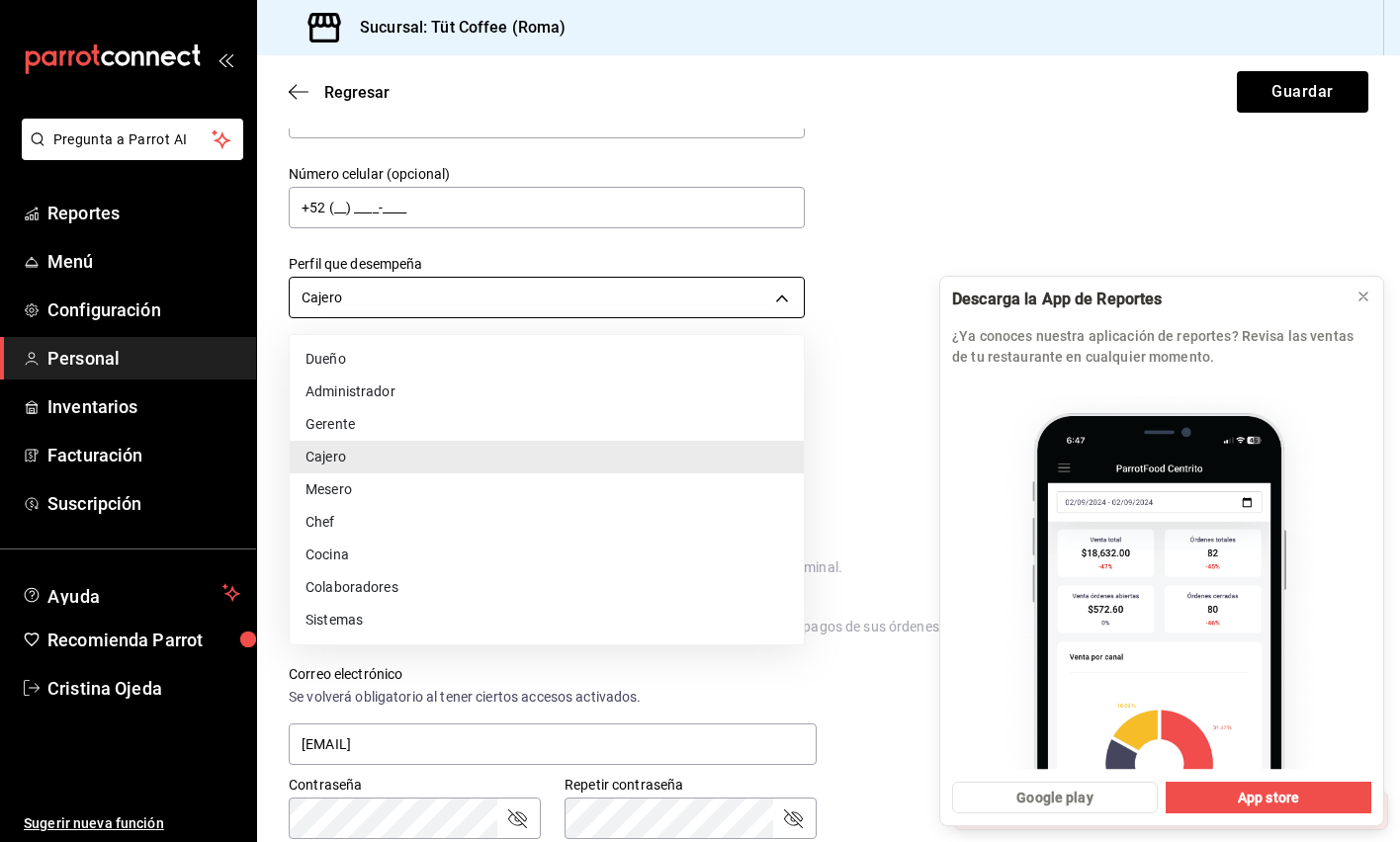 click on "Pregunta a Parrot AI Reportes   Menú   Configuración   Personal   Inventarios   Facturación   Suscripción   Ayuda Recomienda Parrot   [FIRST] [LAST]   Sugerir nueva función   Sucursal: Tüt Coffee (Roma) Regresar Guardar Datos personales Nombre [FIRST] Apellido [LAST] Número celular (opcional) +52 (__) ____-____ Perfil que desempeña Cajero CASHIER Accesos Selecciona a que plataformas tendrá acceso este usuario. Administrador Web Posibilidad de iniciar sesión en la oficina administrativa de un restaurante.  Acceso al Punto de venta Posibilidad de autenticarse en el POS mediante PIN.  Iniciar sesión en terminal (correo electrónico o QR) Los usuarios podrán iniciar sesión y aceptar términos y condiciones en la terminal. Acceso uso de terminal Los usuarios podrán acceder y utilizar la terminal para visualizar y procesar pagos de sus órdenes. Correo electrónico Se volverá obligatorio al tener ciertos accesos activados. [EMAIL] Contraseña Contraseña PIN" at bounding box center (700, 421) 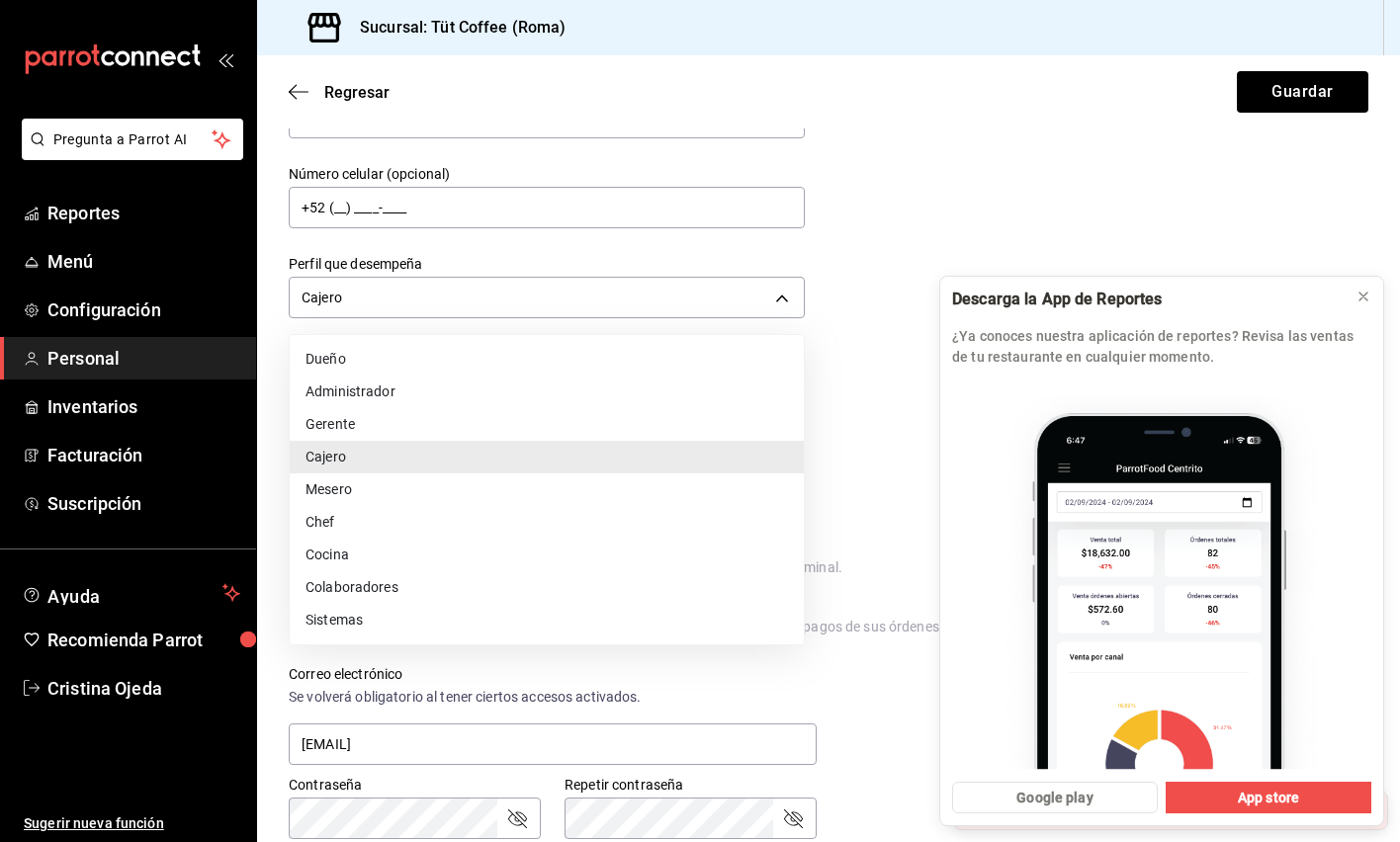 click on "Colaboradores" at bounding box center (547, 587) 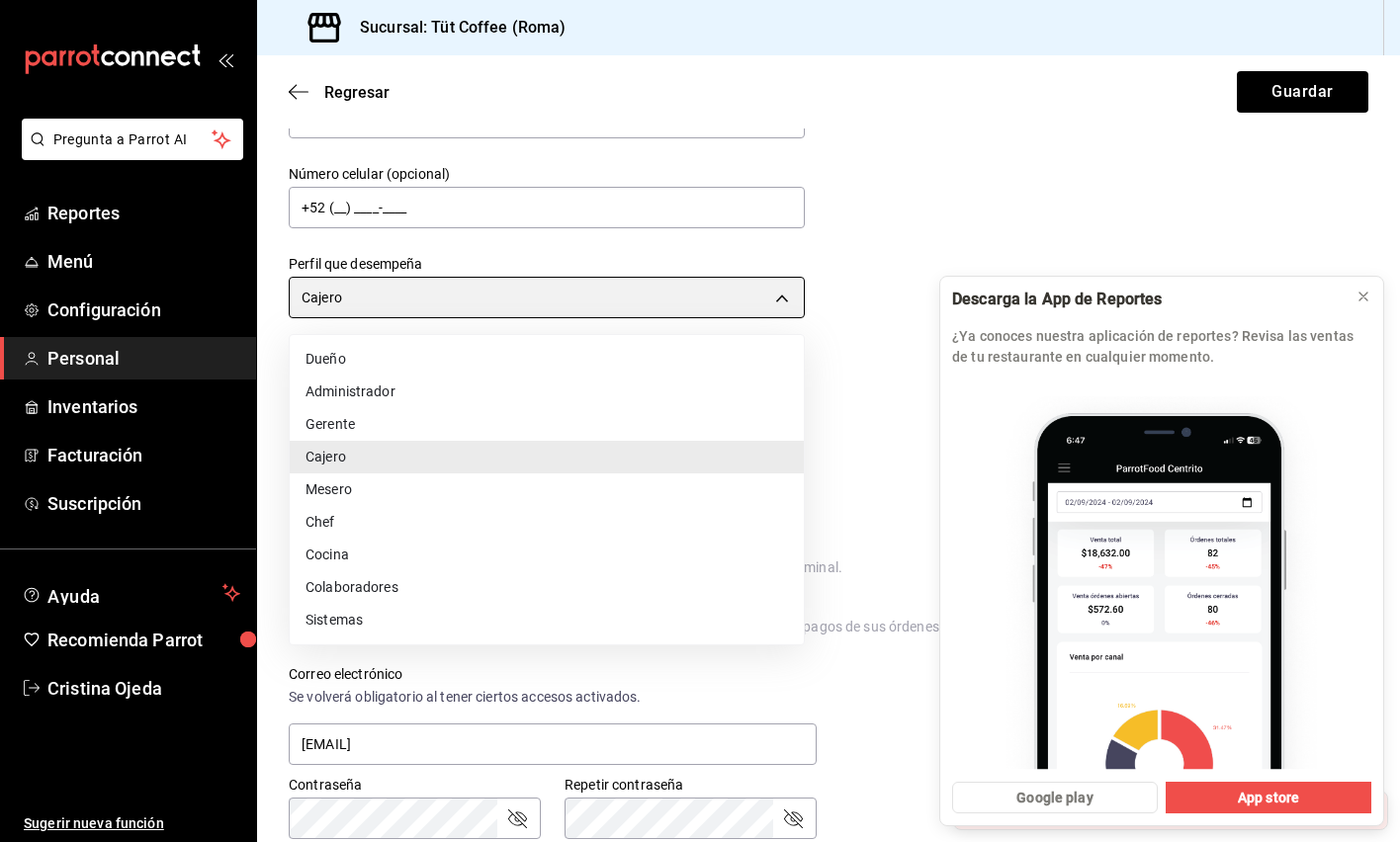 type on "STAFF" 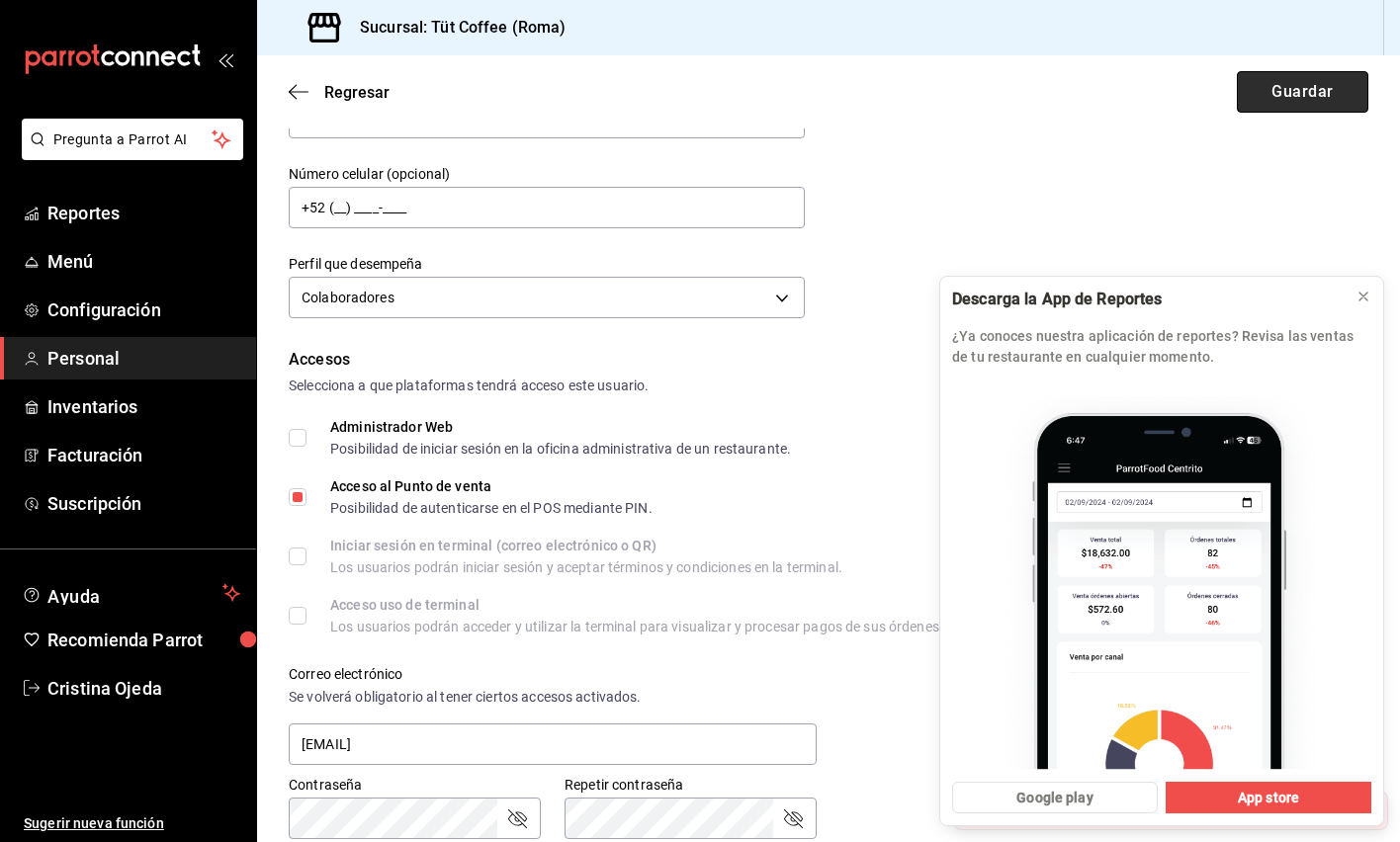 click on "Guardar" at bounding box center [1302, 92] 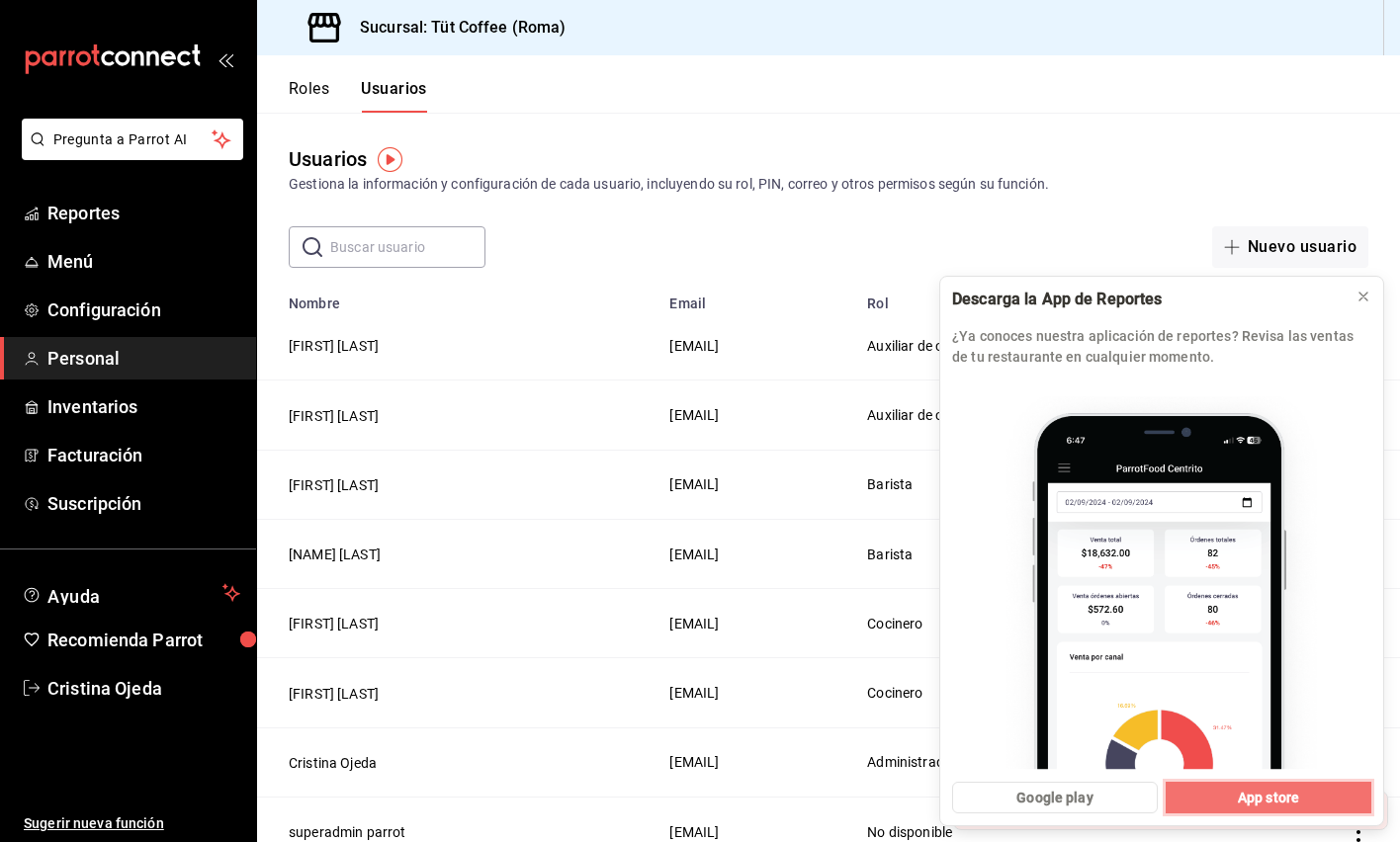 click on "App store" at bounding box center (1269, 798) 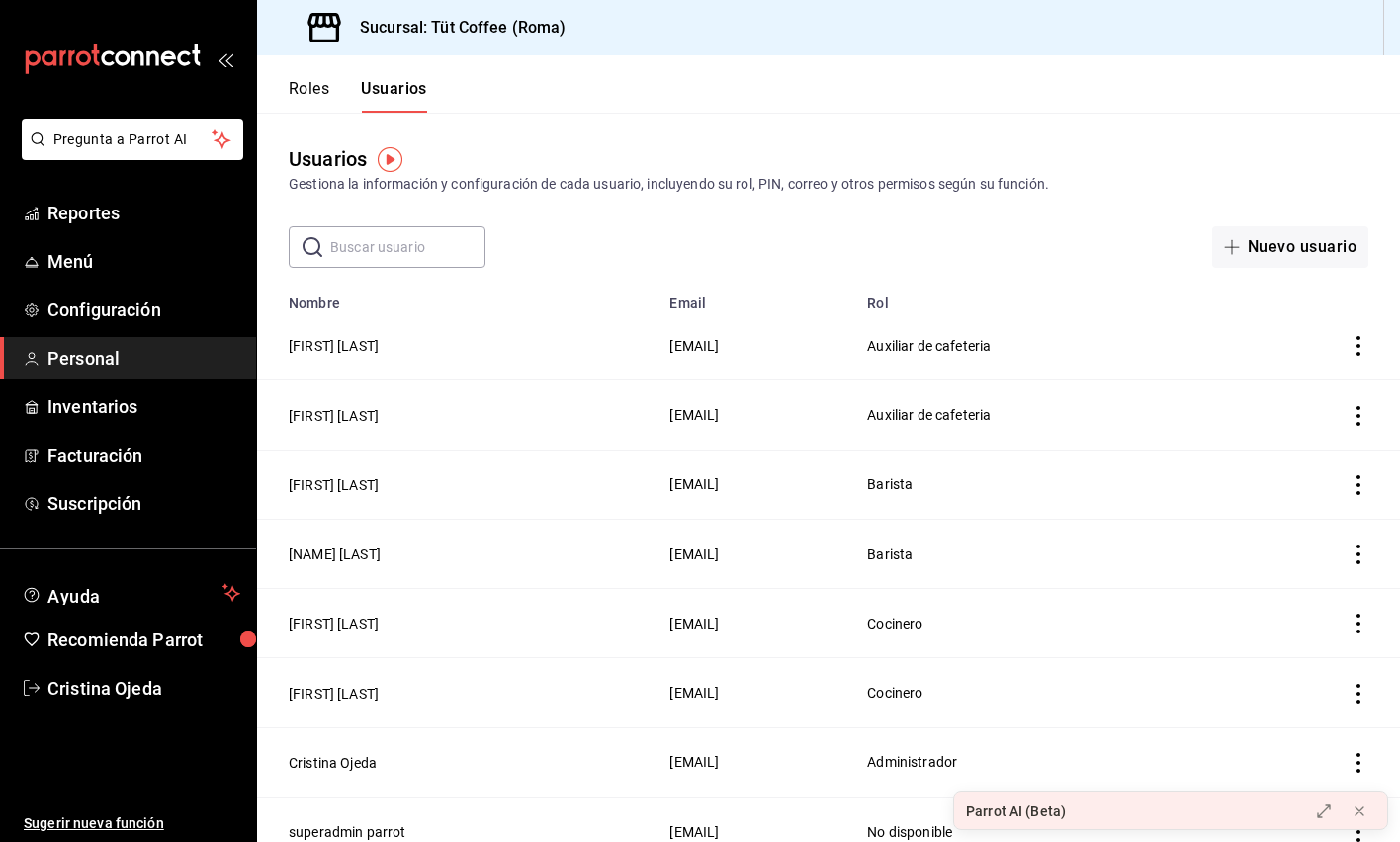 scroll, scrollTop: 21, scrollLeft: 0, axis: vertical 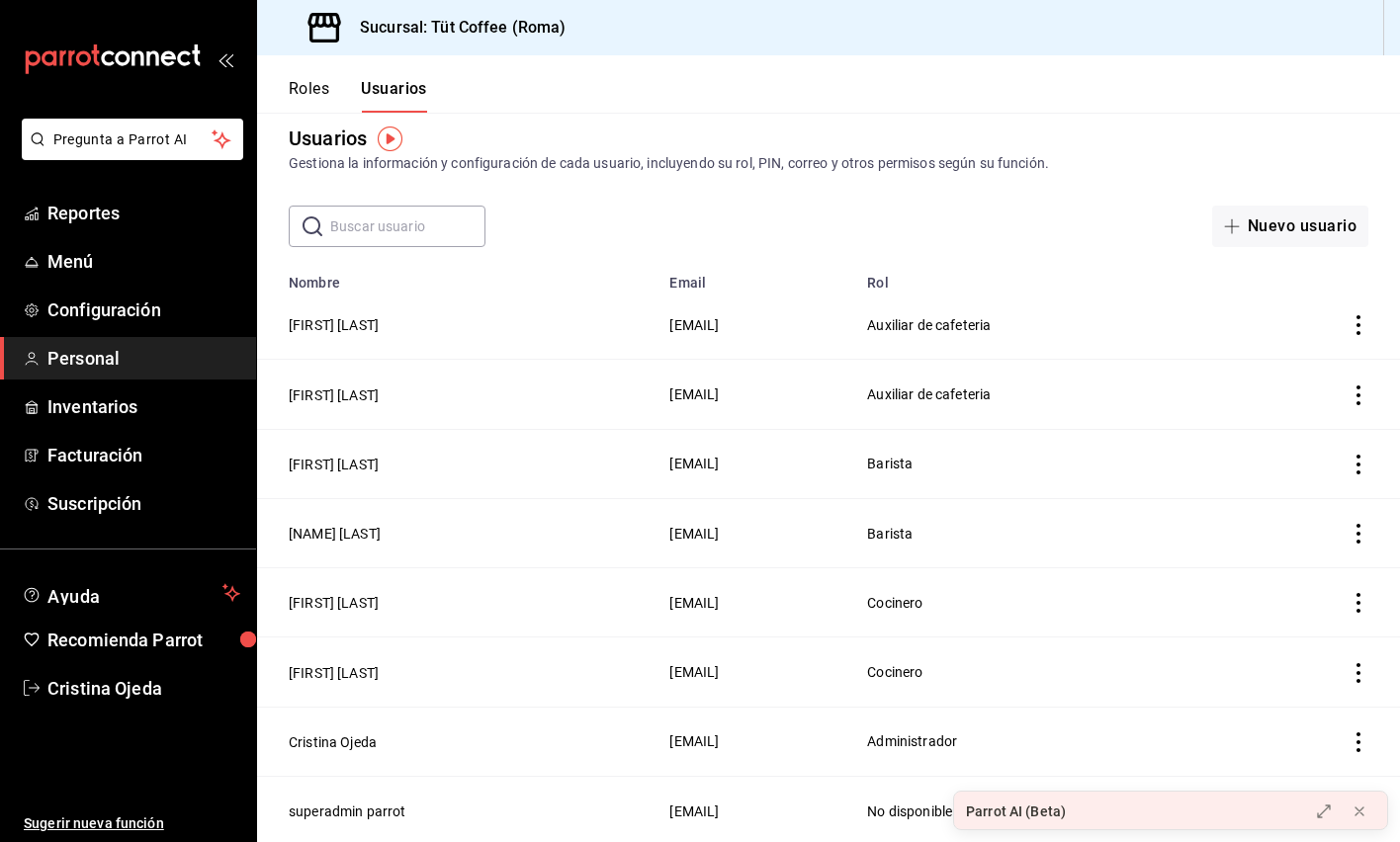 click 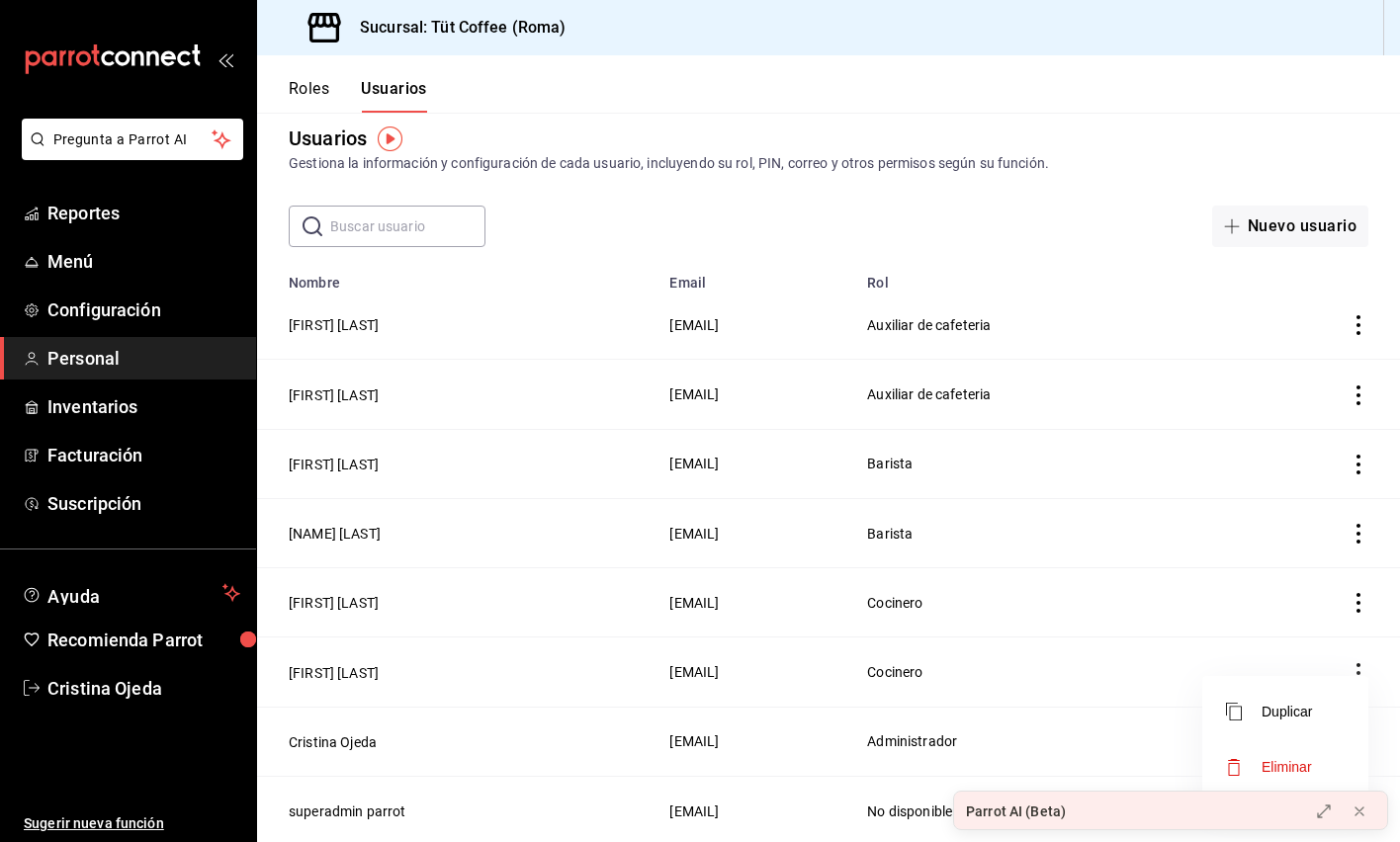 click at bounding box center (700, 421) 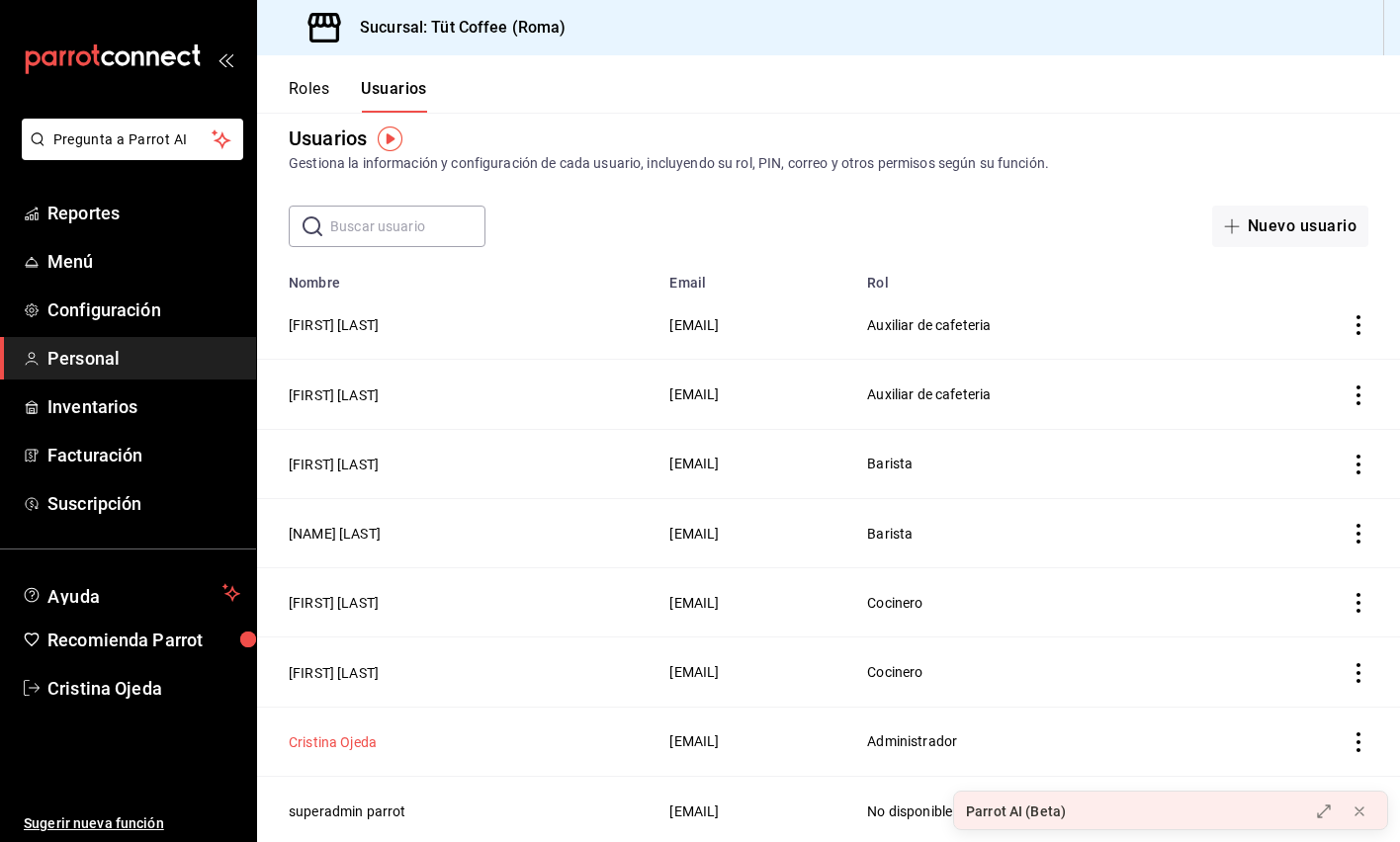click on "Cristina Ojeda" at bounding box center [332, 742] 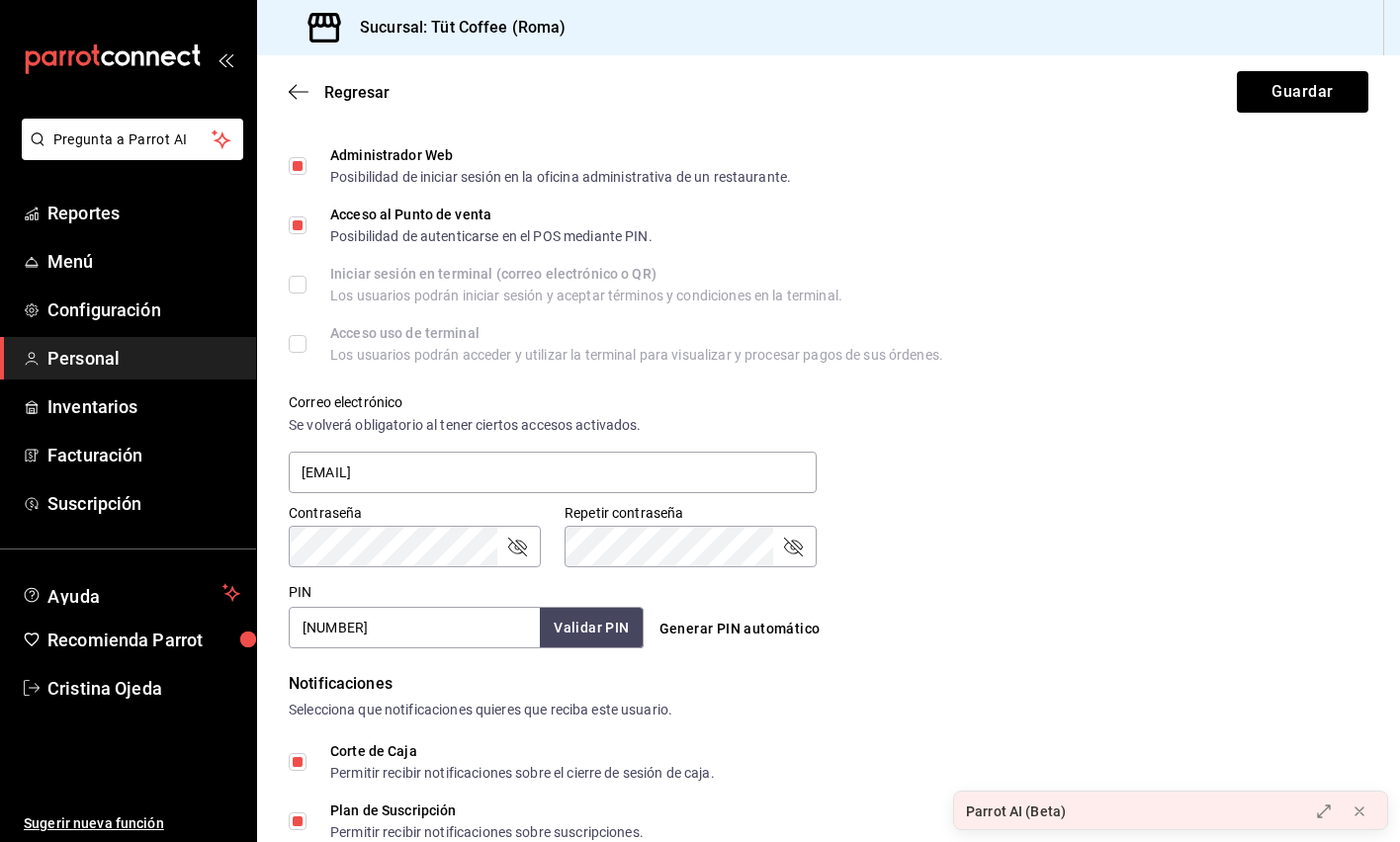 scroll, scrollTop: 483, scrollLeft: 0, axis: vertical 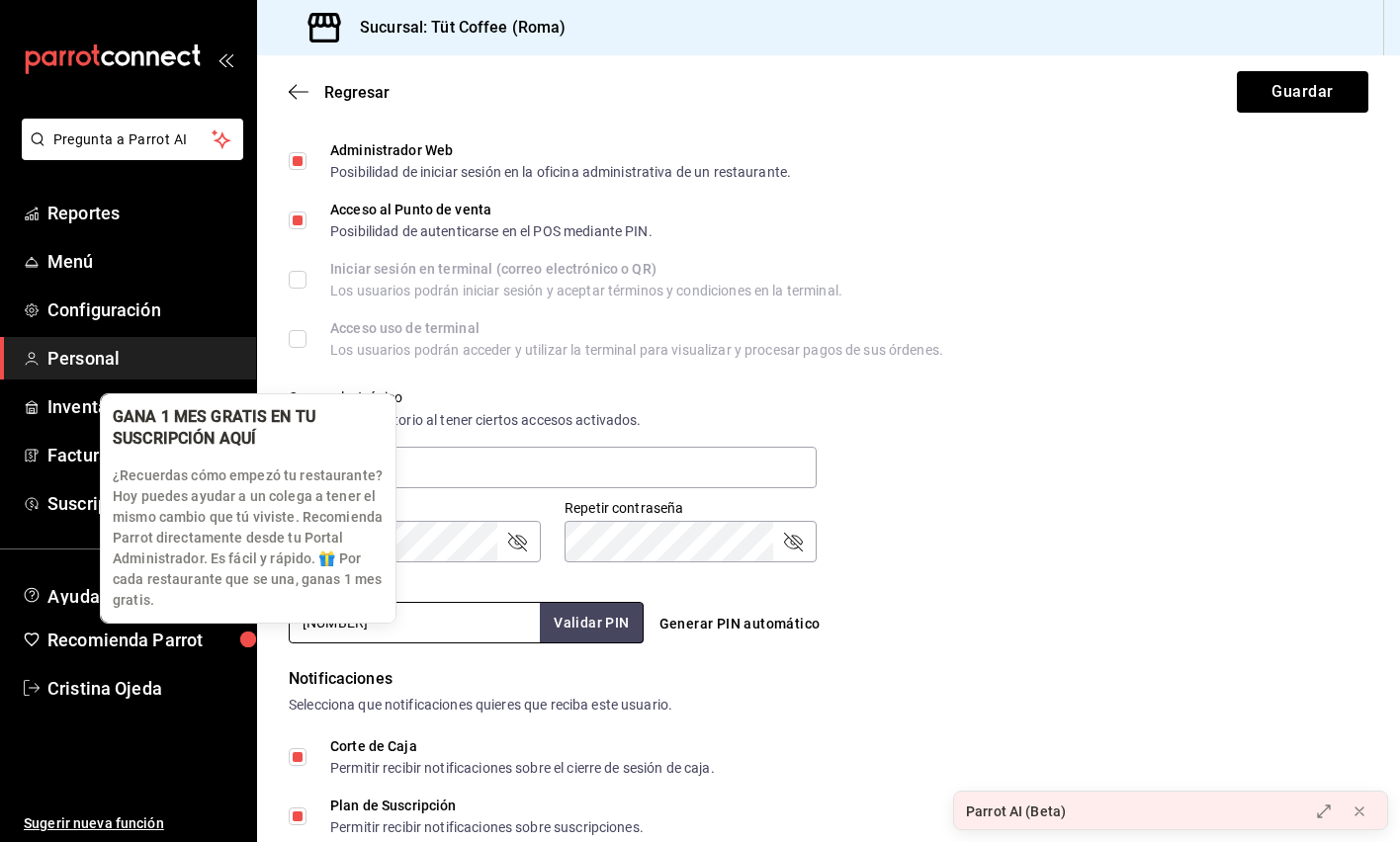 drag, startPoint x: 357, startPoint y: 623, endPoint x: 226, endPoint y: 622, distance: 131.00382 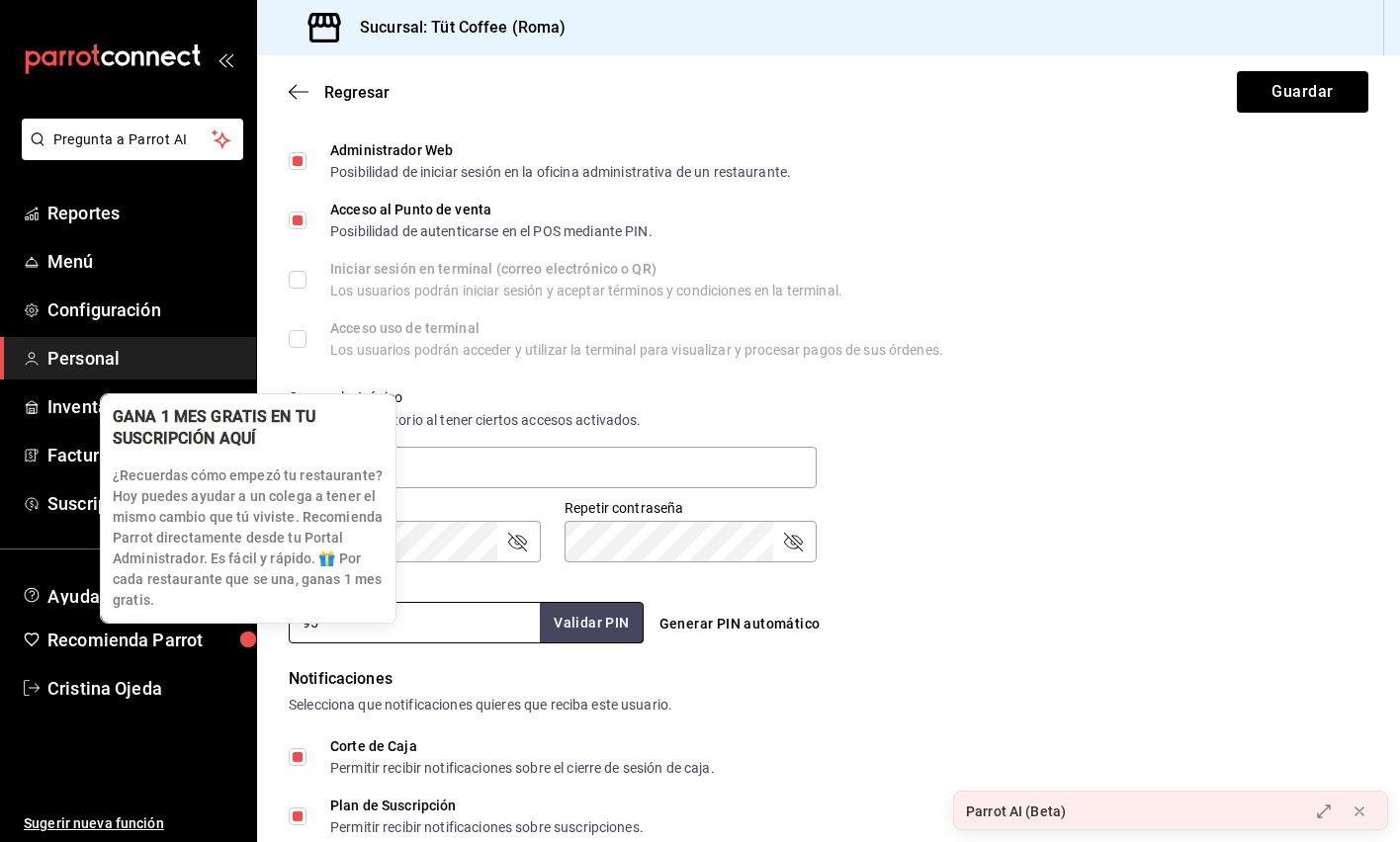 type on "9" 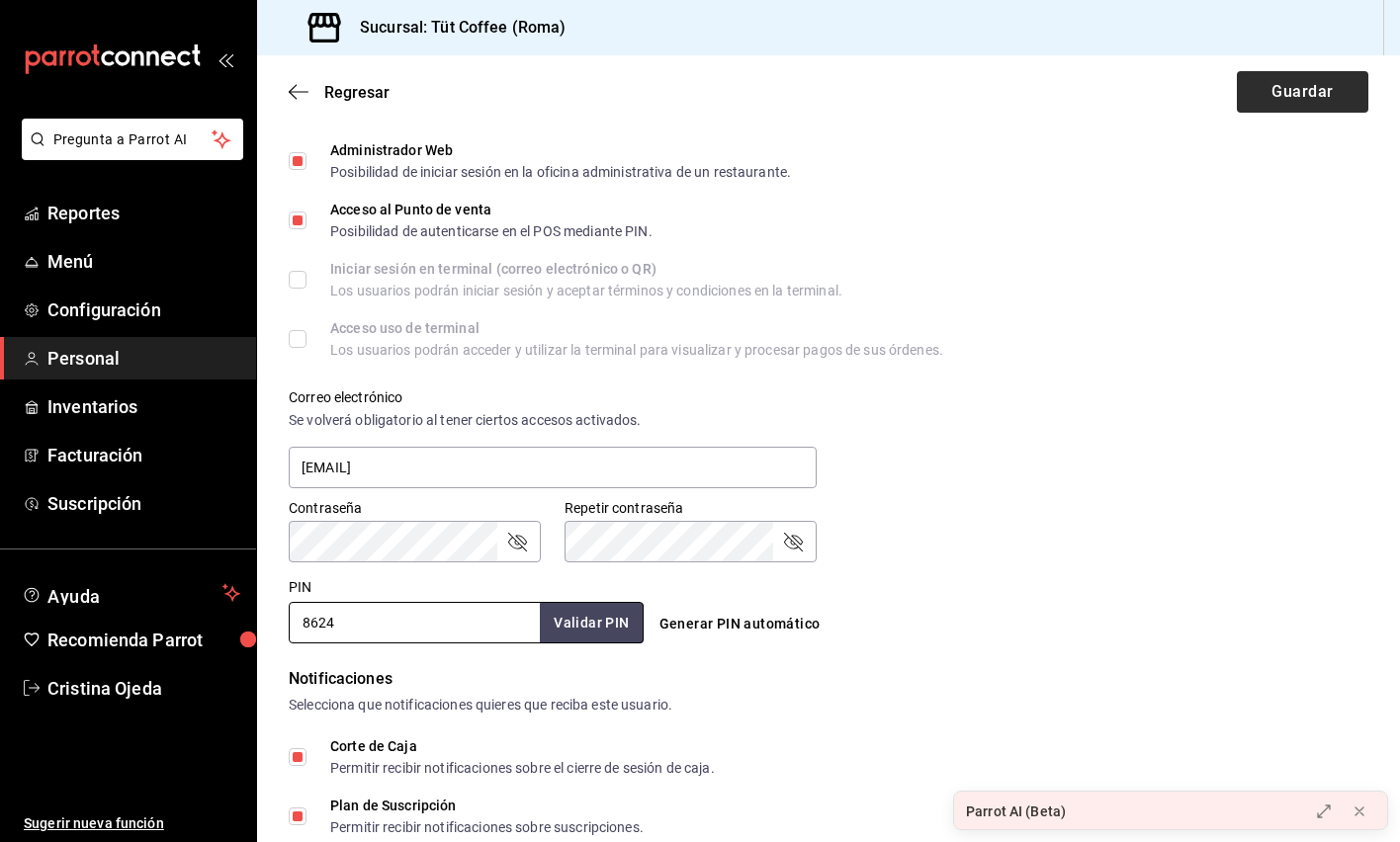 type on "8624" 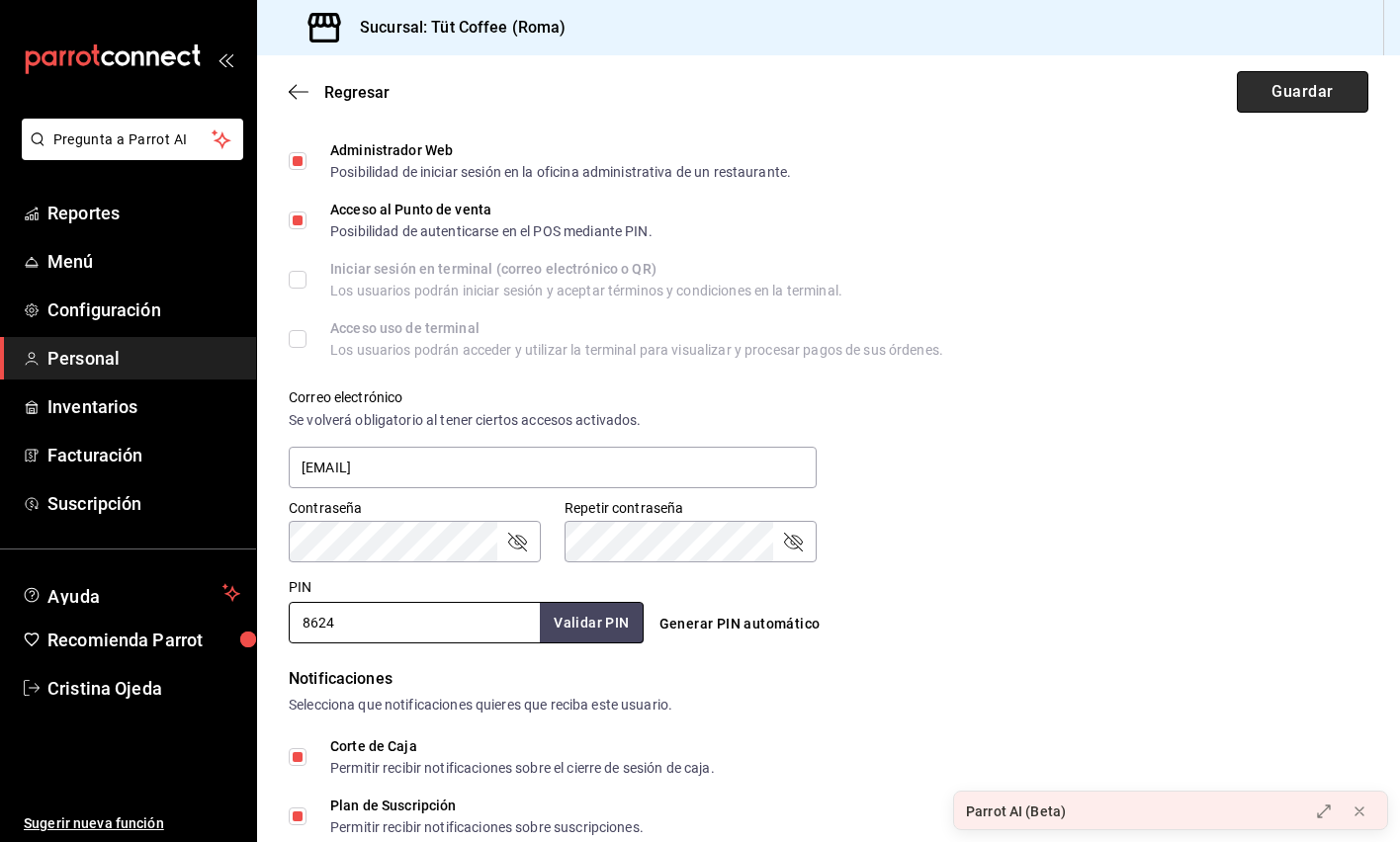 click on "Guardar" at bounding box center [1302, 92] 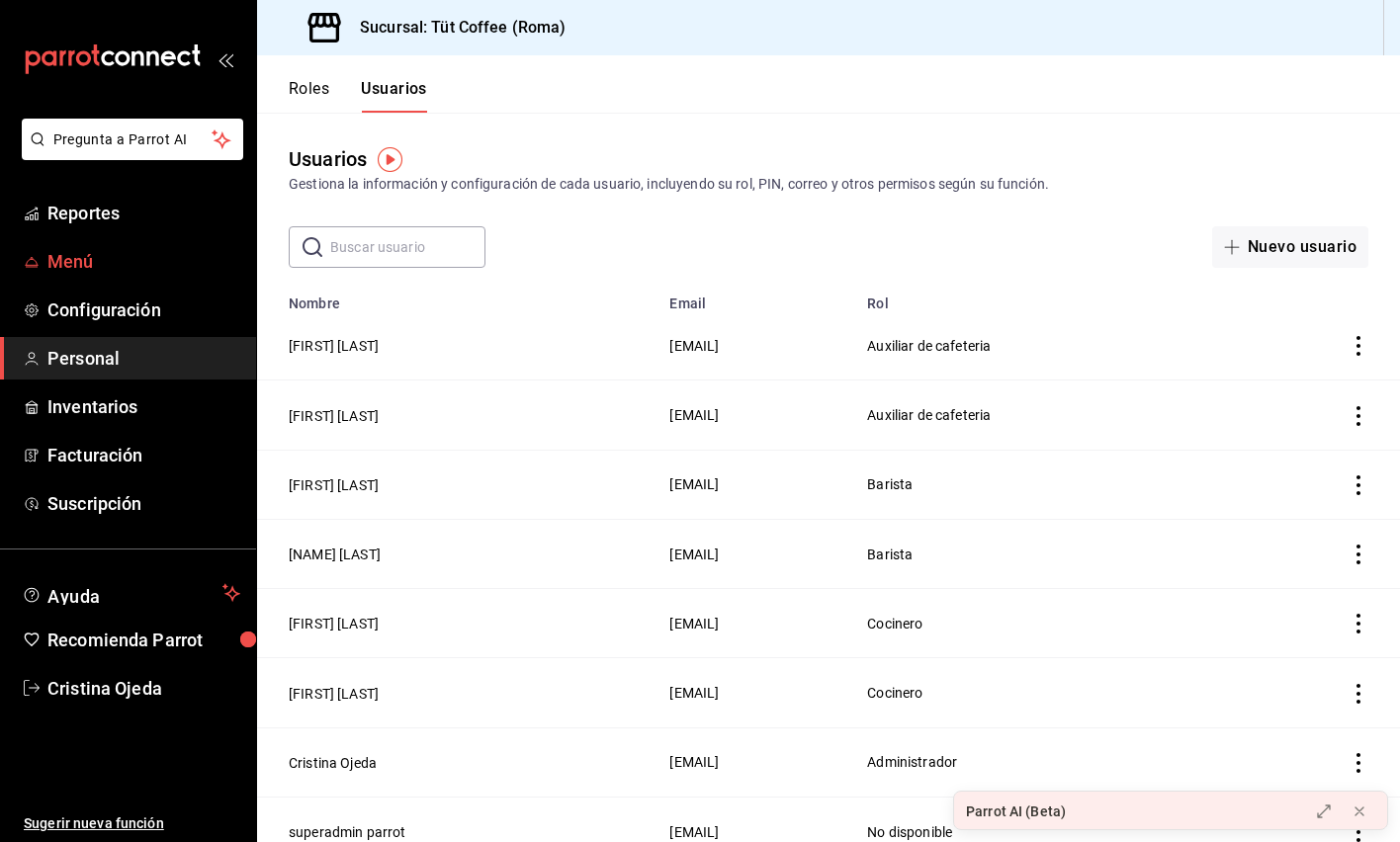 click on "Menú" at bounding box center [143, 261] 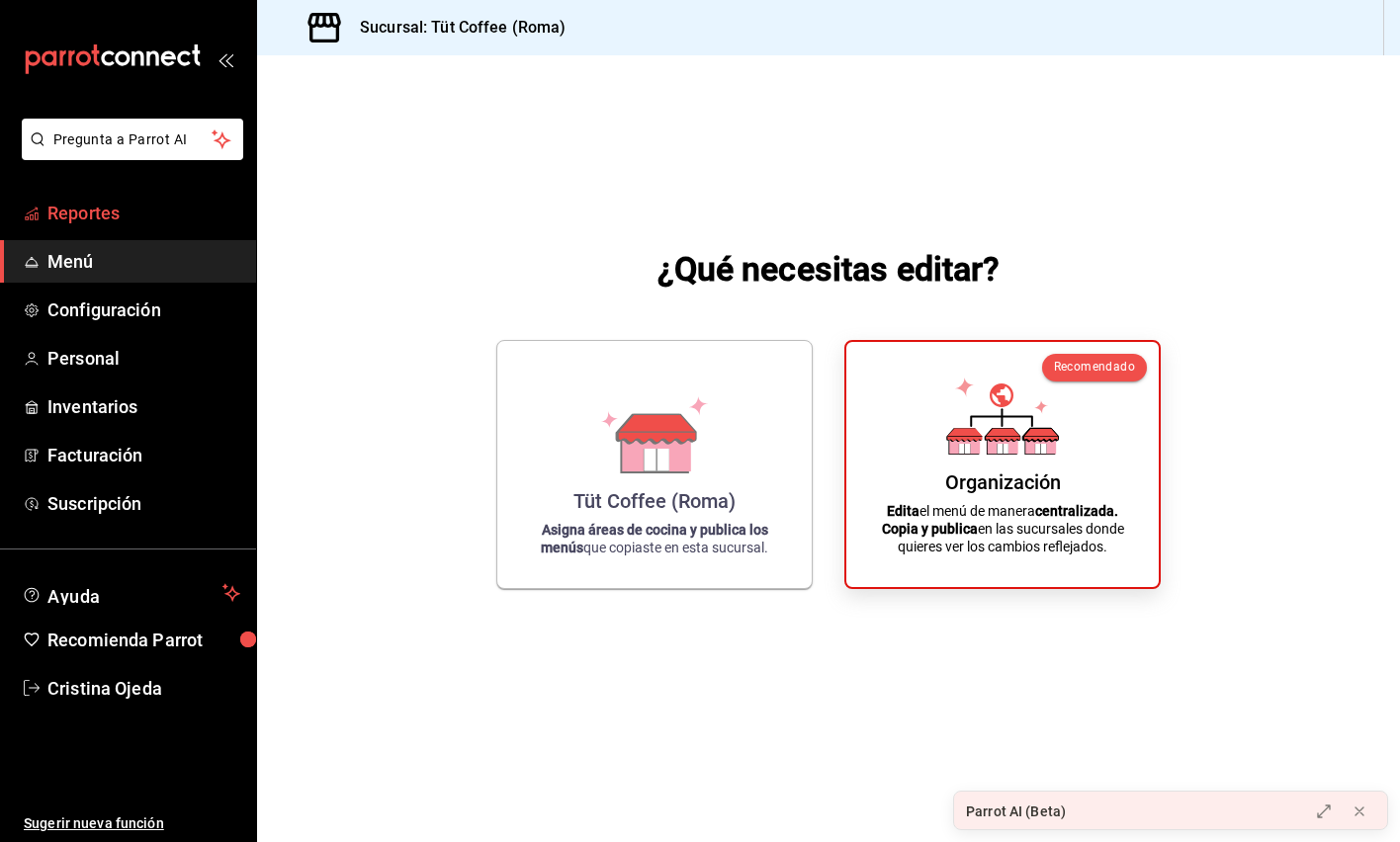 click on "Reportes" at bounding box center (143, 212) 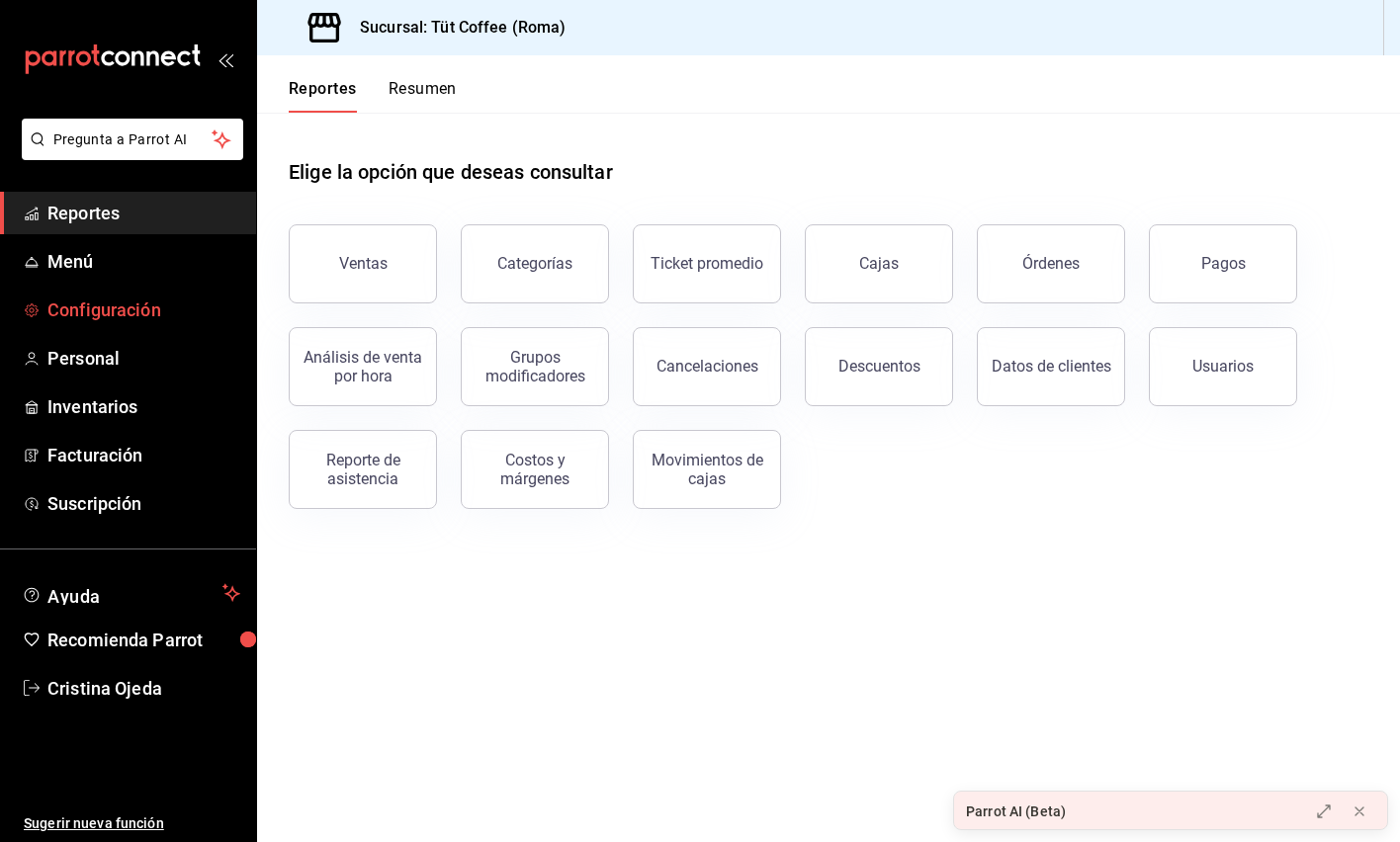 click on "Configuración" at bounding box center [143, 309] 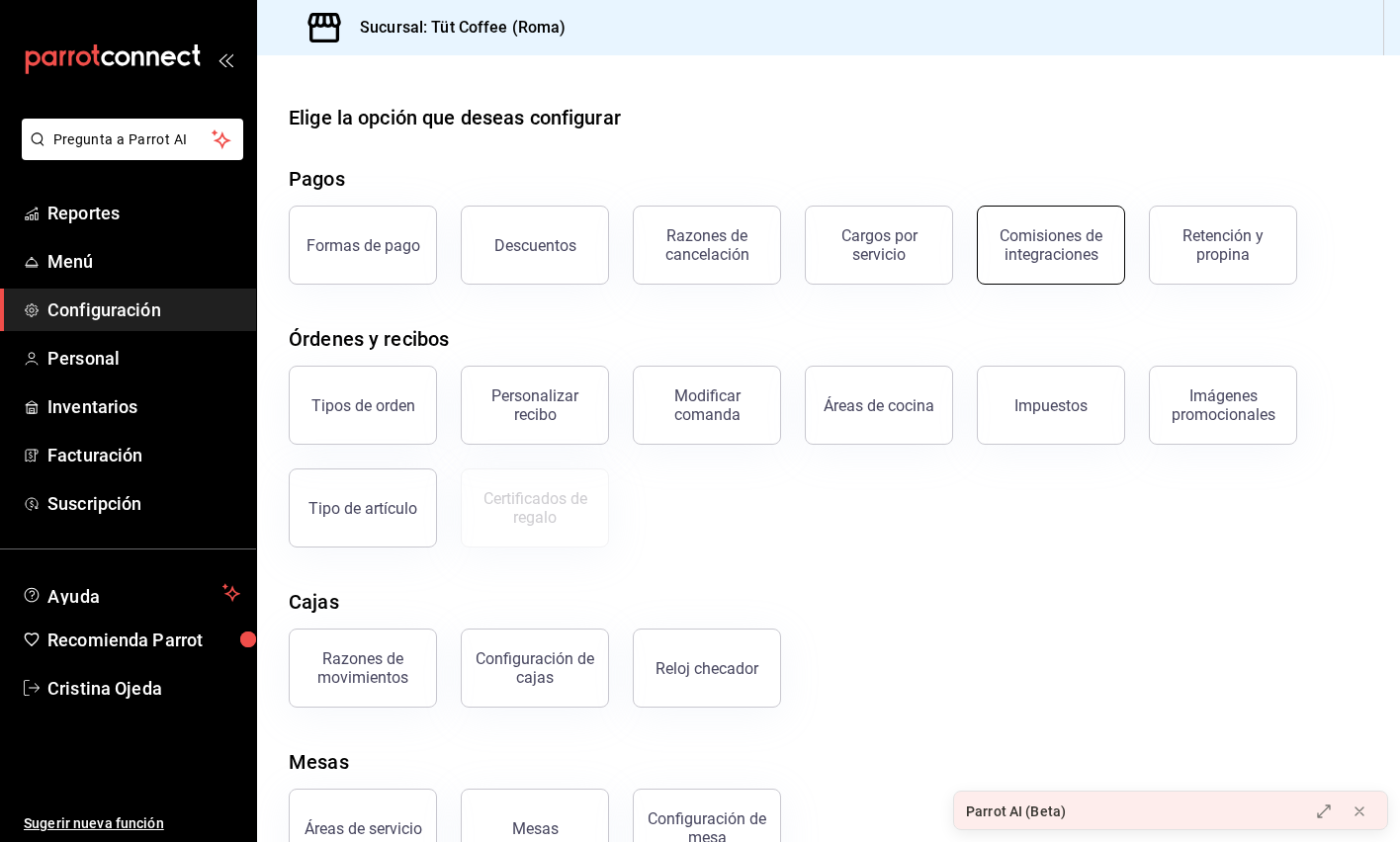 click on "Comisiones de integraciones" at bounding box center [1051, 245] 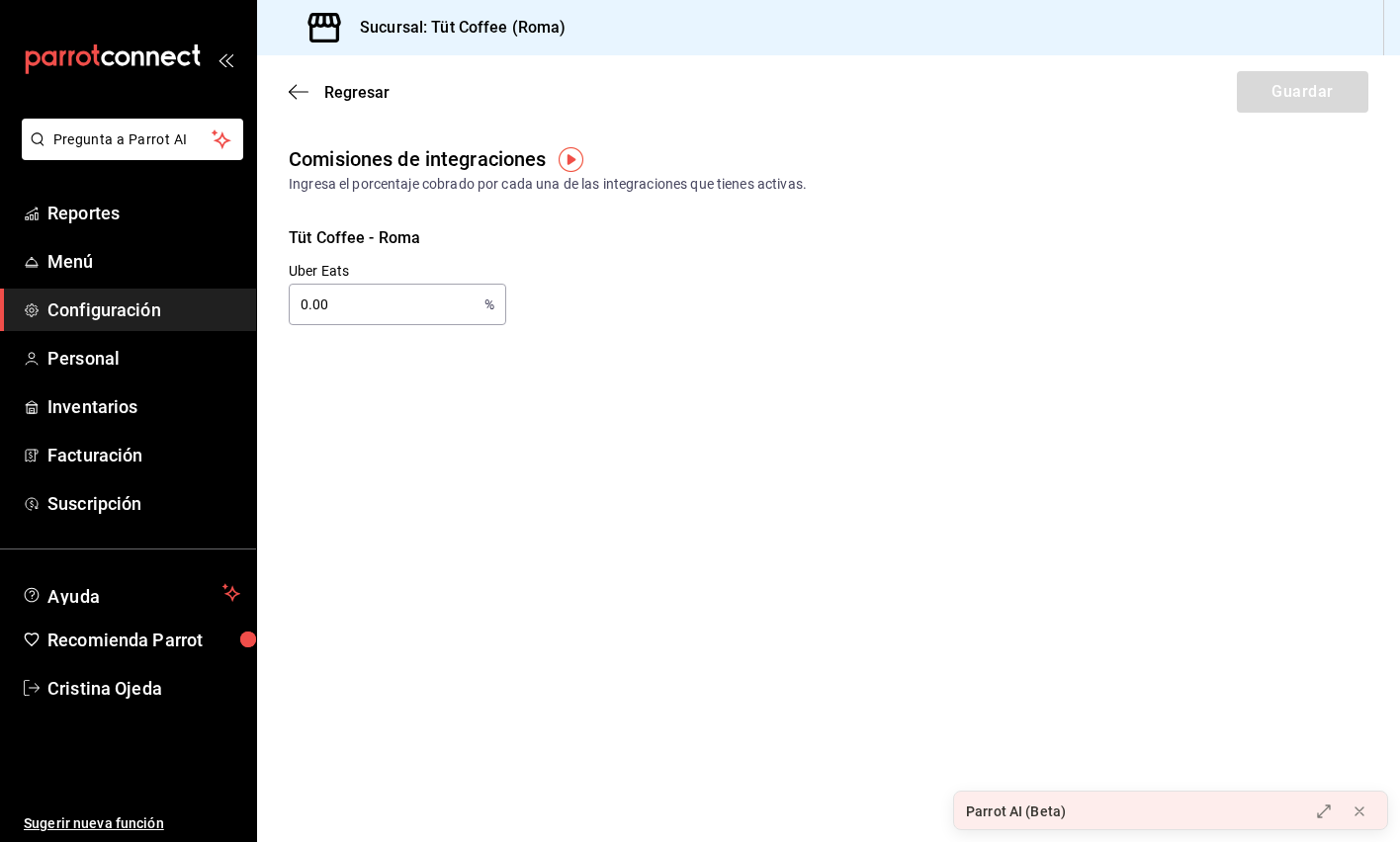 click on "0.00" at bounding box center (383, 304) 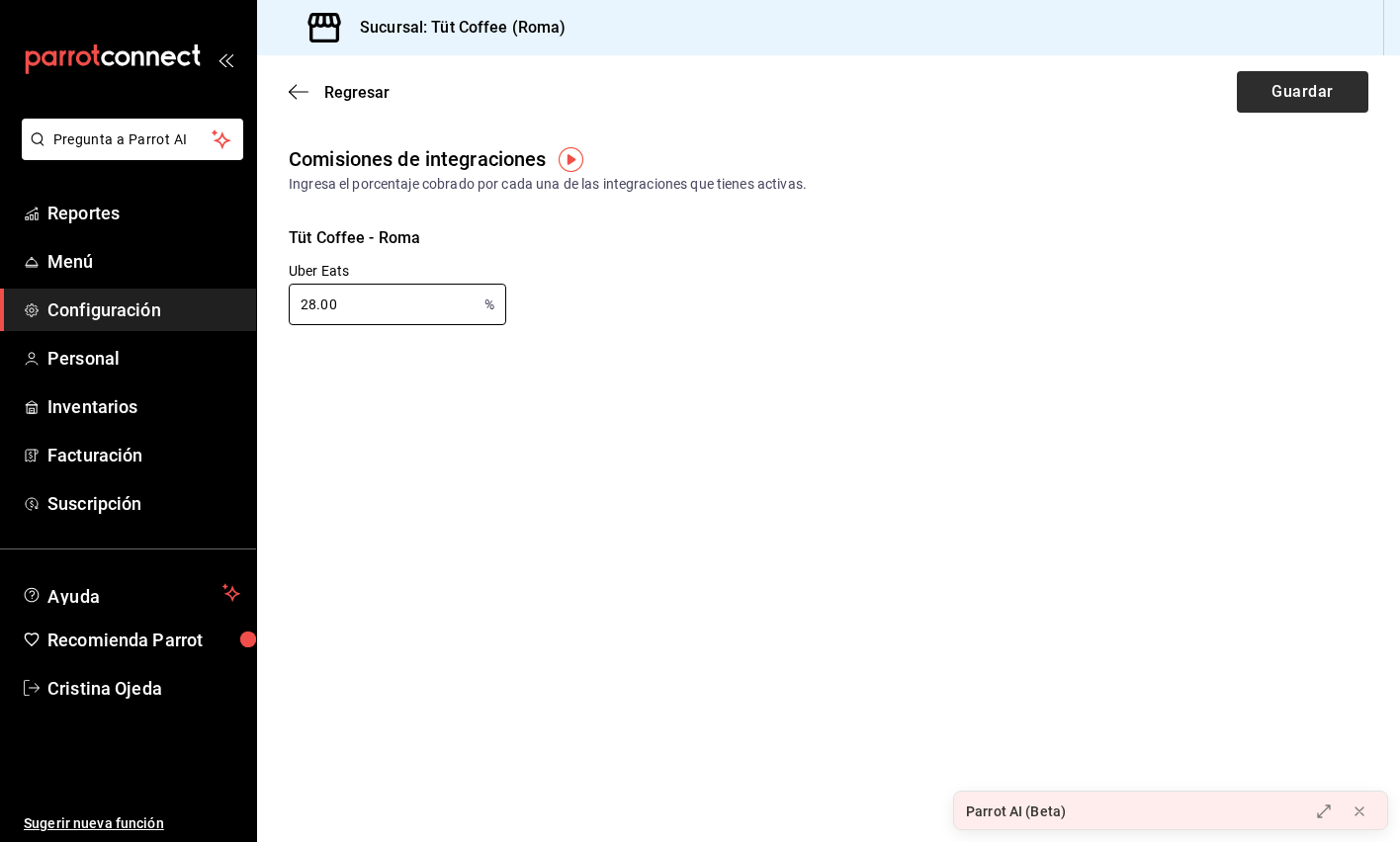 type on "28.00" 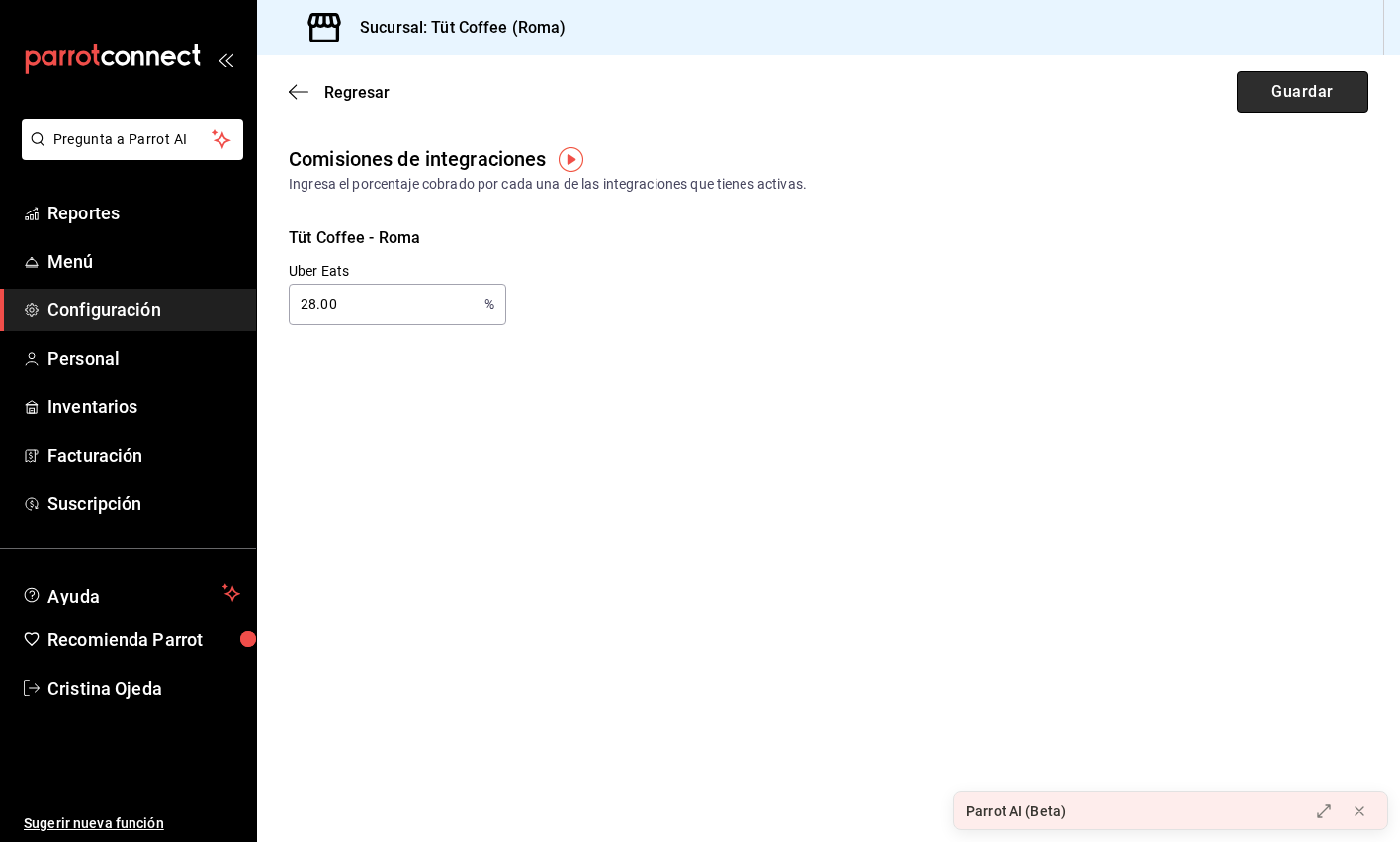 click on "Guardar" at bounding box center [1302, 92] 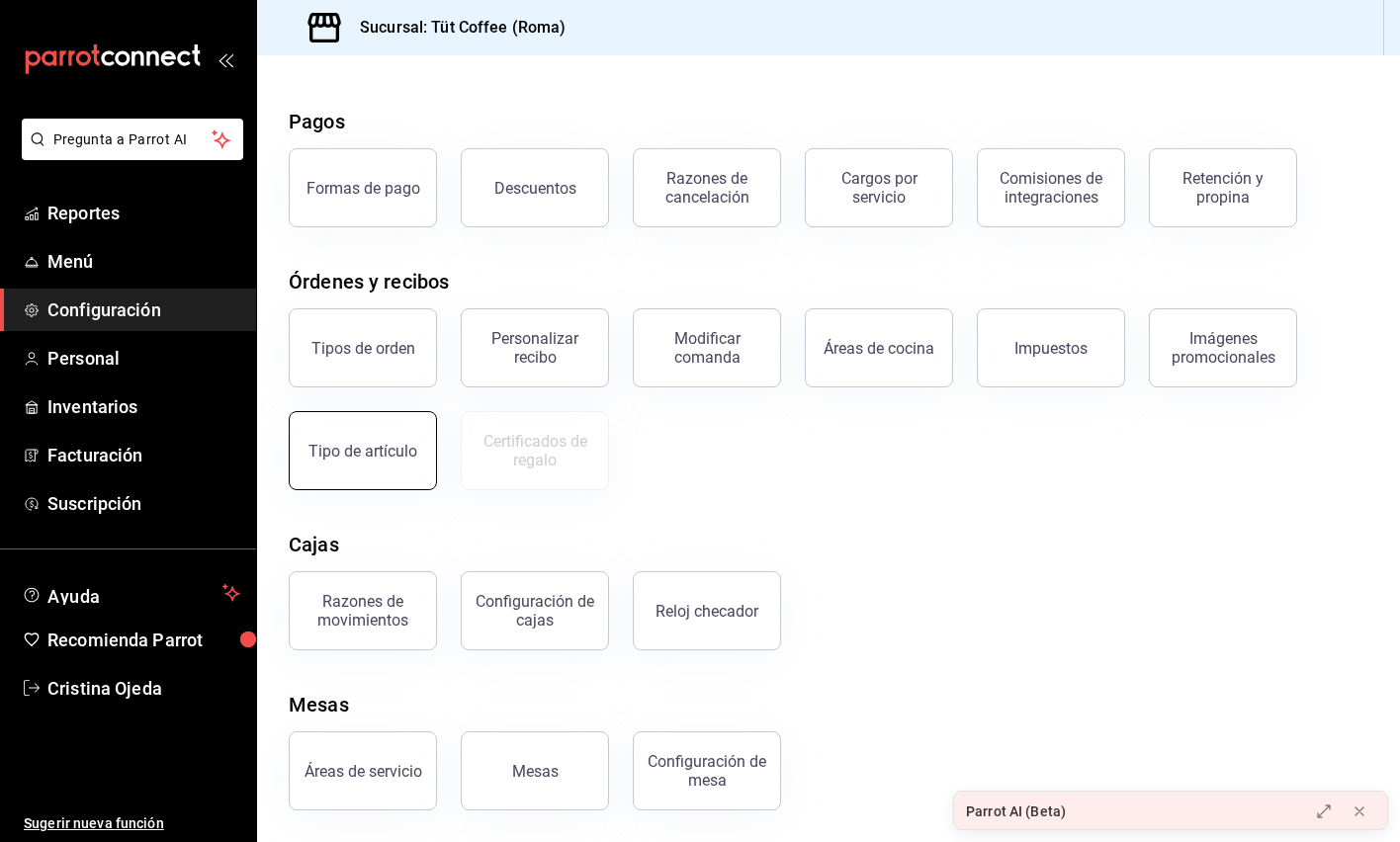 scroll, scrollTop: 47, scrollLeft: 0, axis: vertical 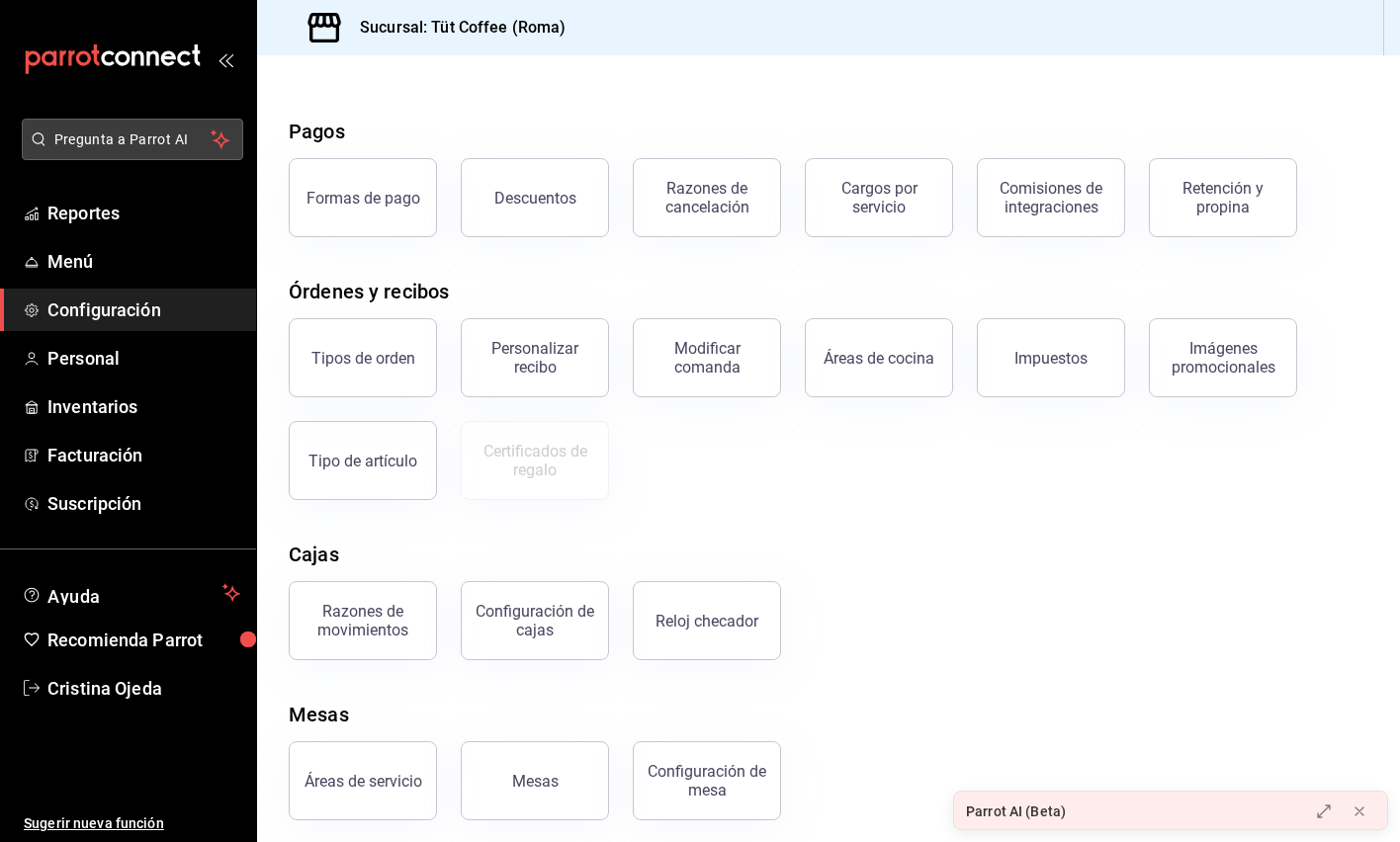 click on "Pregunta a Parrot AI" at bounding box center [132, 139] 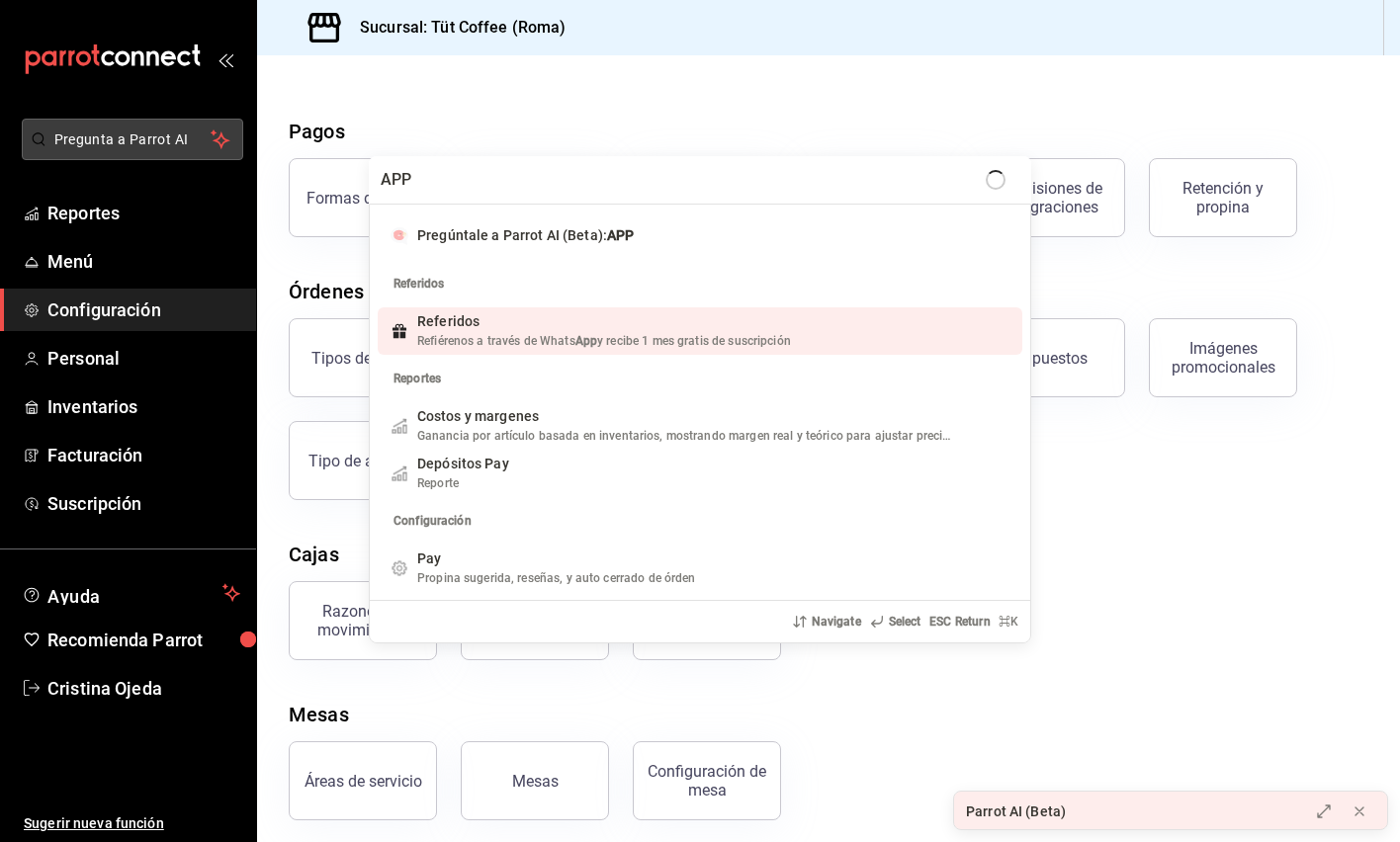 type on "APPS" 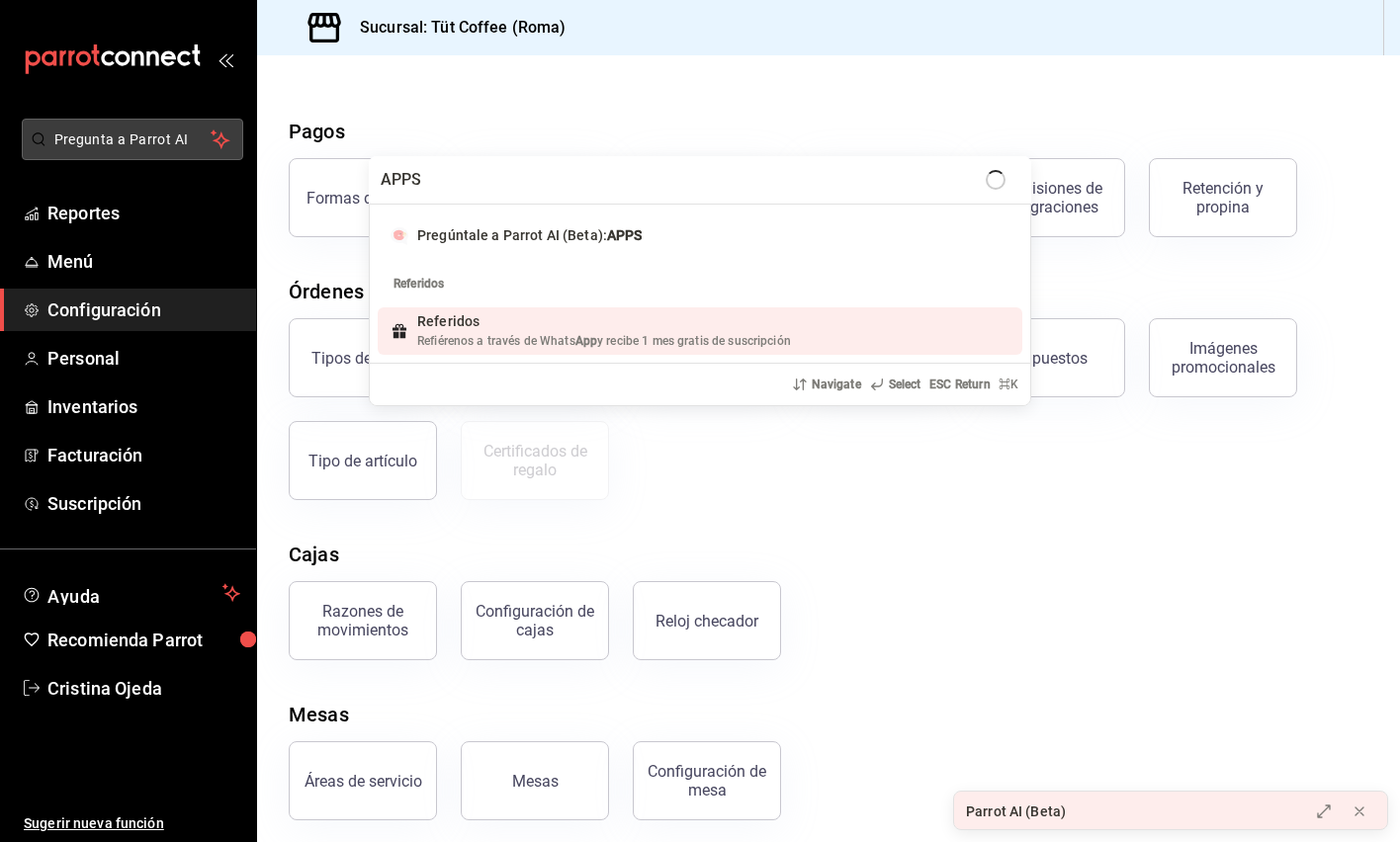 type 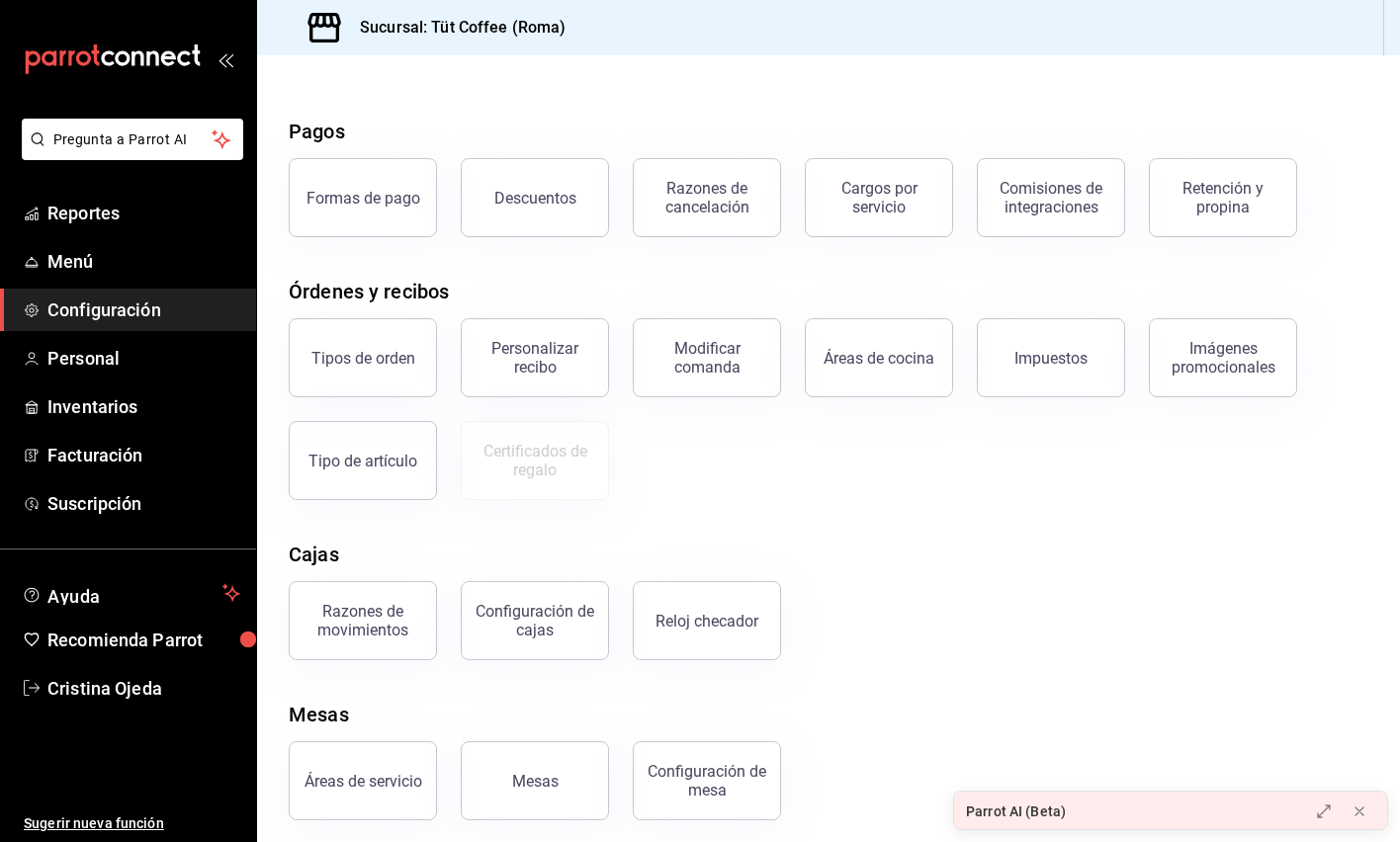 click on "Pagos" at bounding box center (829, 131) 